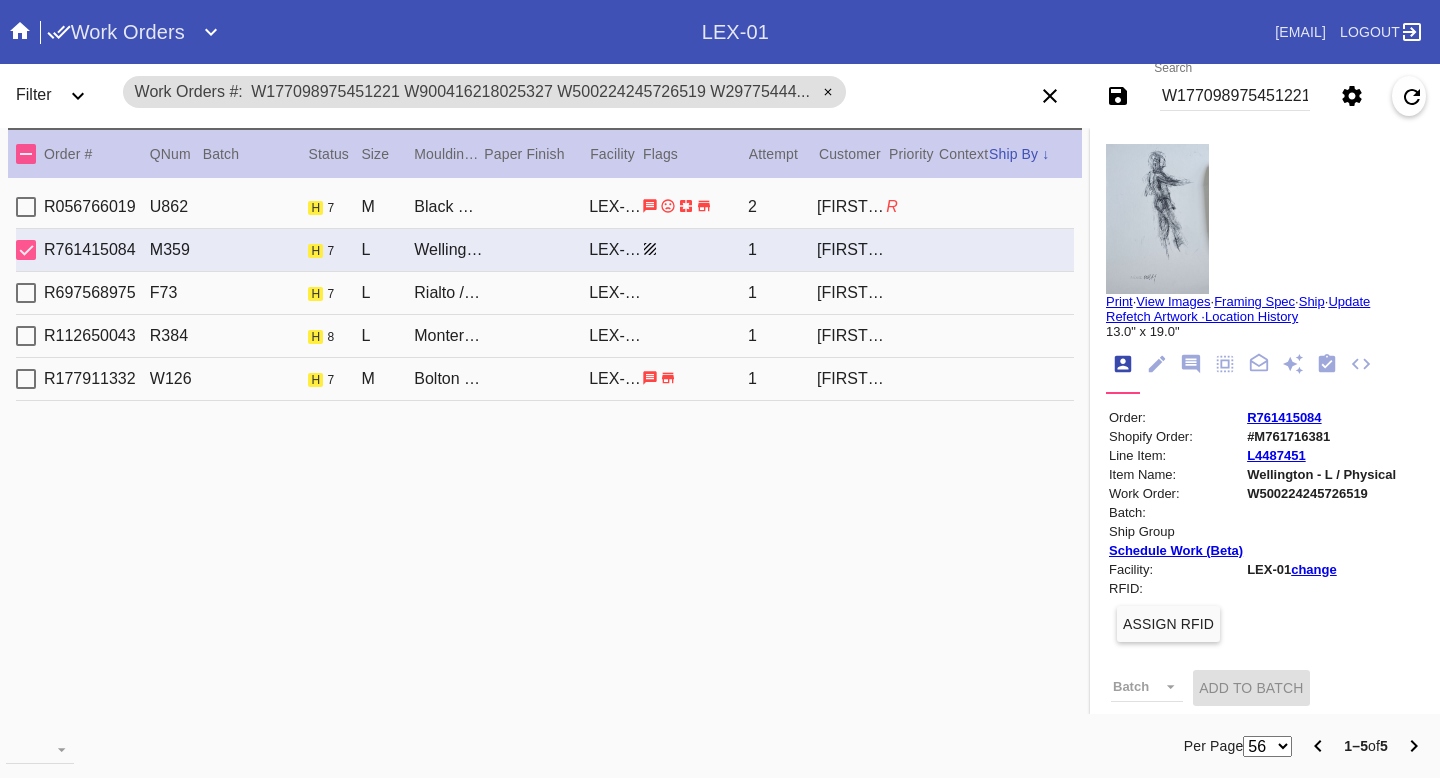 scroll, scrollTop: 0, scrollLeft: 0, axis: both 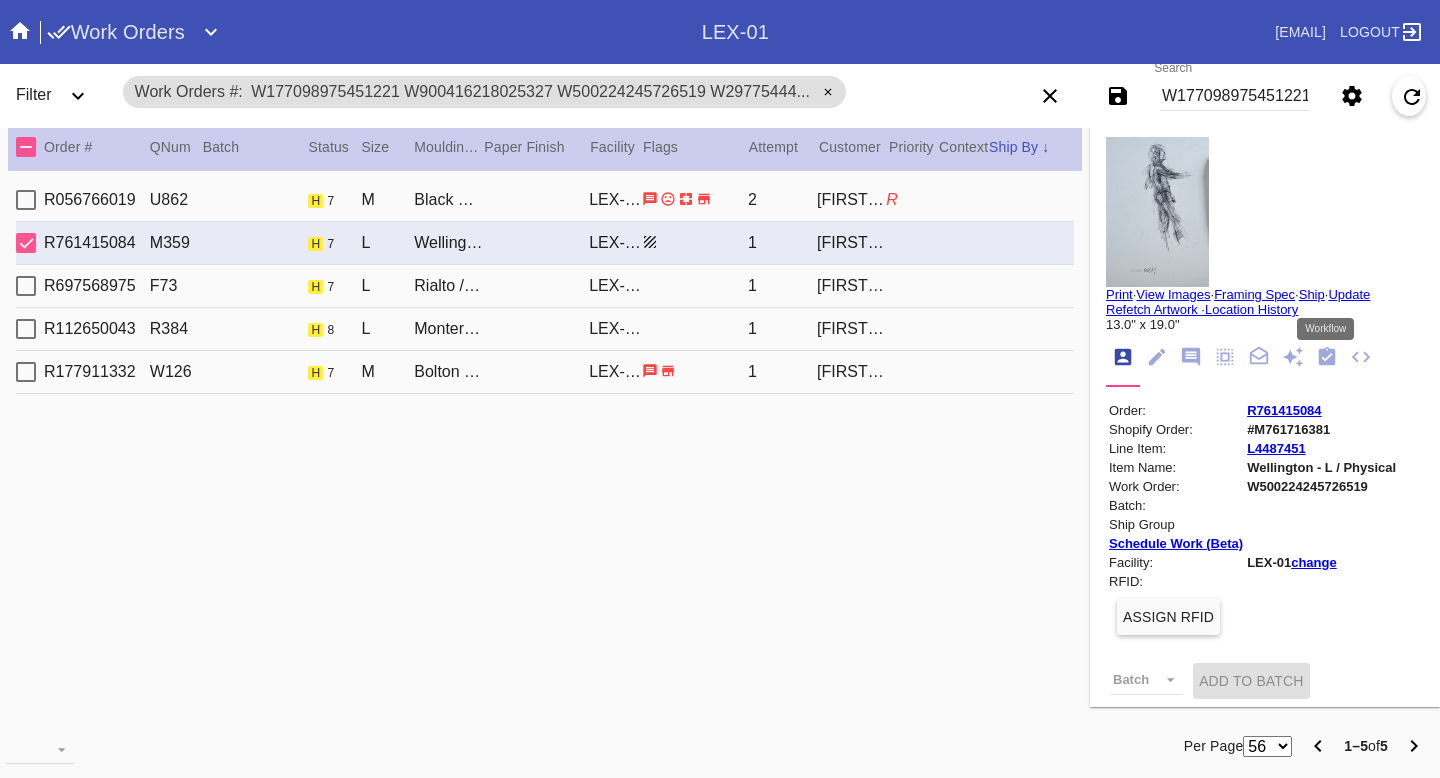 click at bounding box center [1327, 357] 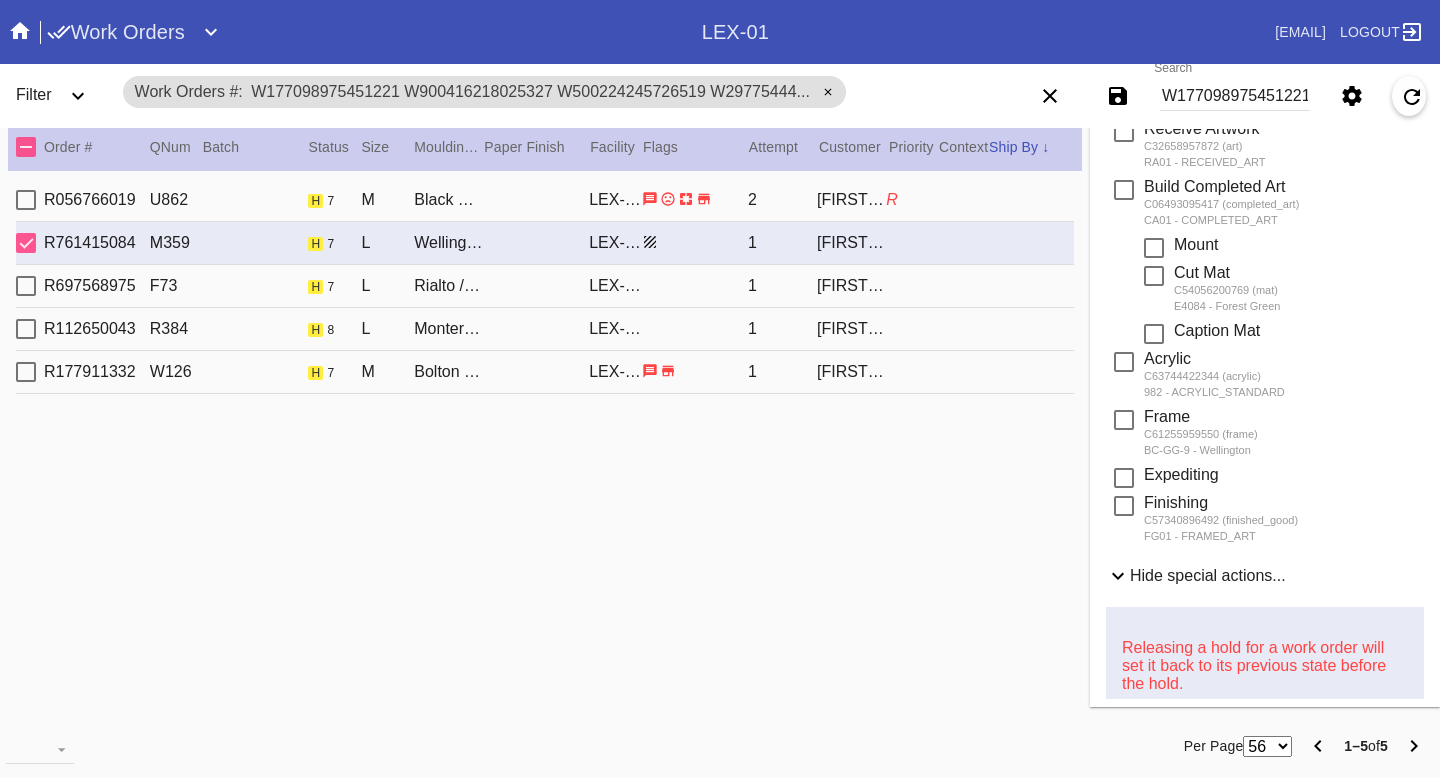 scroll, scrollTop: 0, scrollLeft: 0, axis: both 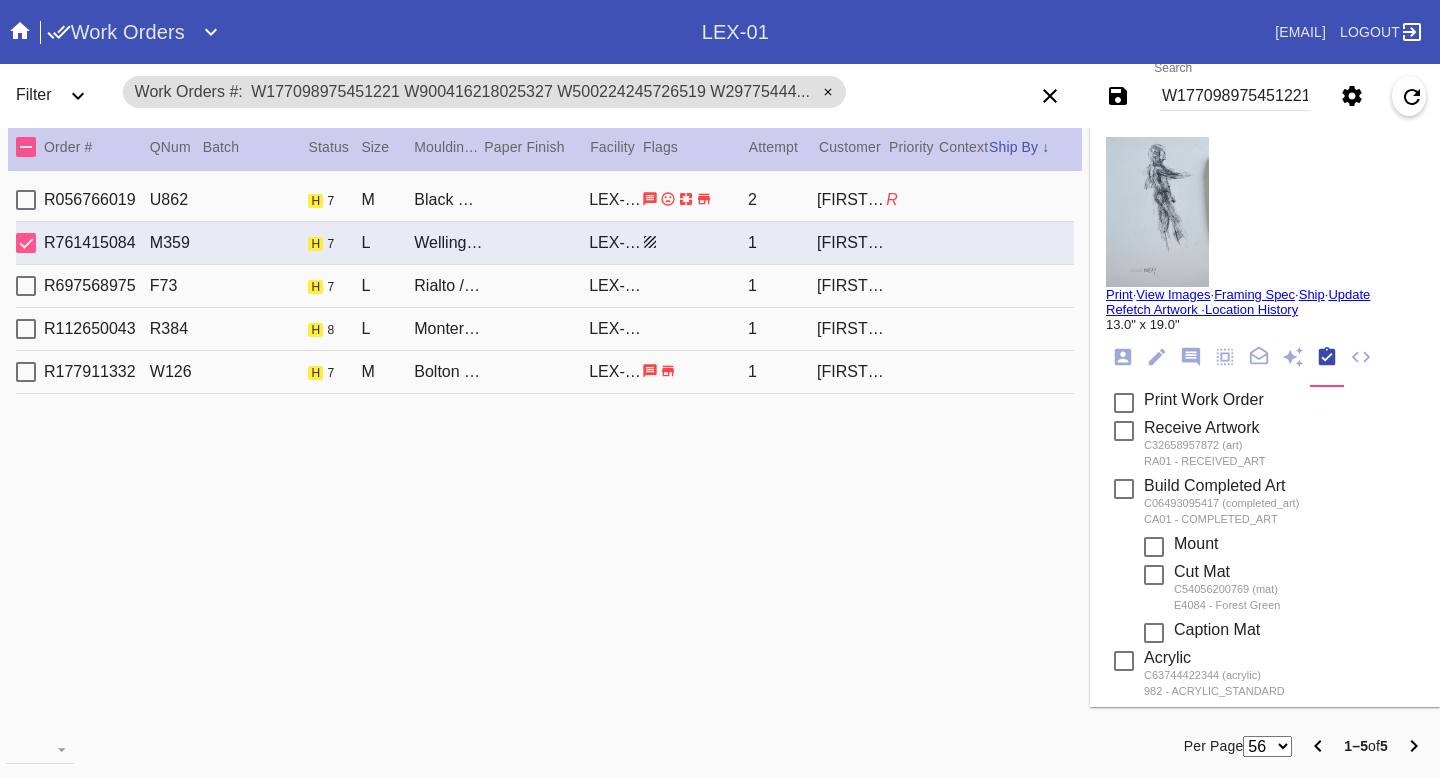 click on "R697568975 F73 h   7 L Rialto / No Mat LEX-01 1 Kira Asatryan" at bounding box center [545, 286] 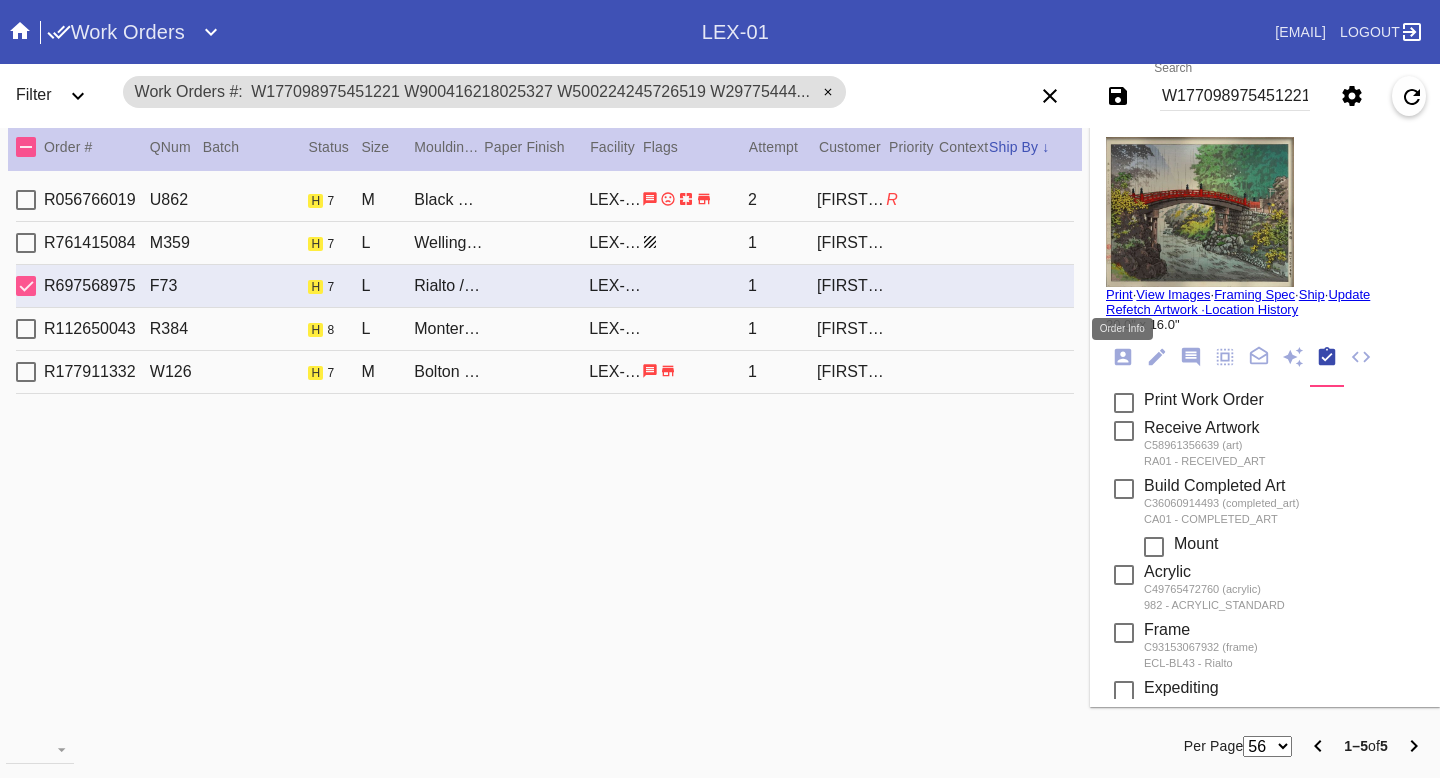 click at bounding box center (1123, 357) 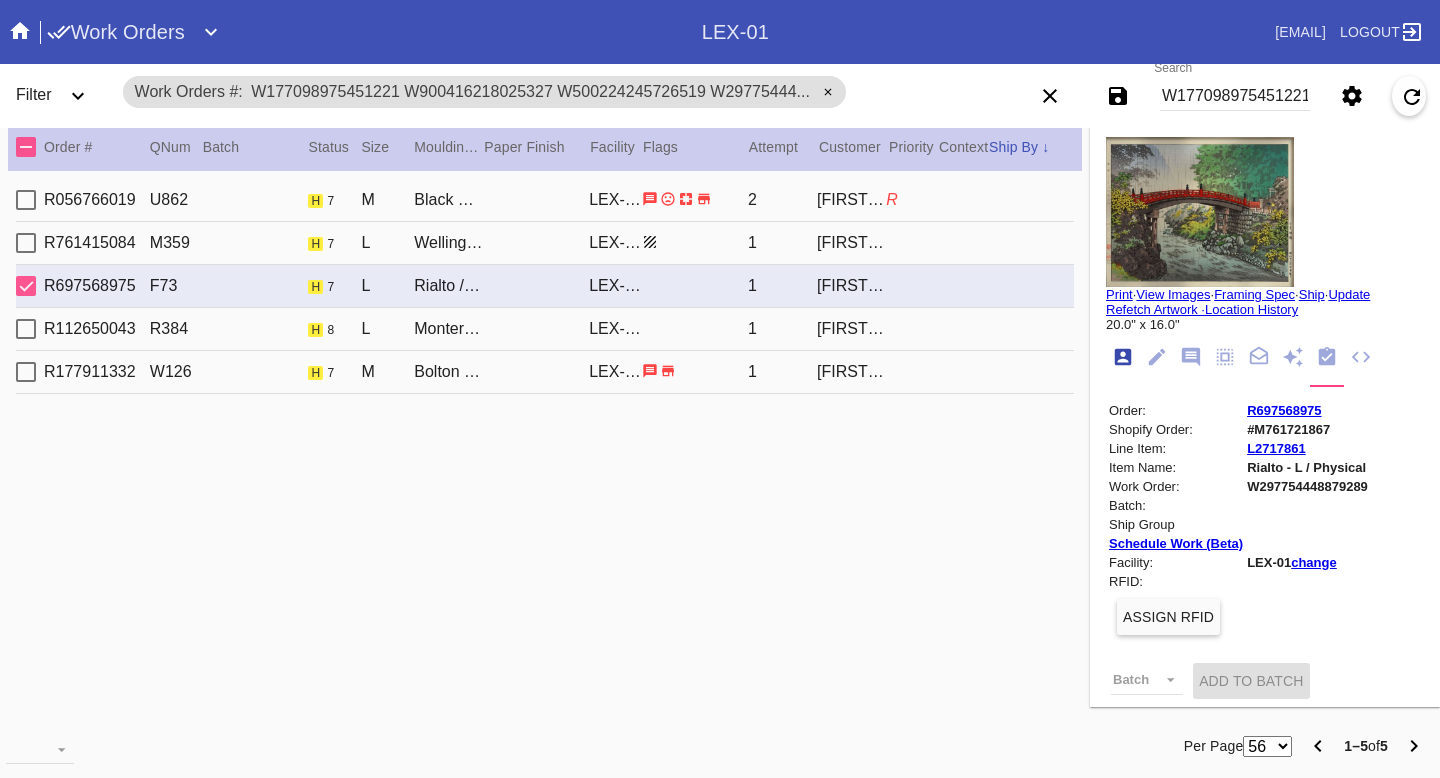 scroll, scrollTop: 24, scrollLeft: 0, axis: vertical 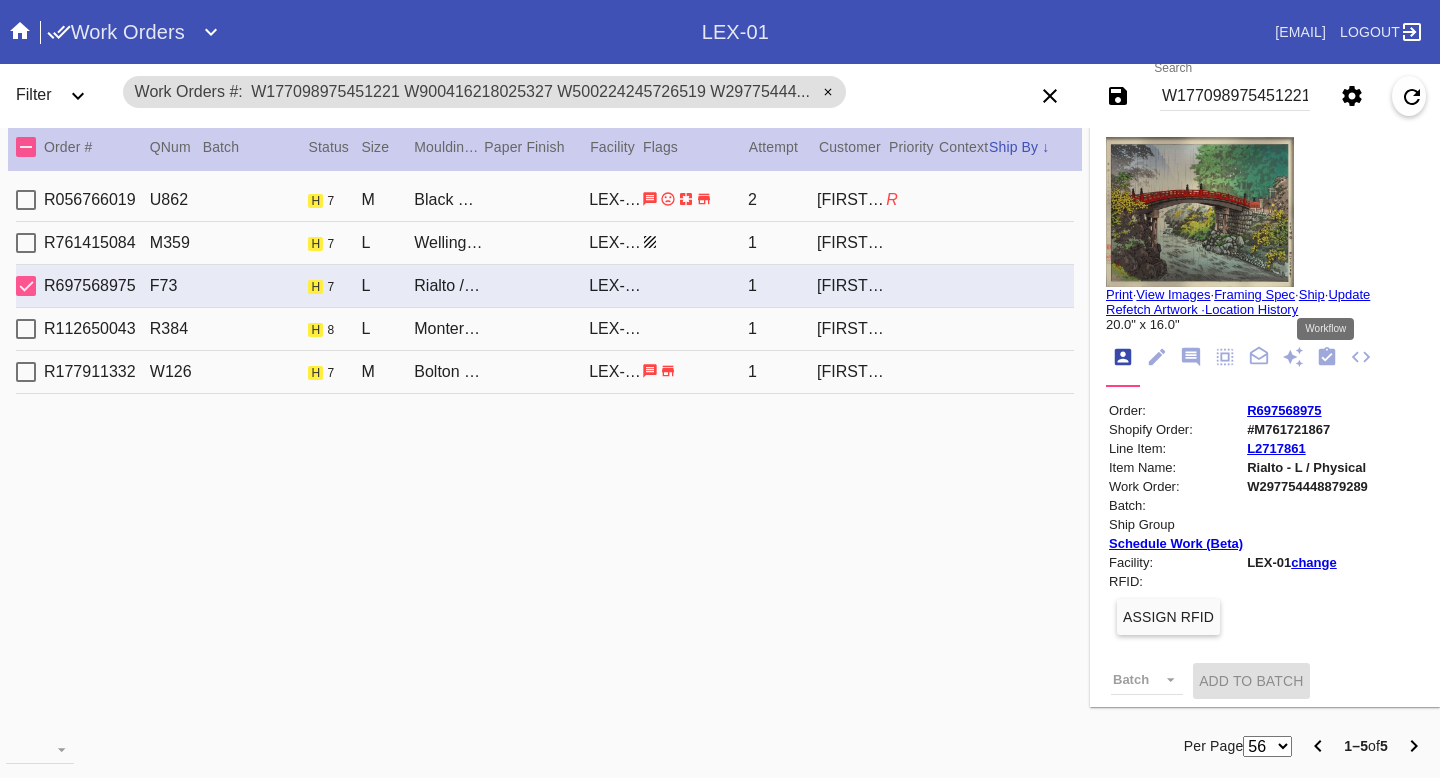 click at bounding box center [1327, 357] 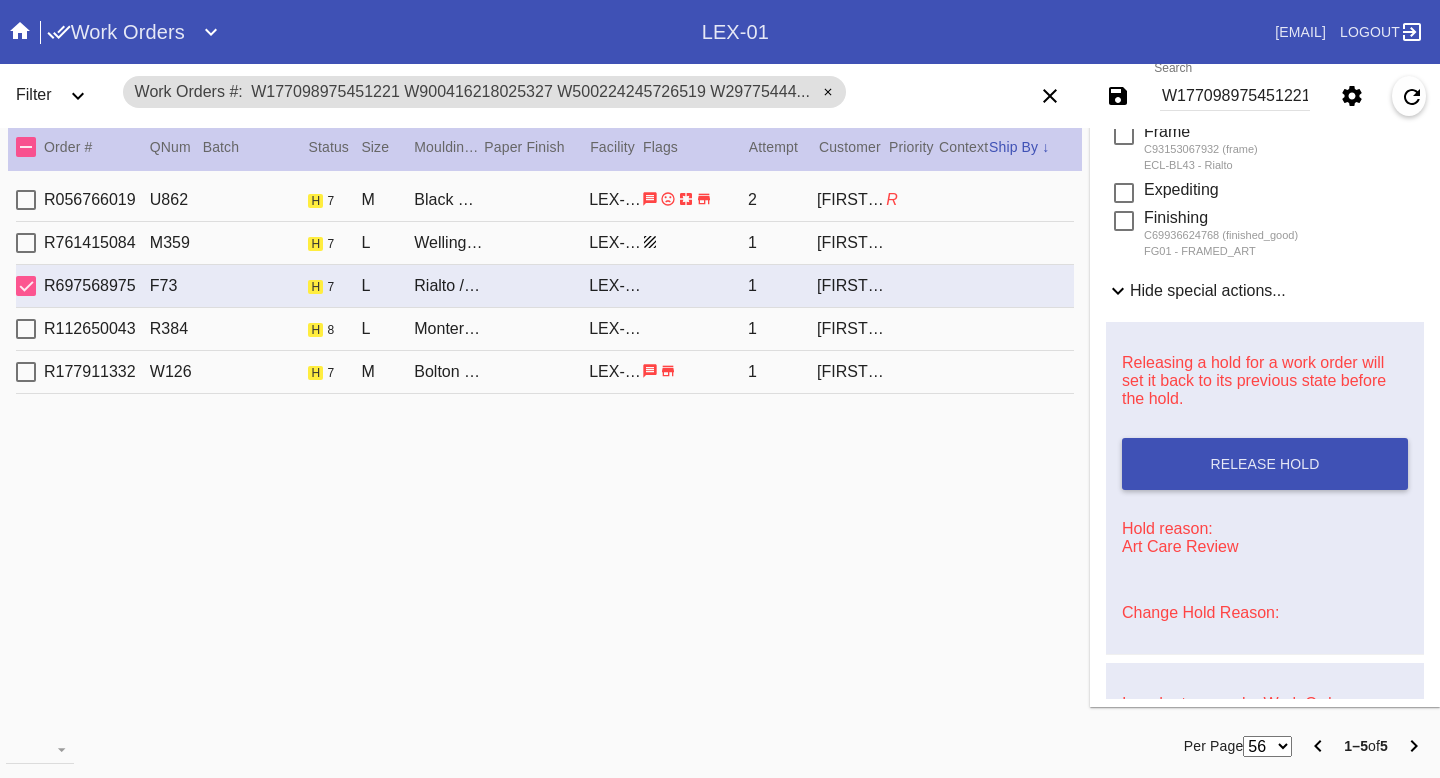 scroll, scrollTop: 503, scrollLeft: 0, axis: vertical 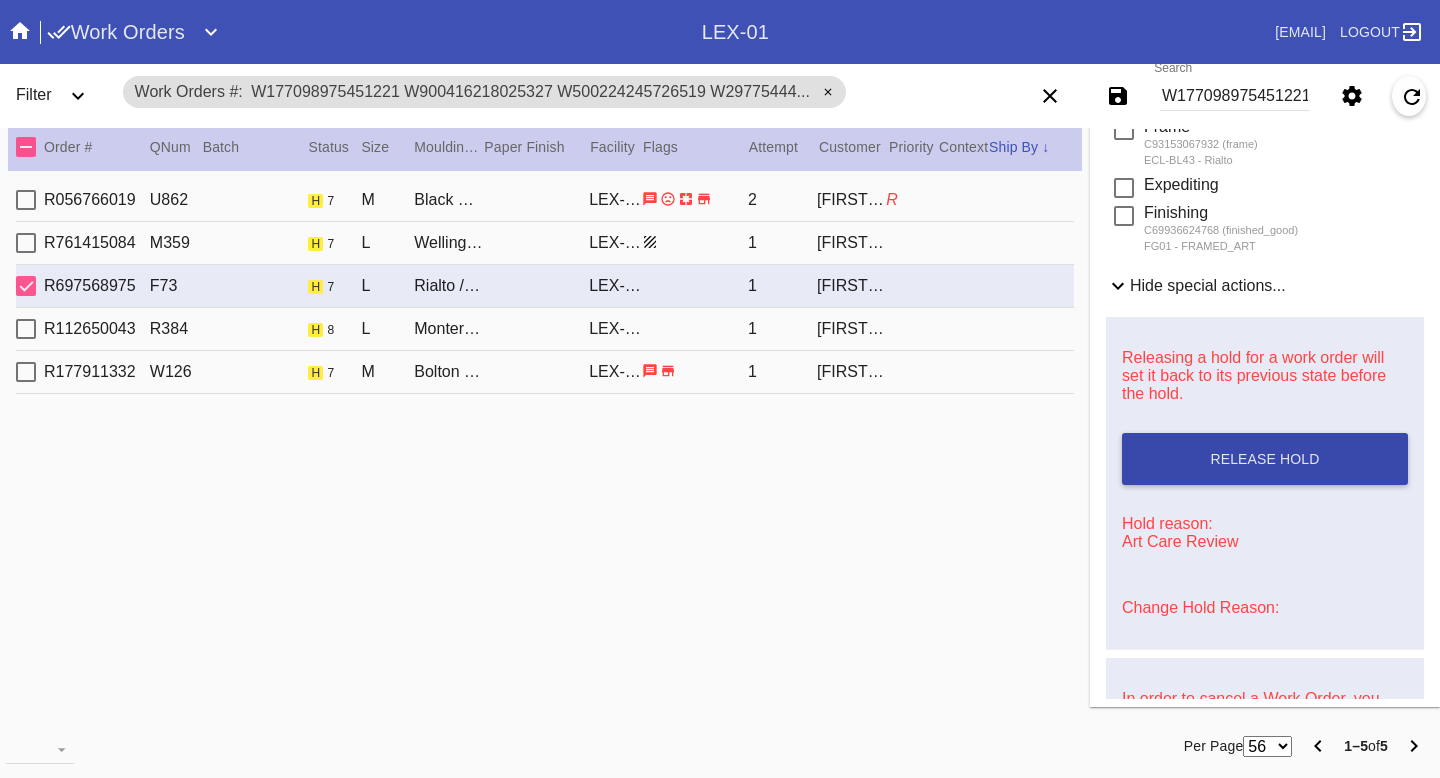click on "Release Hold" at bounding box center (1264, 459) 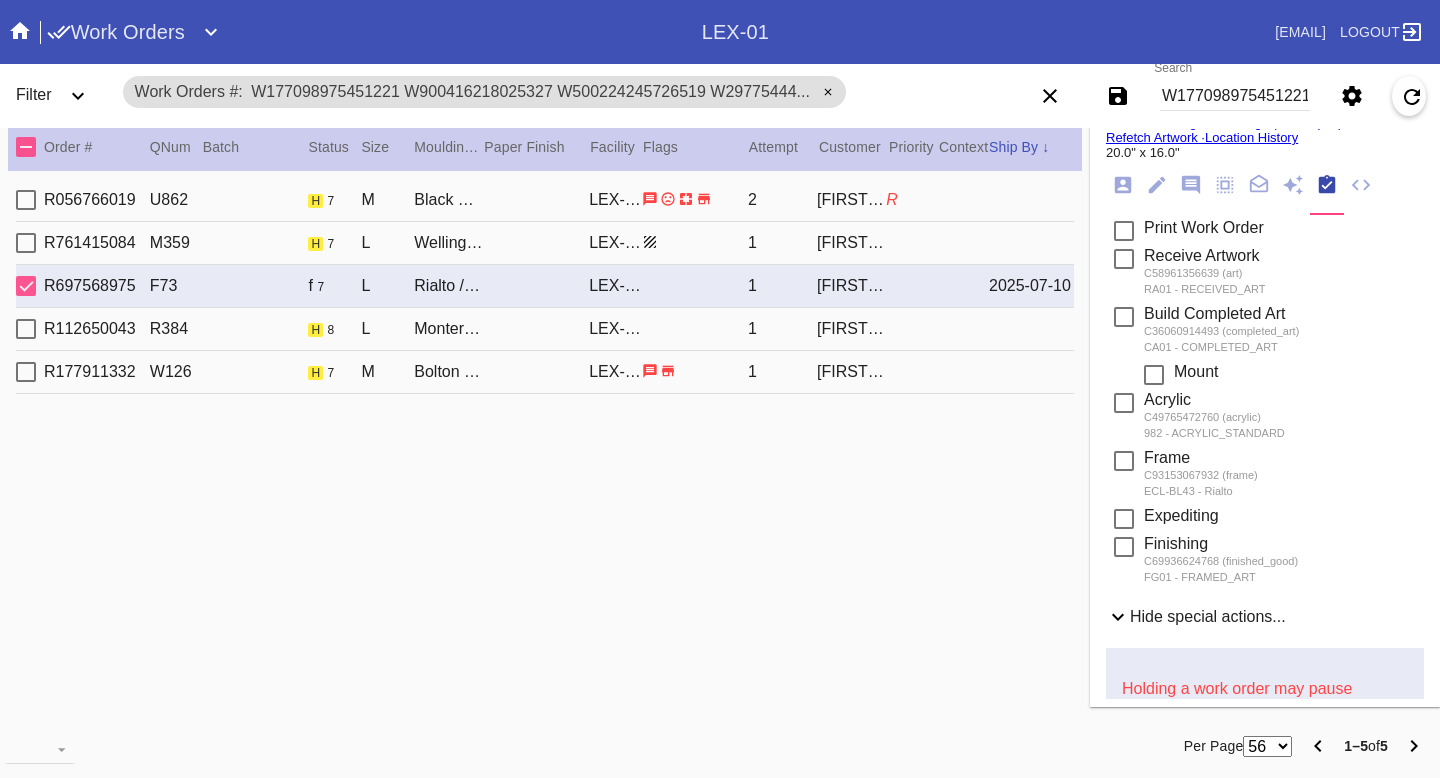 scroll, scrollTop: 0, scrollLeft: 0, axis: both 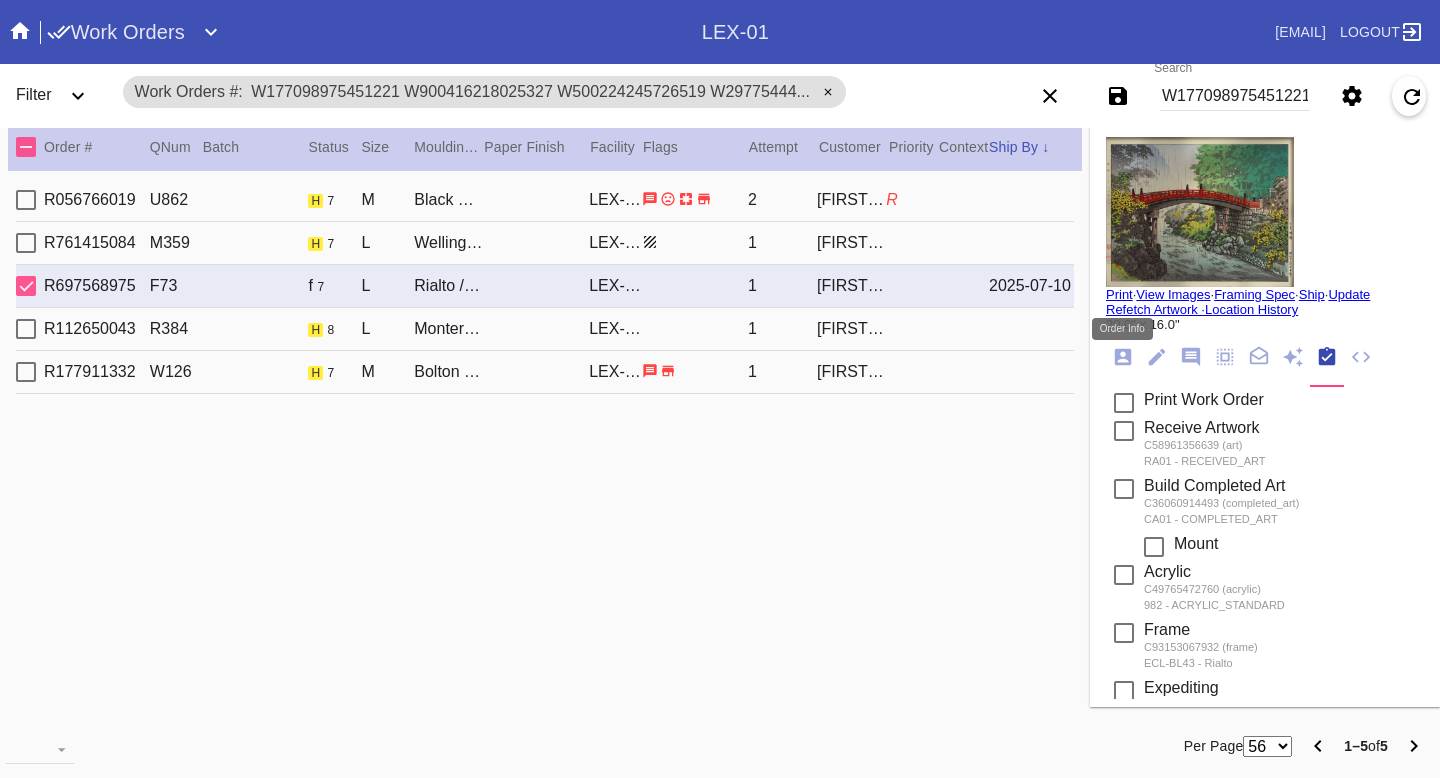 click at bounding box center (1123, 357) 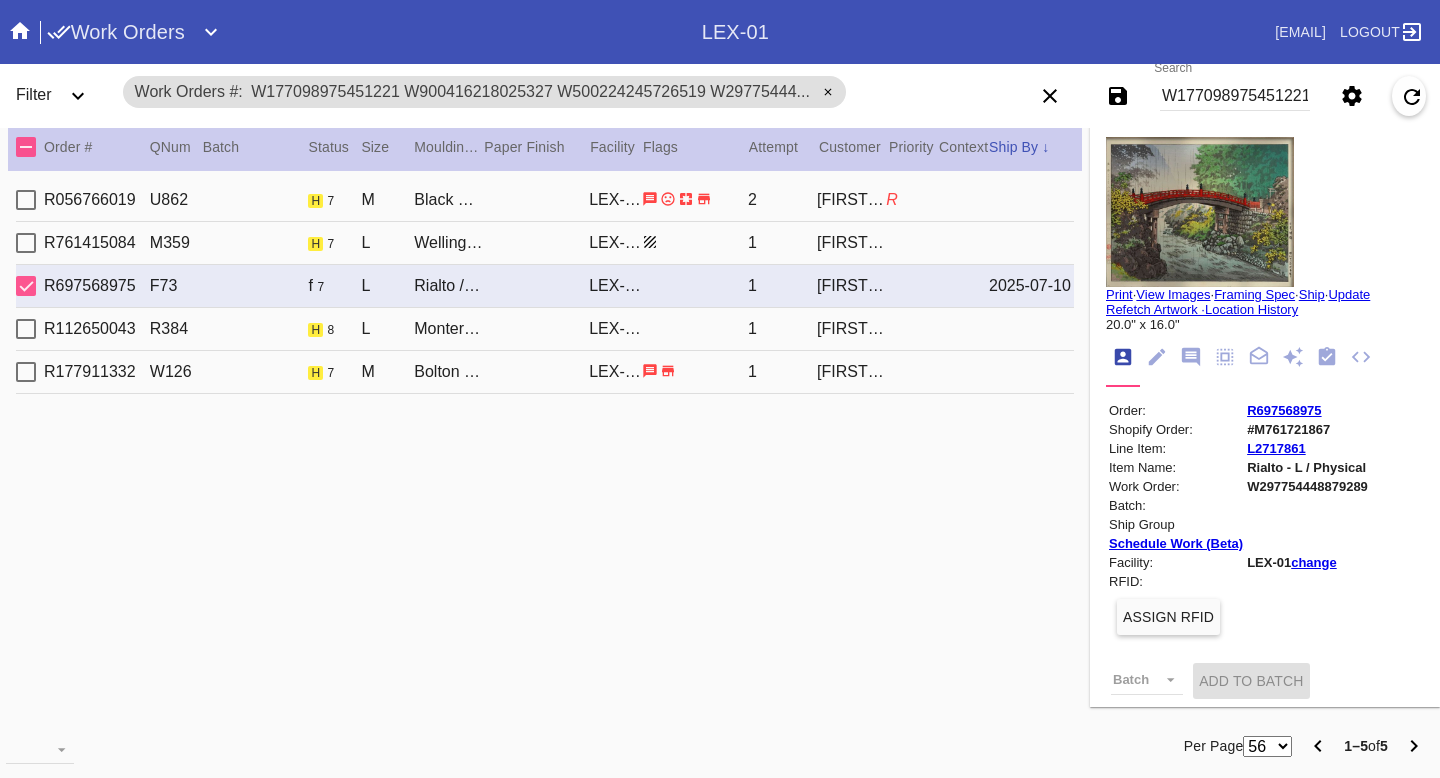 click on "W297754448879289" at bounding box center (1307, 486) 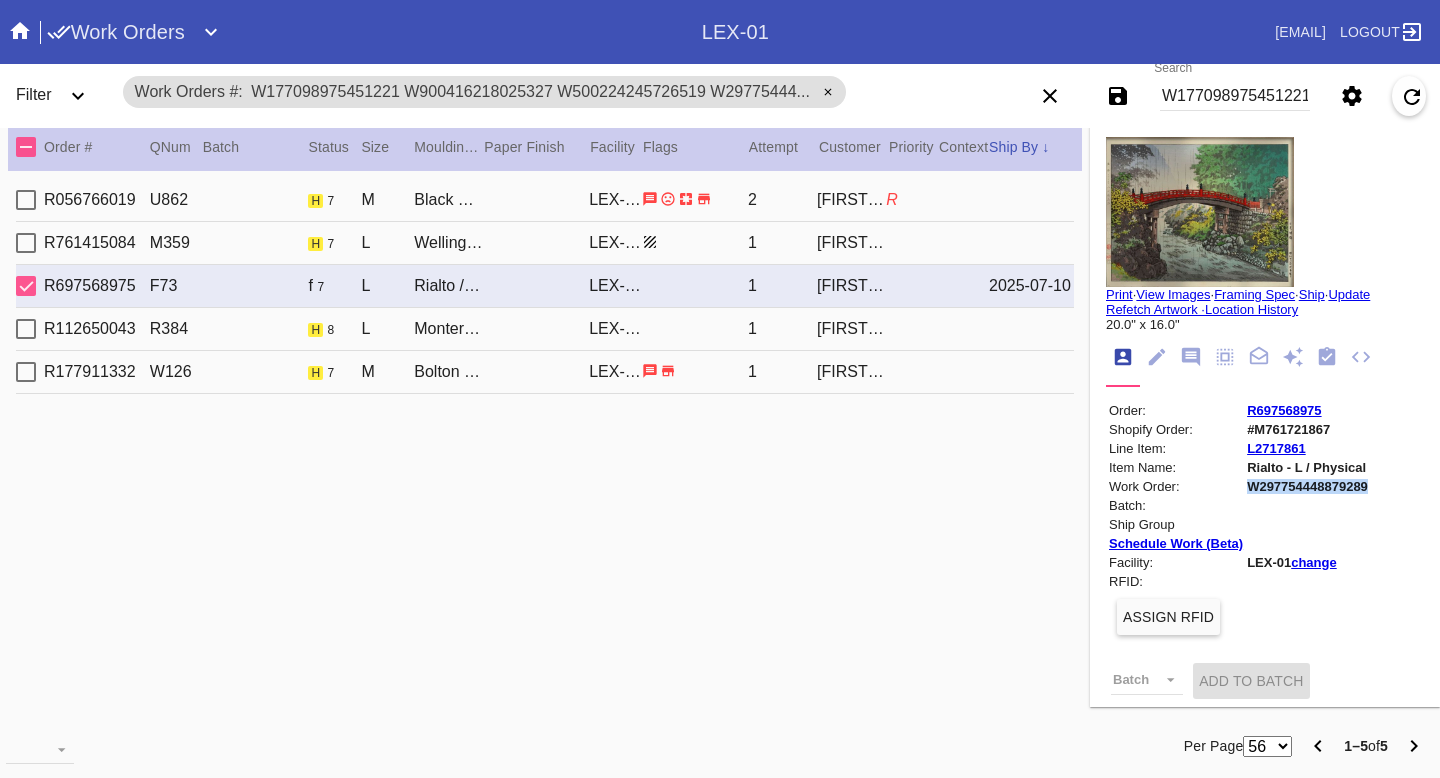 click on "W297754448879289" at bounding box center (1307, 486) 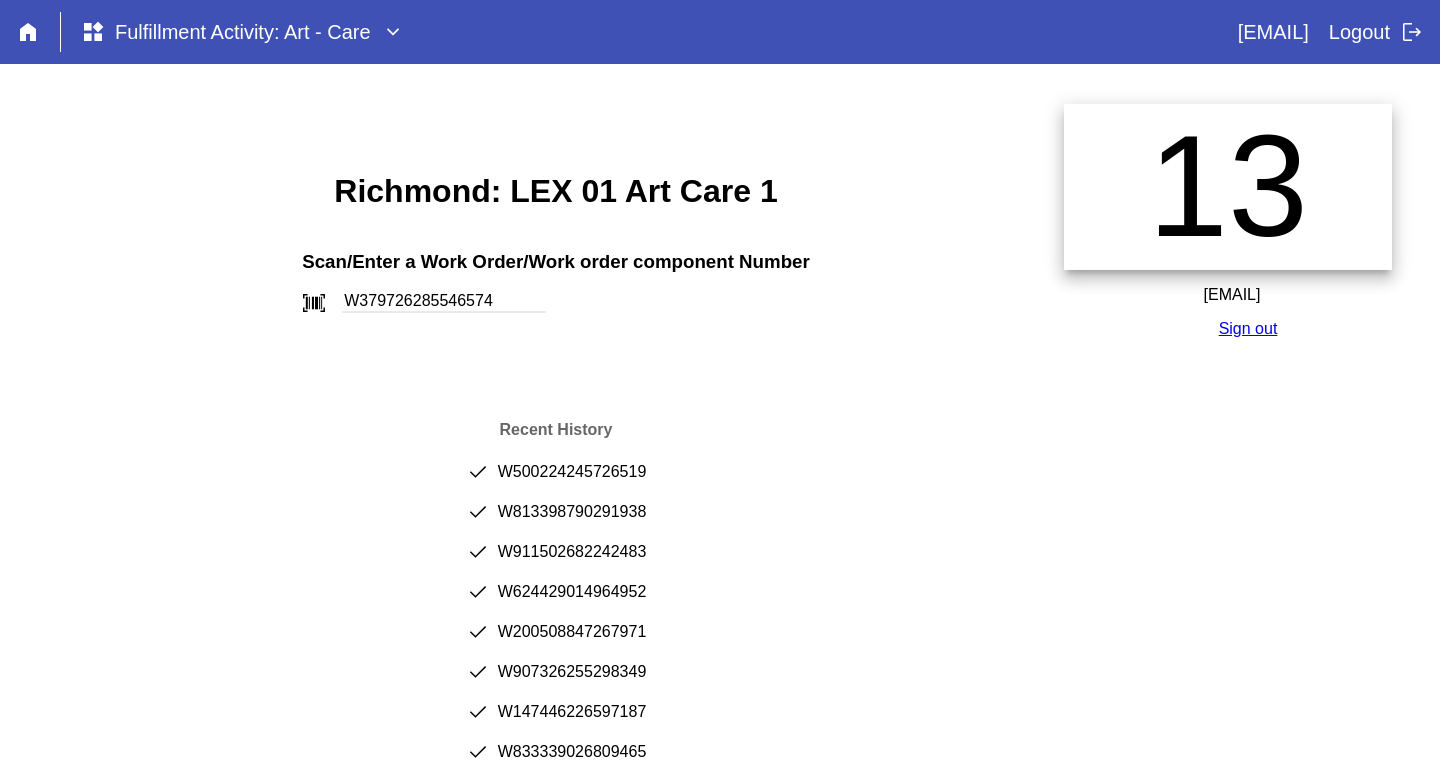 scroll, scrollTop: 0, scrollLeft: 0, axis: both 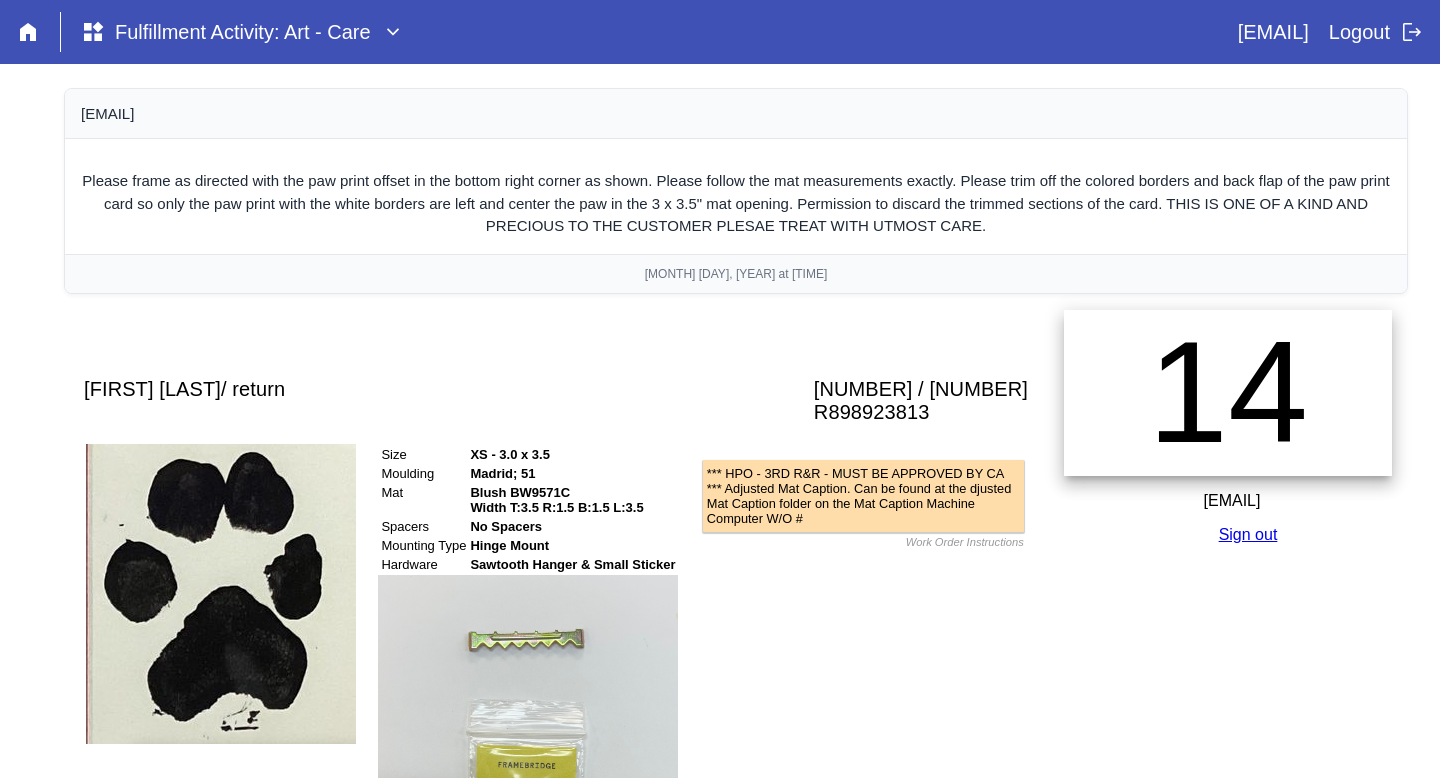click on "T978 / W379726285546574" at bounding box center [921, 389] 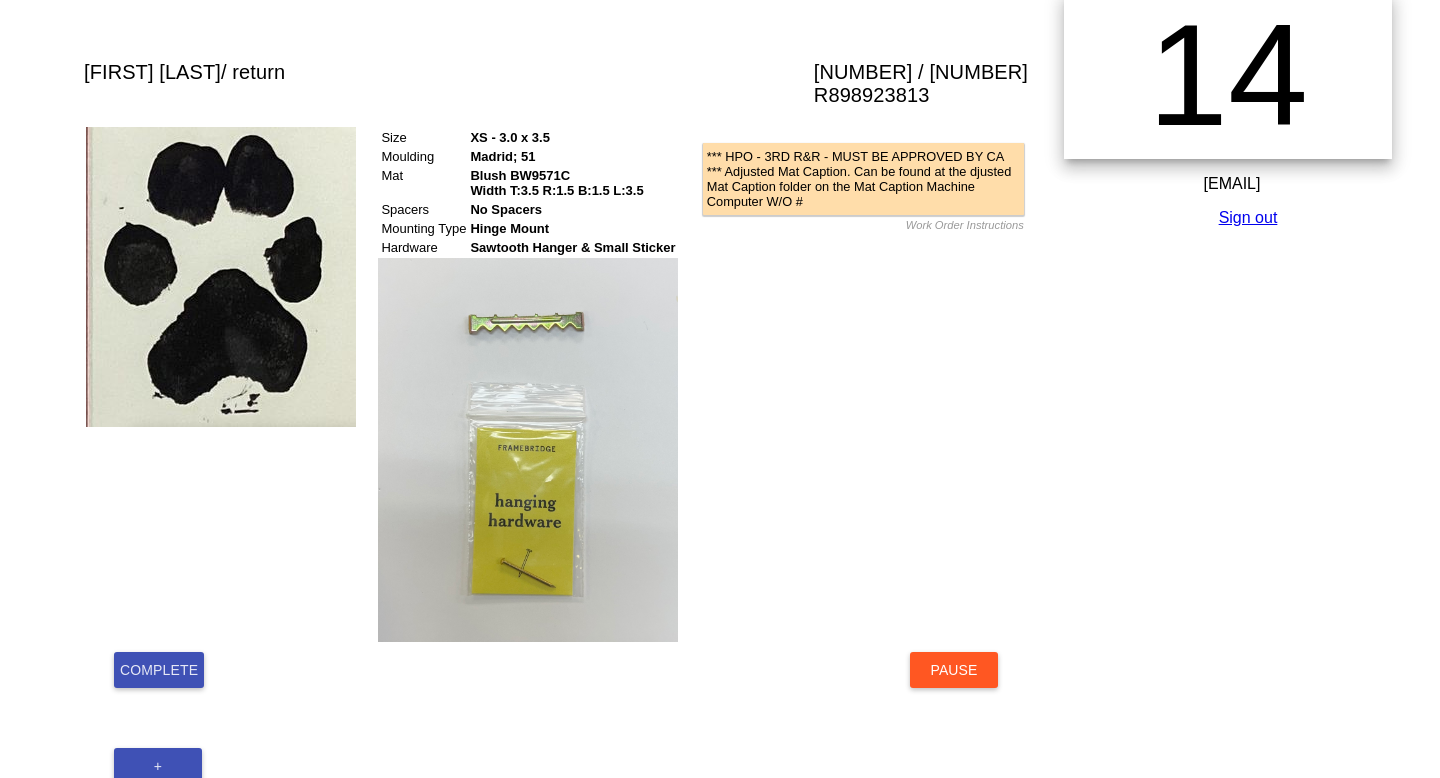 scroll, scrollTop: 321, scrollLeft: 0, axis: vertical 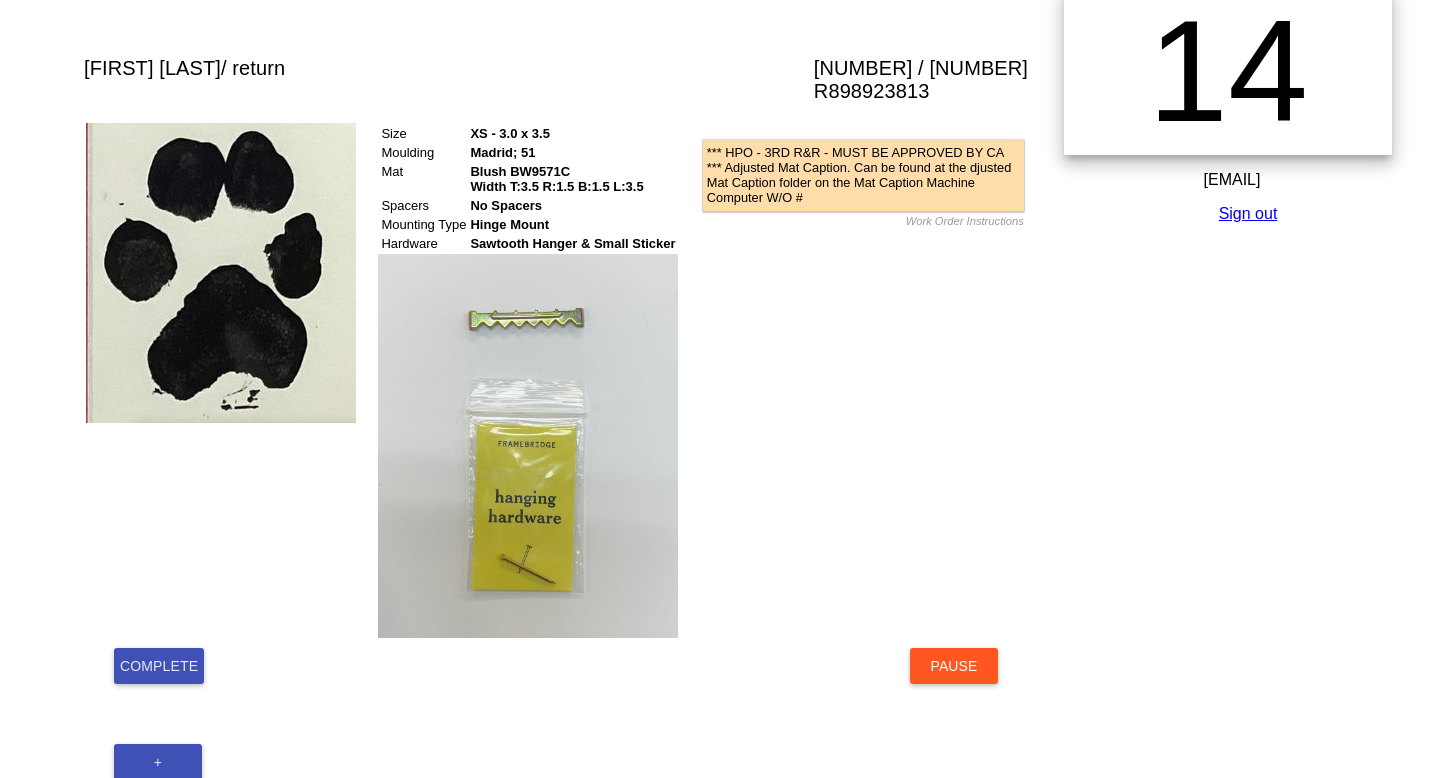 click on "Complete" at bounding box center (159, 666) 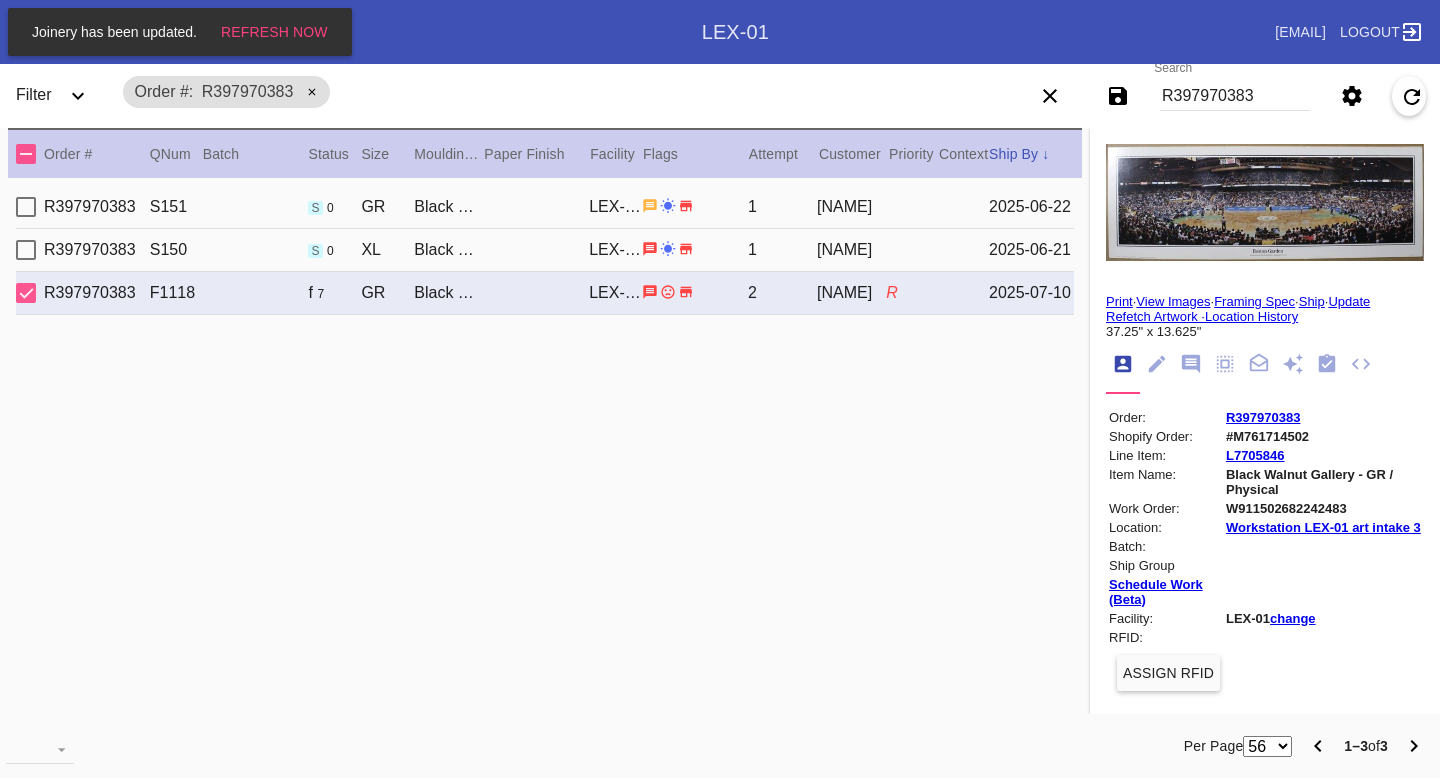 scroll, scrollTop: 0, scrollLeft: 0, axis: both 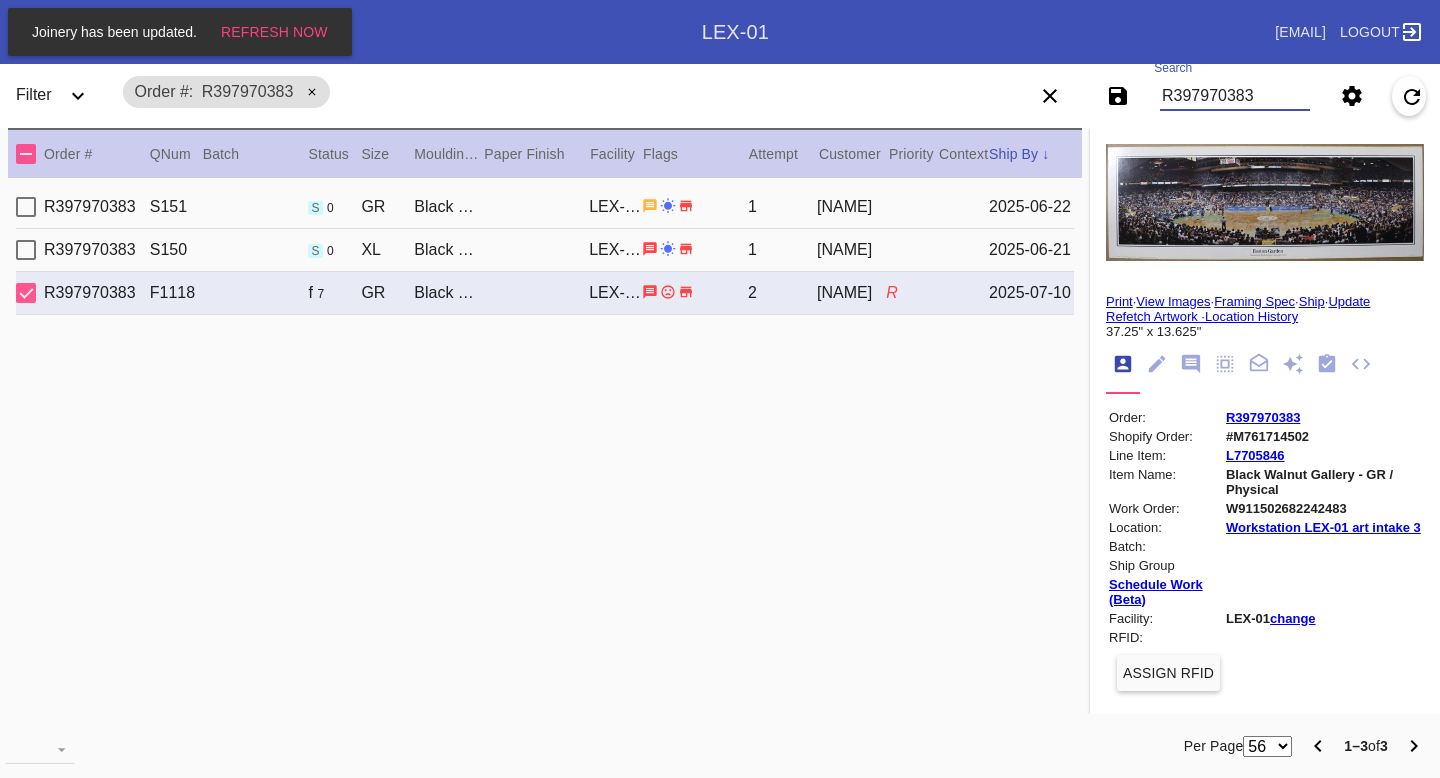 click on "R397970383" at bounding box center [1235, 96] 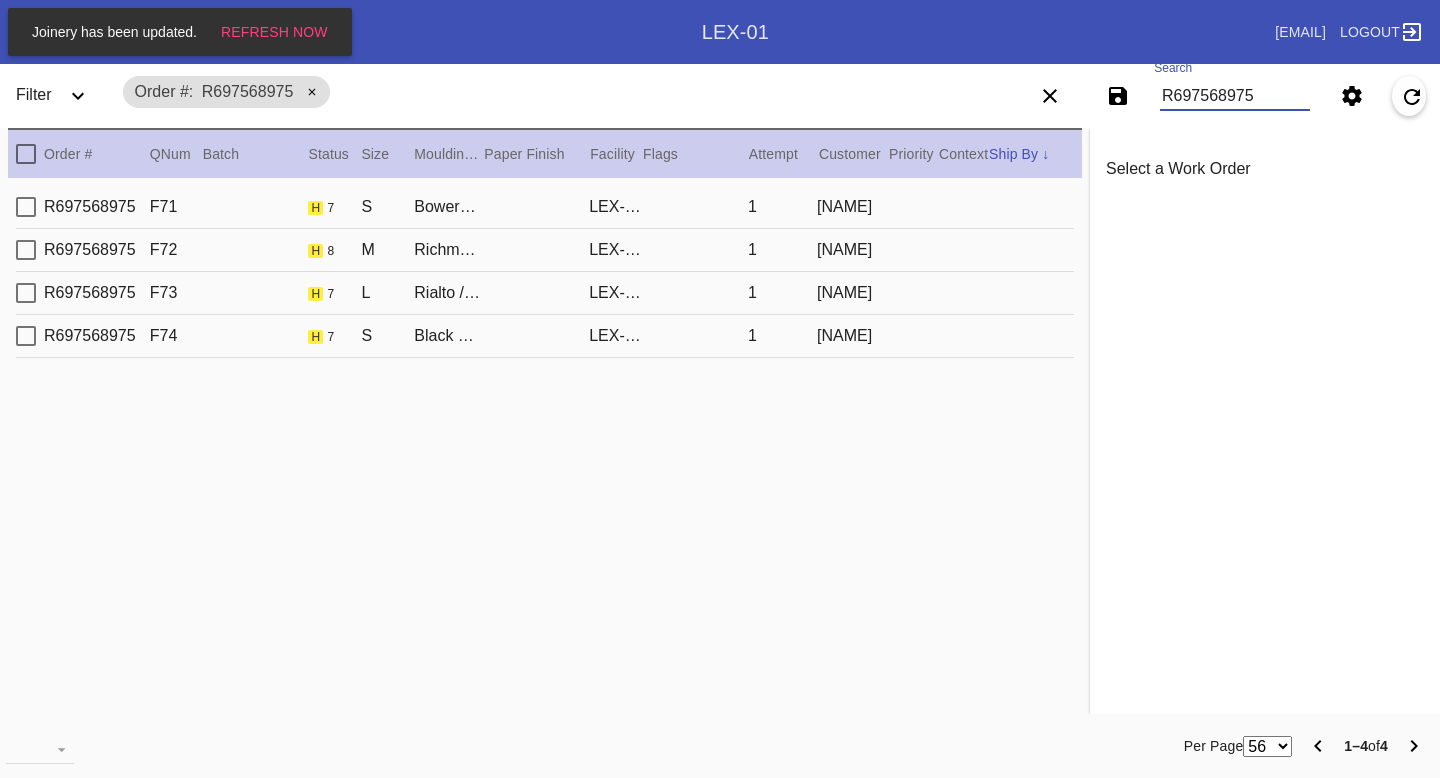 click on "R697568975 F71 h   7 S Bowery / Off-White LEX-01 1 Kira Asatryan" at bounding box center (545, 207) 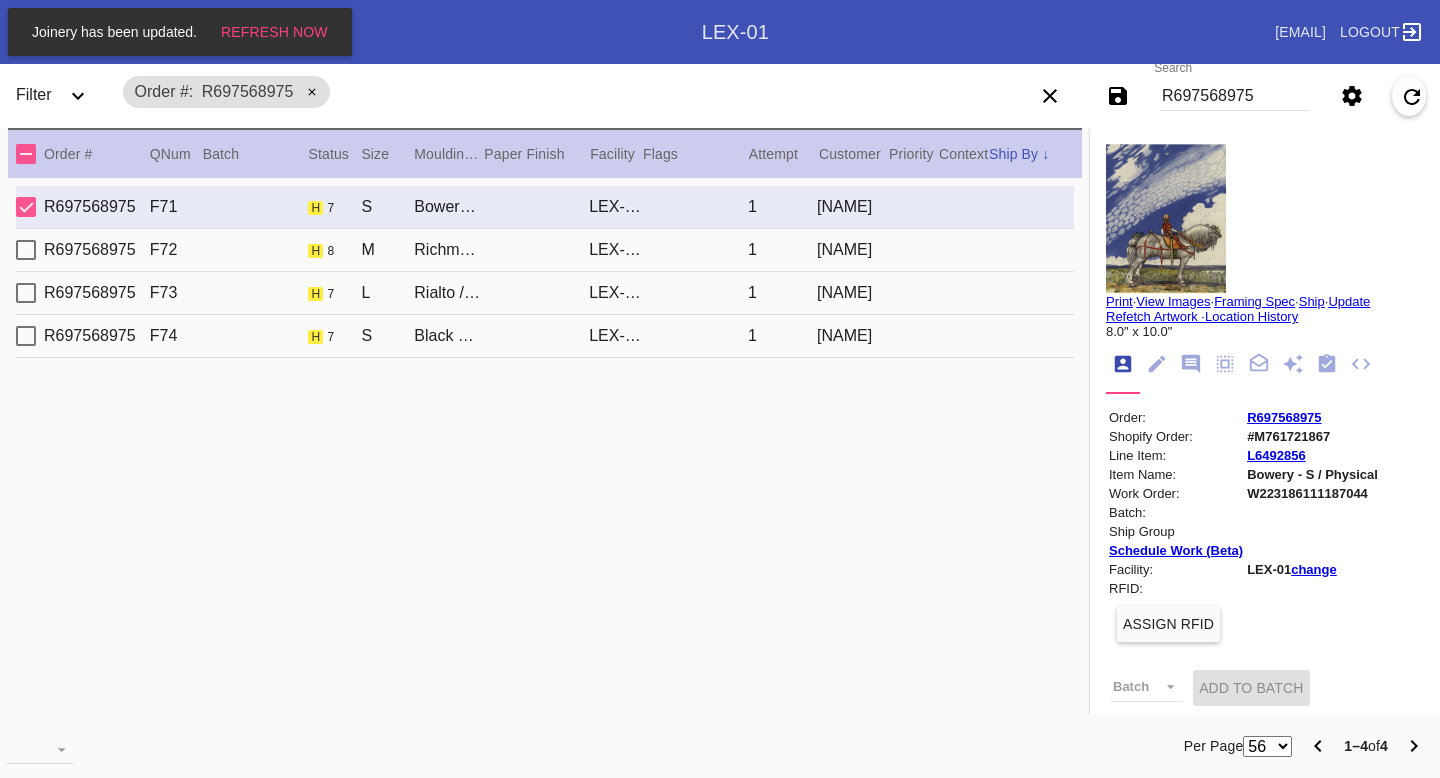 click on "W223186111187044" at bounding box center [1312, 493] 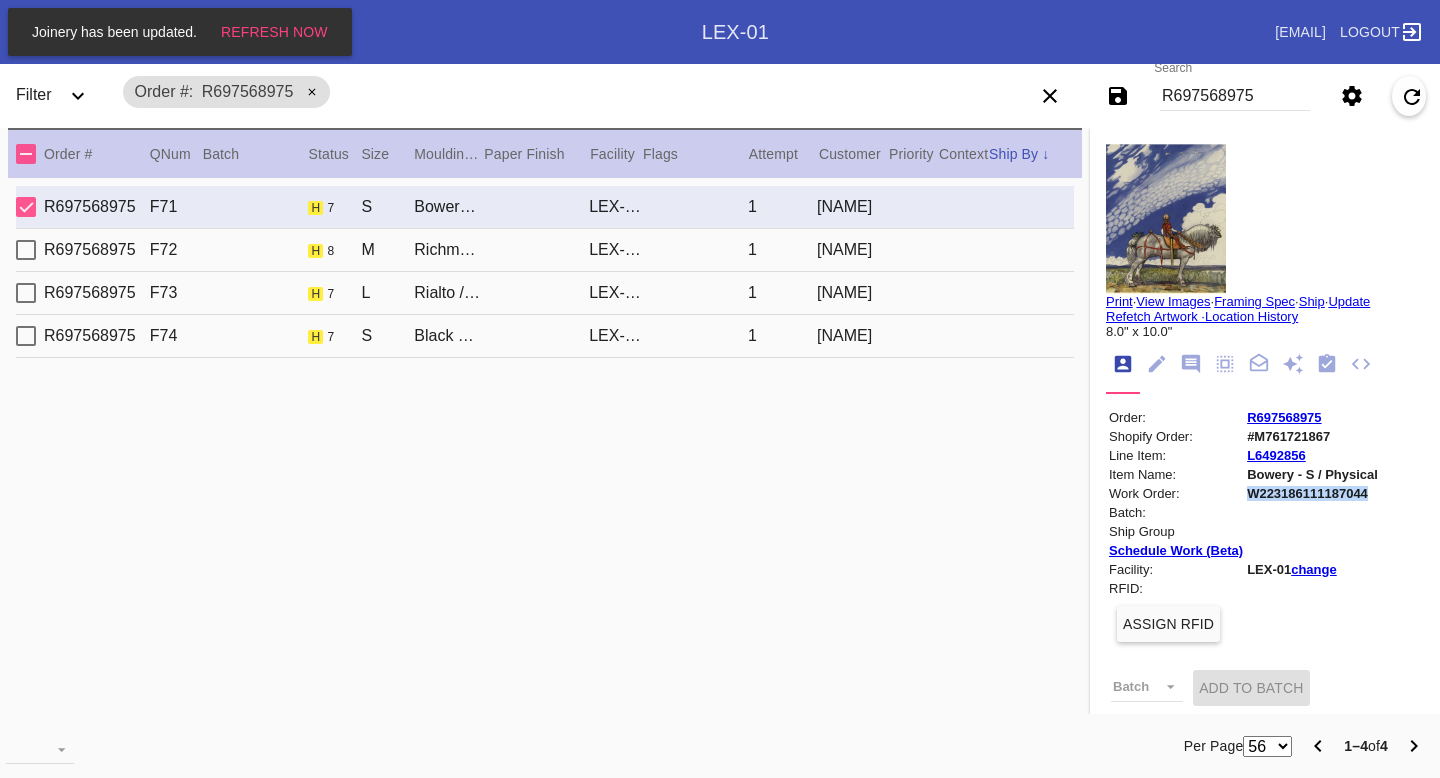 click on "W223186111187044" at bounding box center (1312, 493) 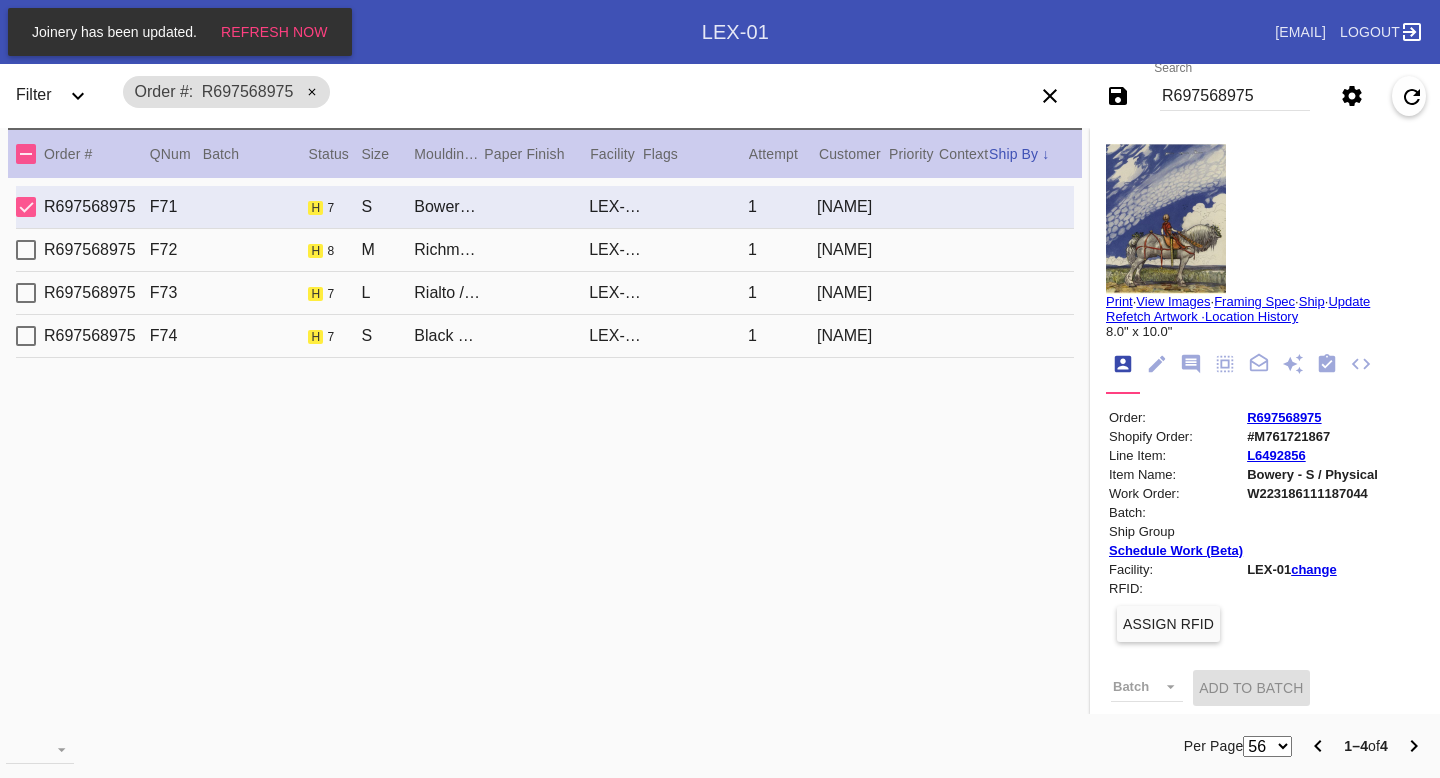 click on "R697568975 F72 h   8 M Richmond / Off-White LEX-01 1 Kira Asatryan" at bounding box center [545, 250] 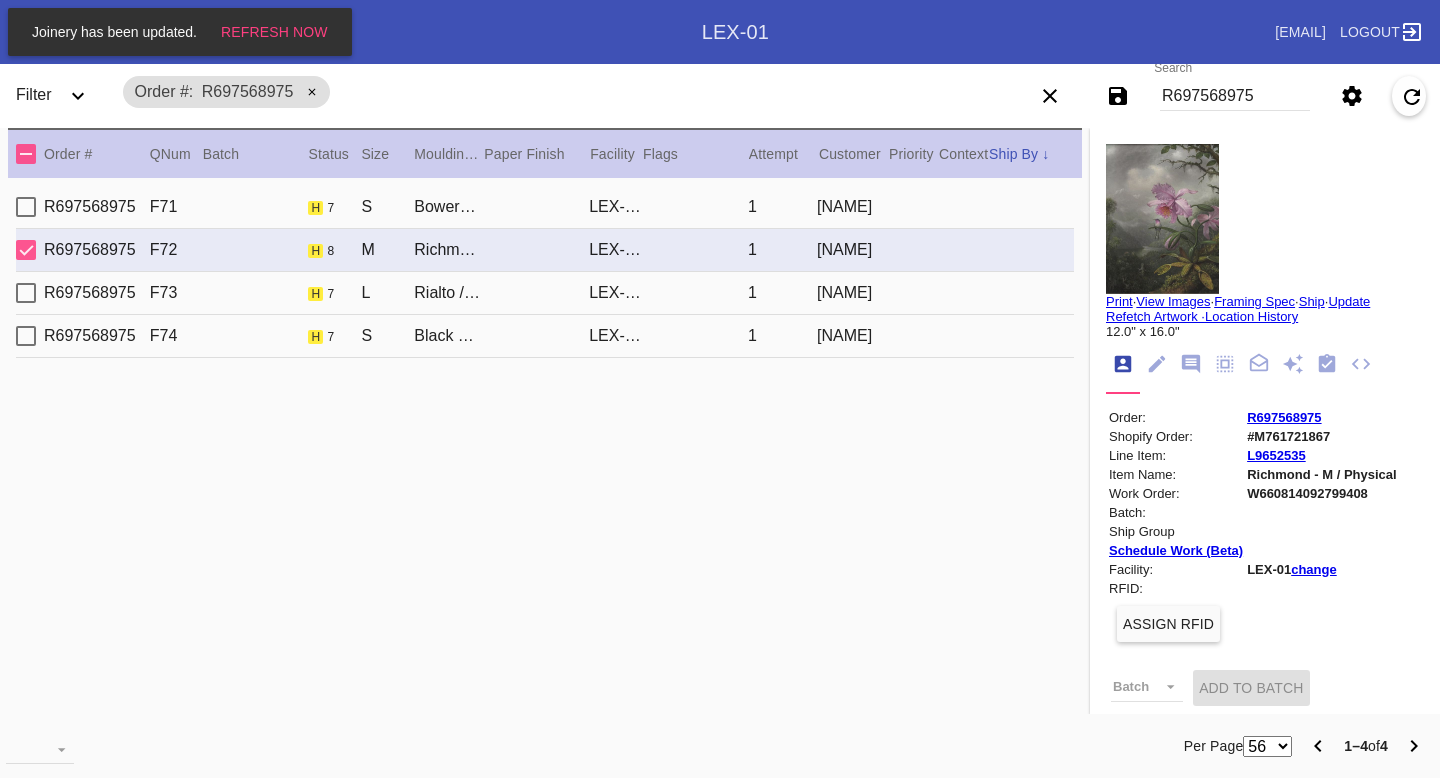 click on "W660814092799408" at bounding box center [1322, 493] 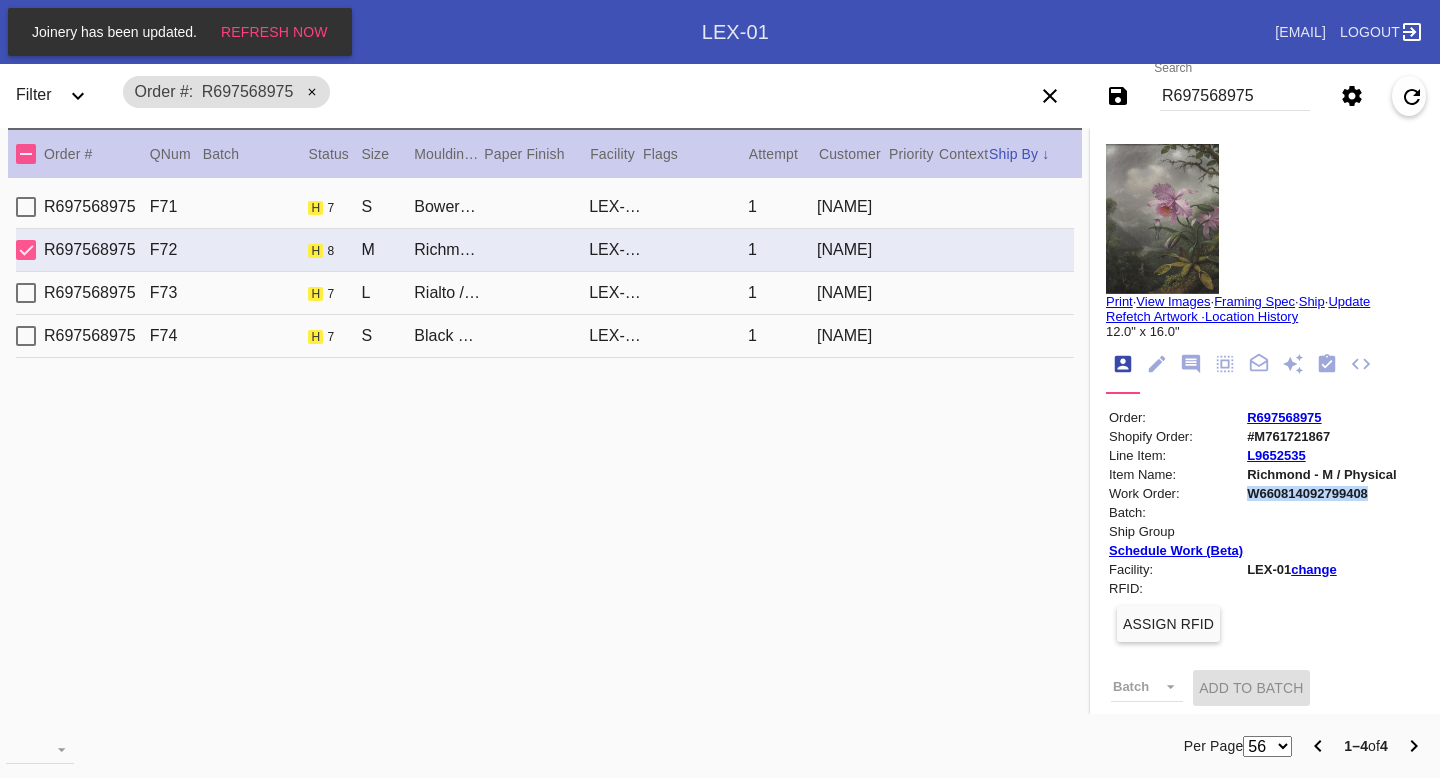 click on "W660814092799408" at bounding box center [1322, 493] 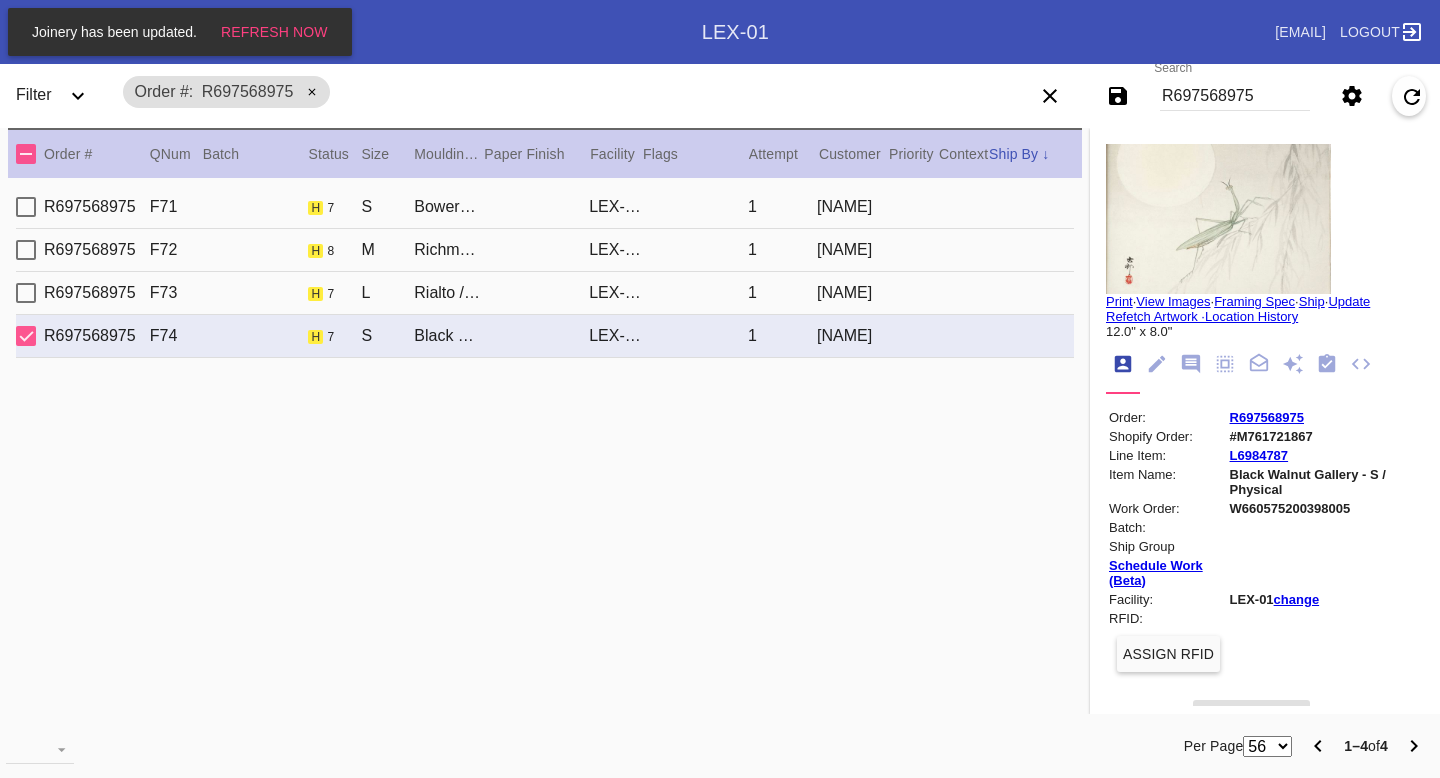 click on "W660575200398005" at bounding box center [1325, 508] 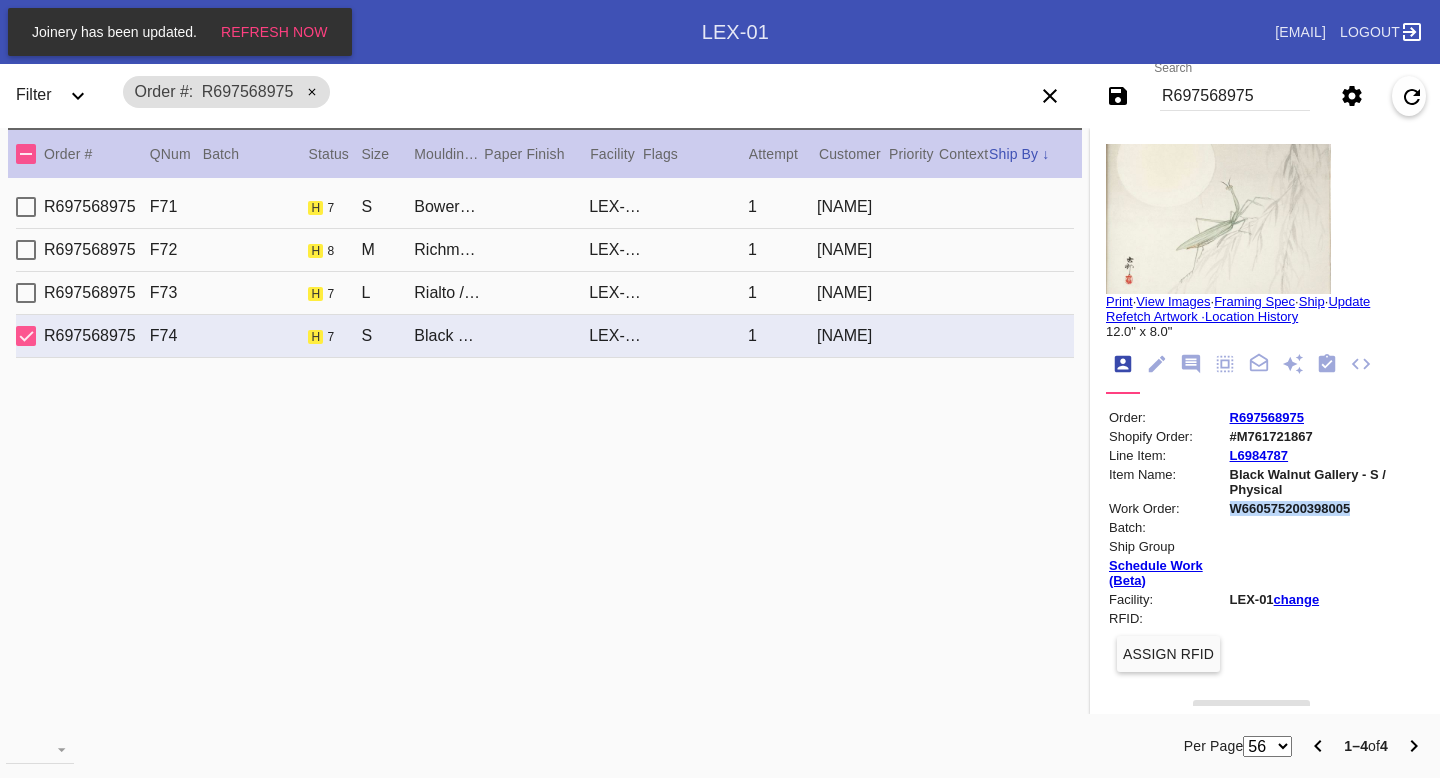 click on "W660575200398005" at bounding box center (1325, 508) 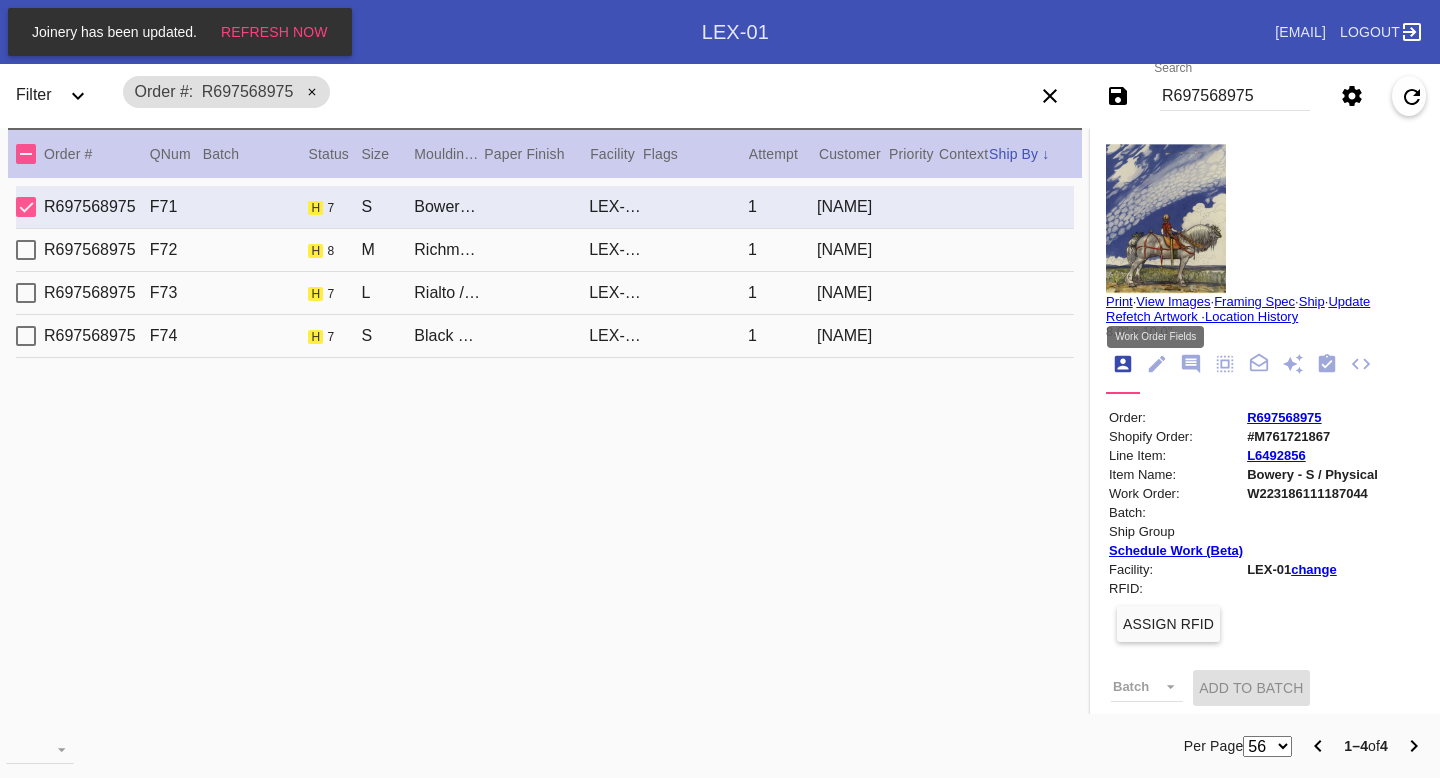 click at bounding box center (1157, 364) 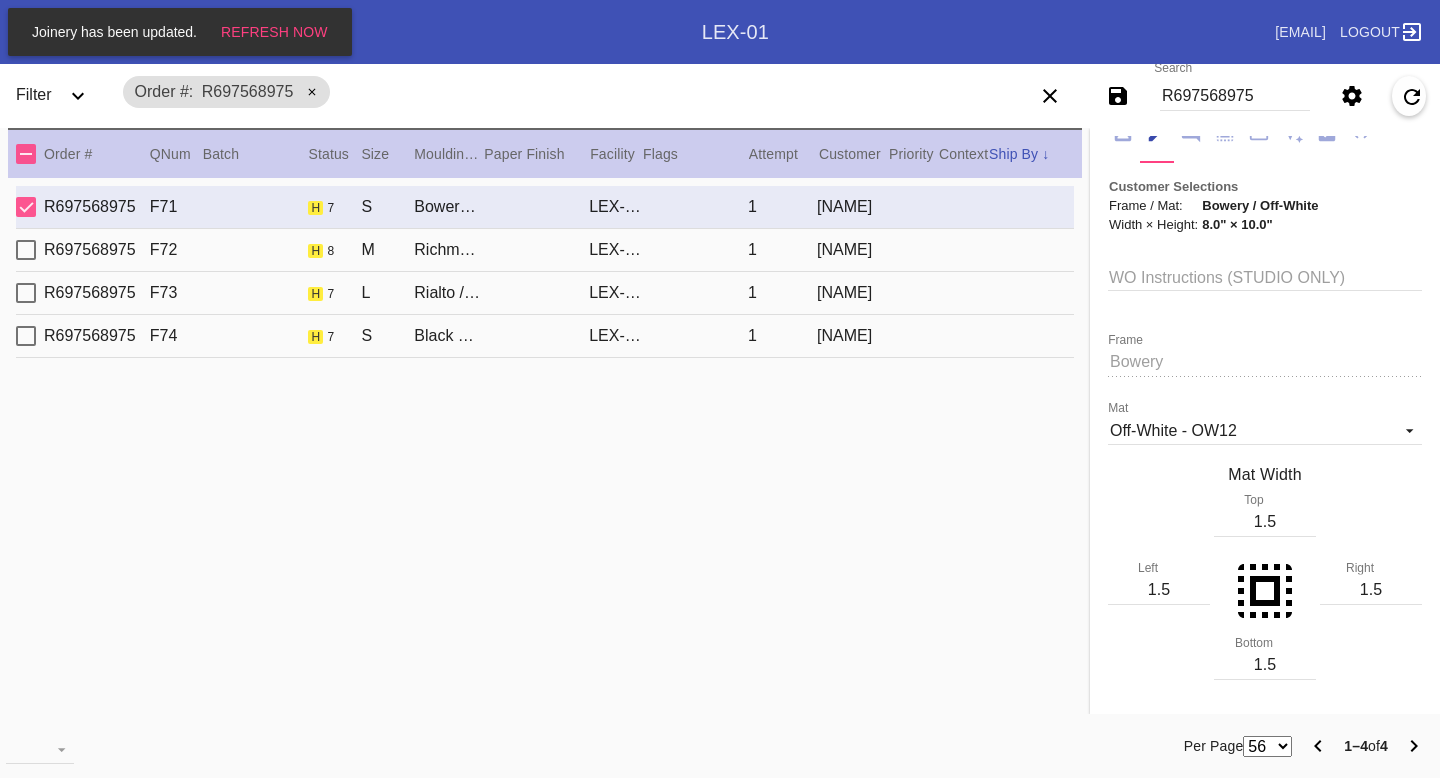 scroll, scrollTop: 261, scrollLeft: 0, axis: vertical 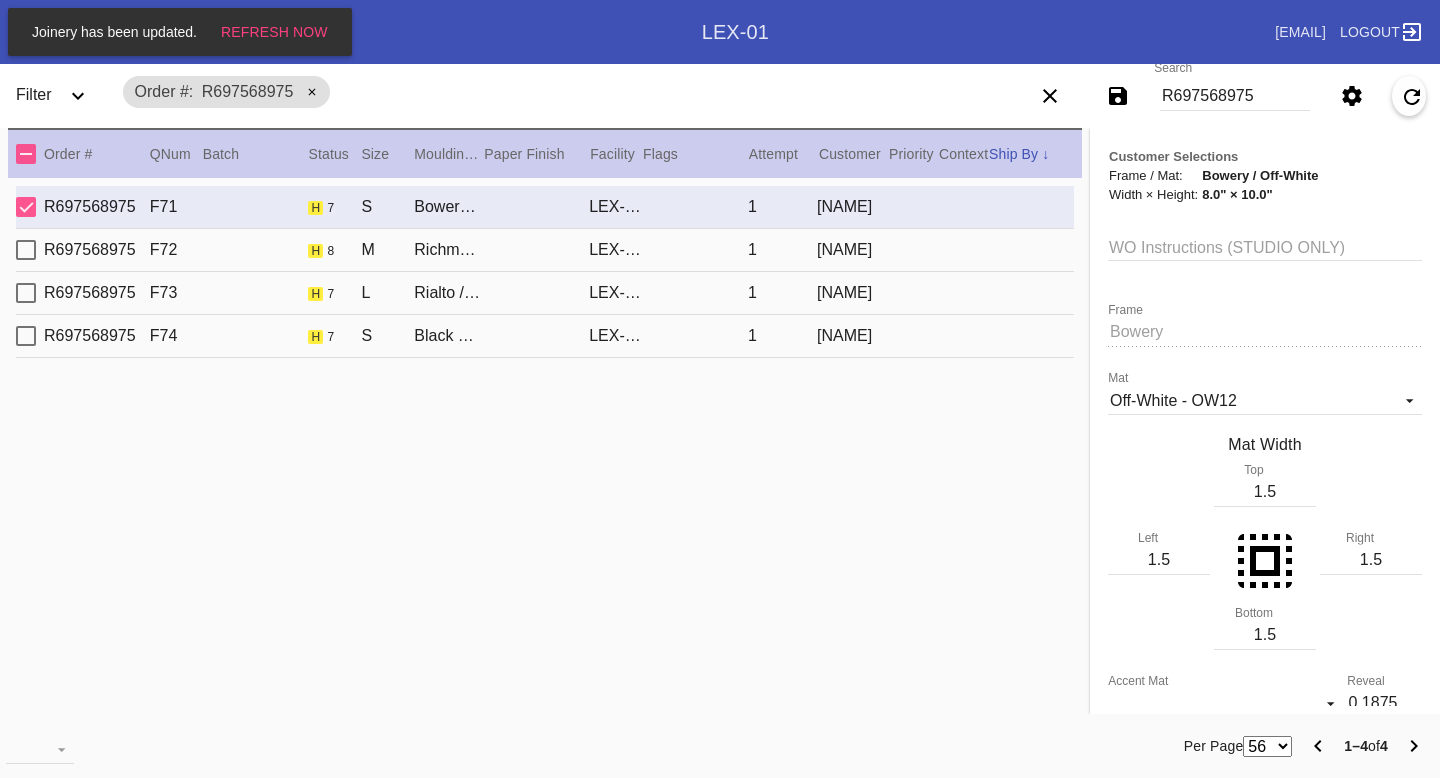 click on "R697568975 F72 h   8 M Richmond / Off-White LEX-01 1 Kira Asatryan" at bounding box center [545, 250] 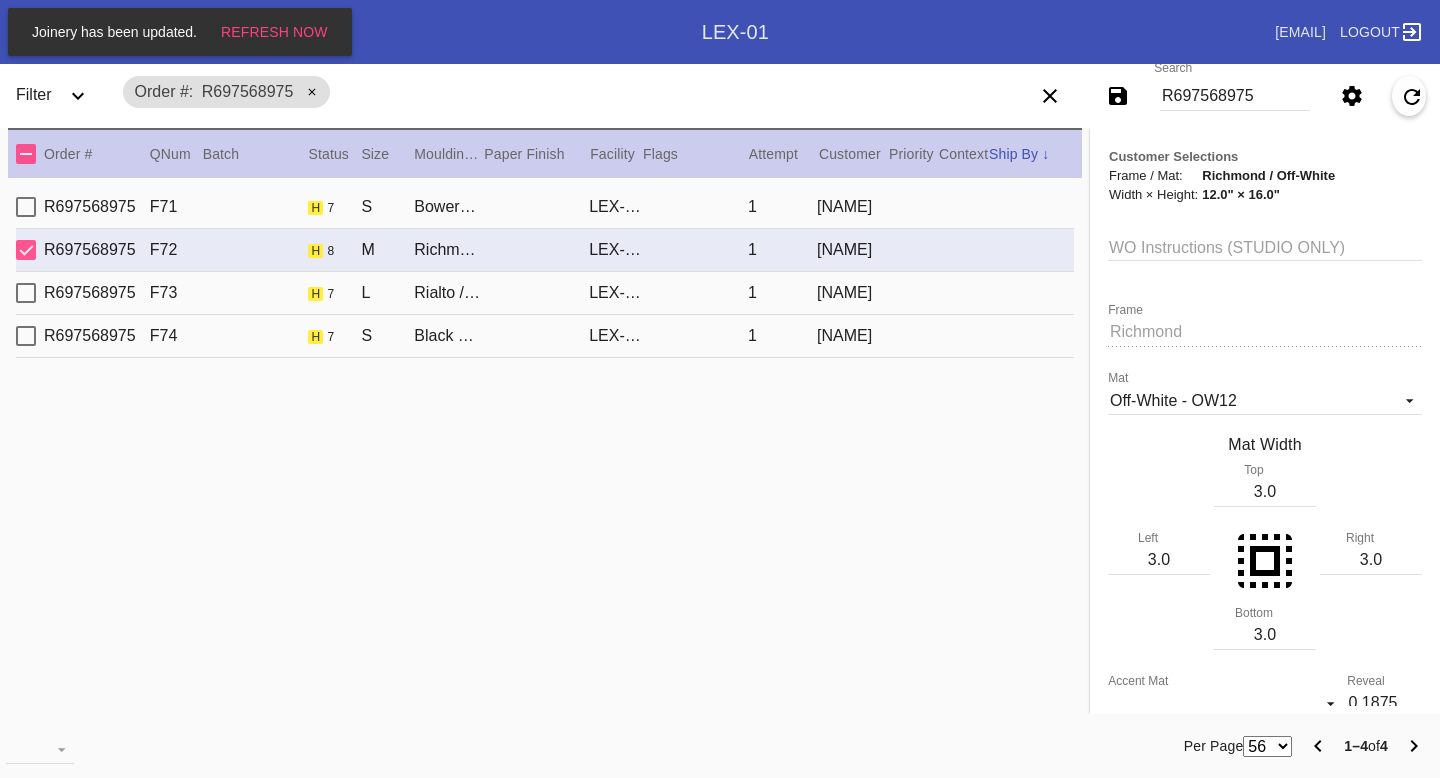 click on "R697568975 F73 h   7 L Rialto / No Mat LEX-01 1 Kira Asatryan" at bounding box center (545, 293) 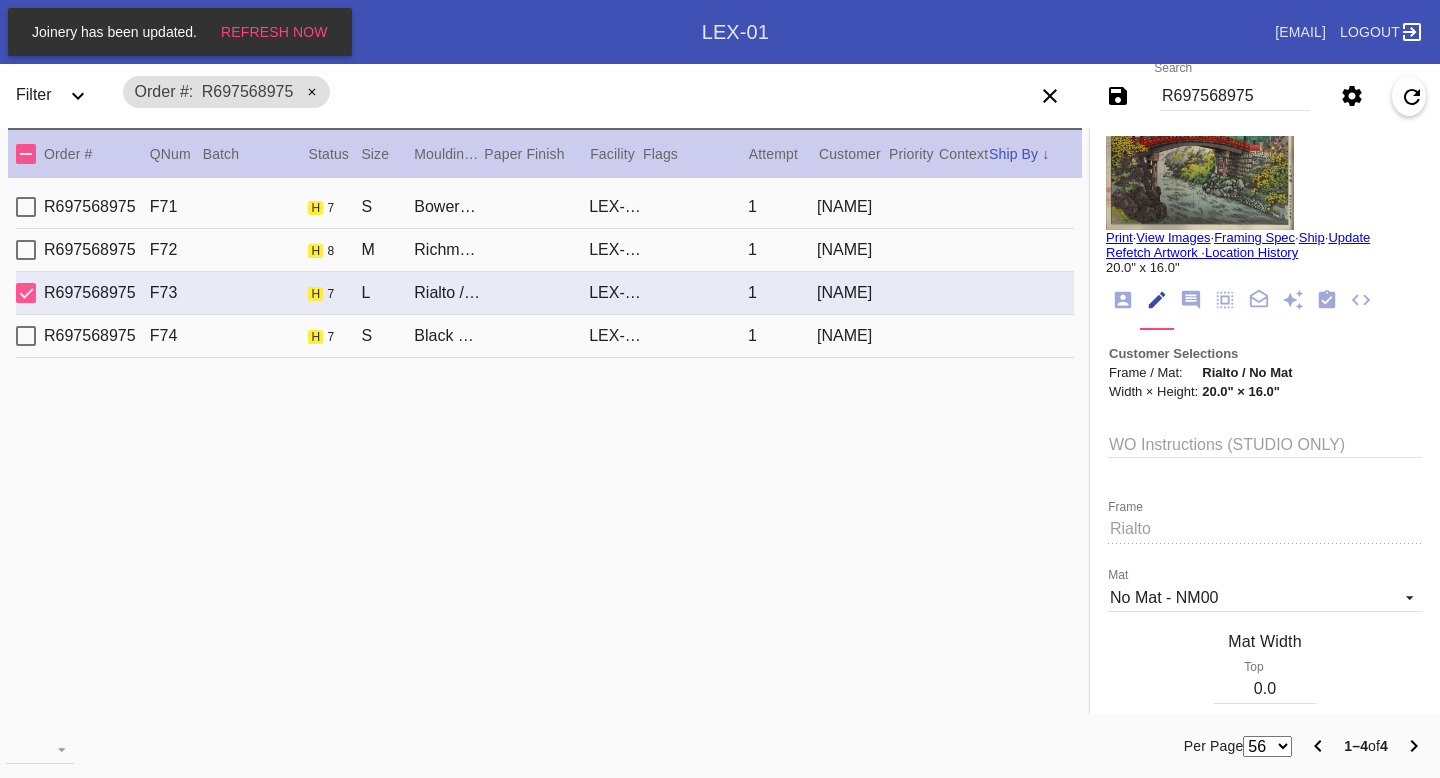 scroll, scrollTop: 0, scrollLeft: 0, axis: both 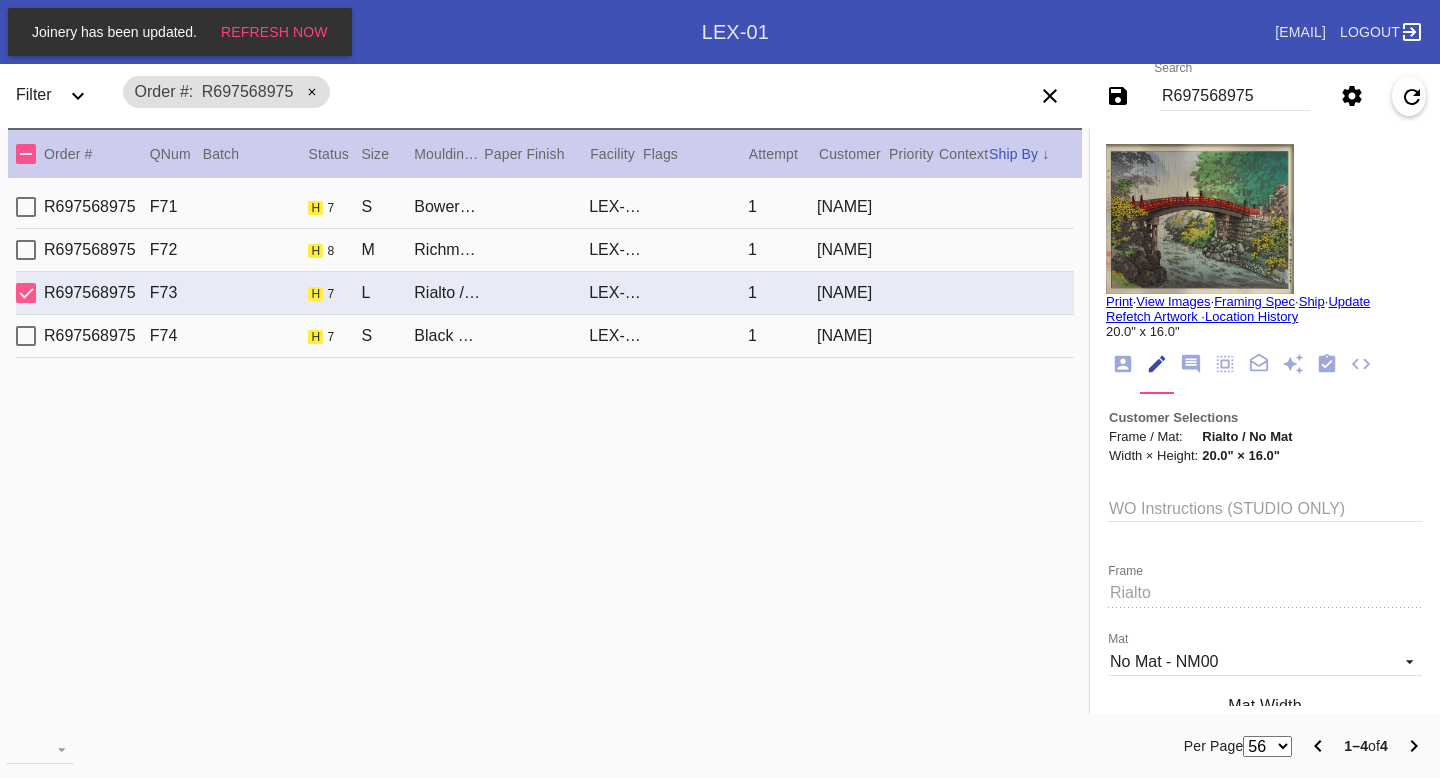 click on "R697568975 F72 h   8 M Richmond / Off-White LEX-01 1 Kira Asatryan" at bounding box center (545, 250) 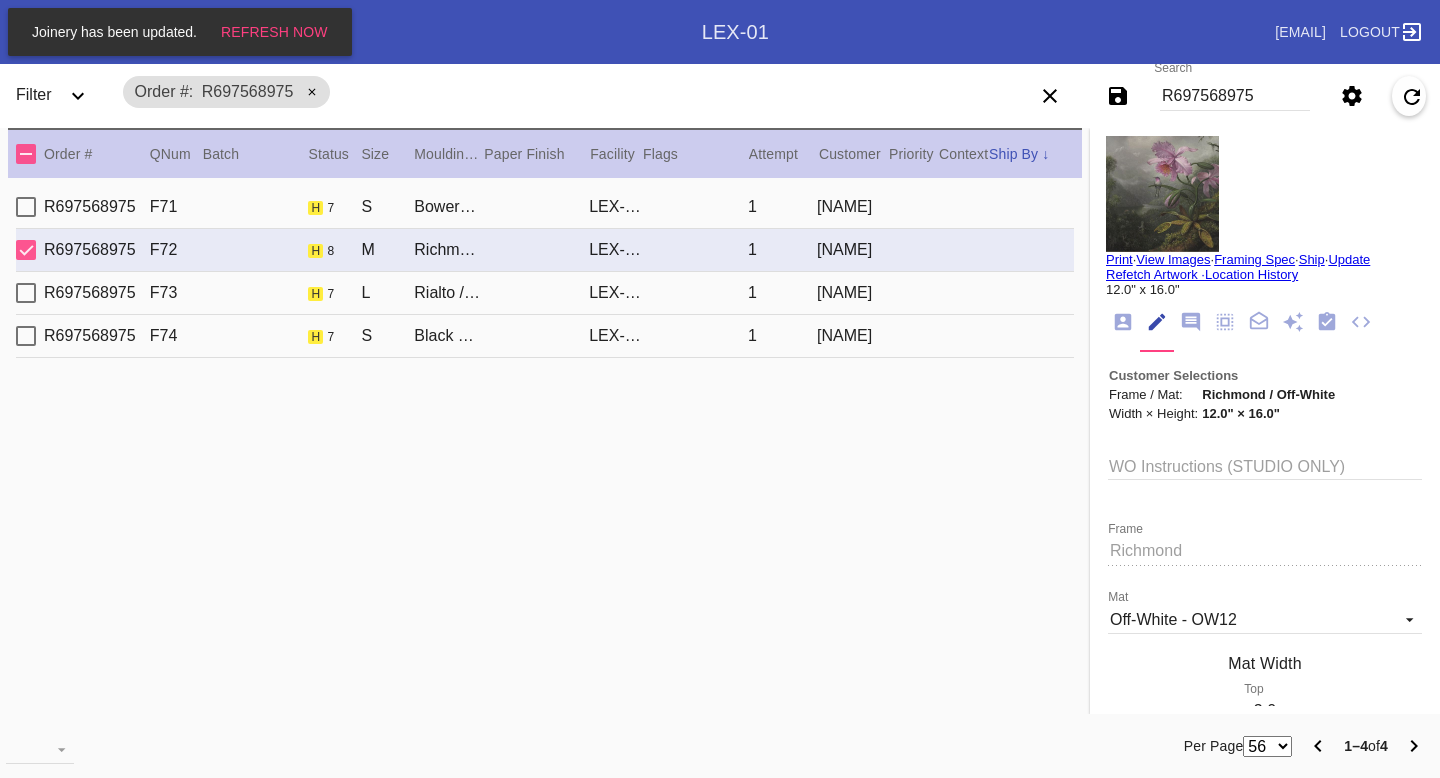 scroll, scrollTop: 0, scrollLeft: 0, axis: both 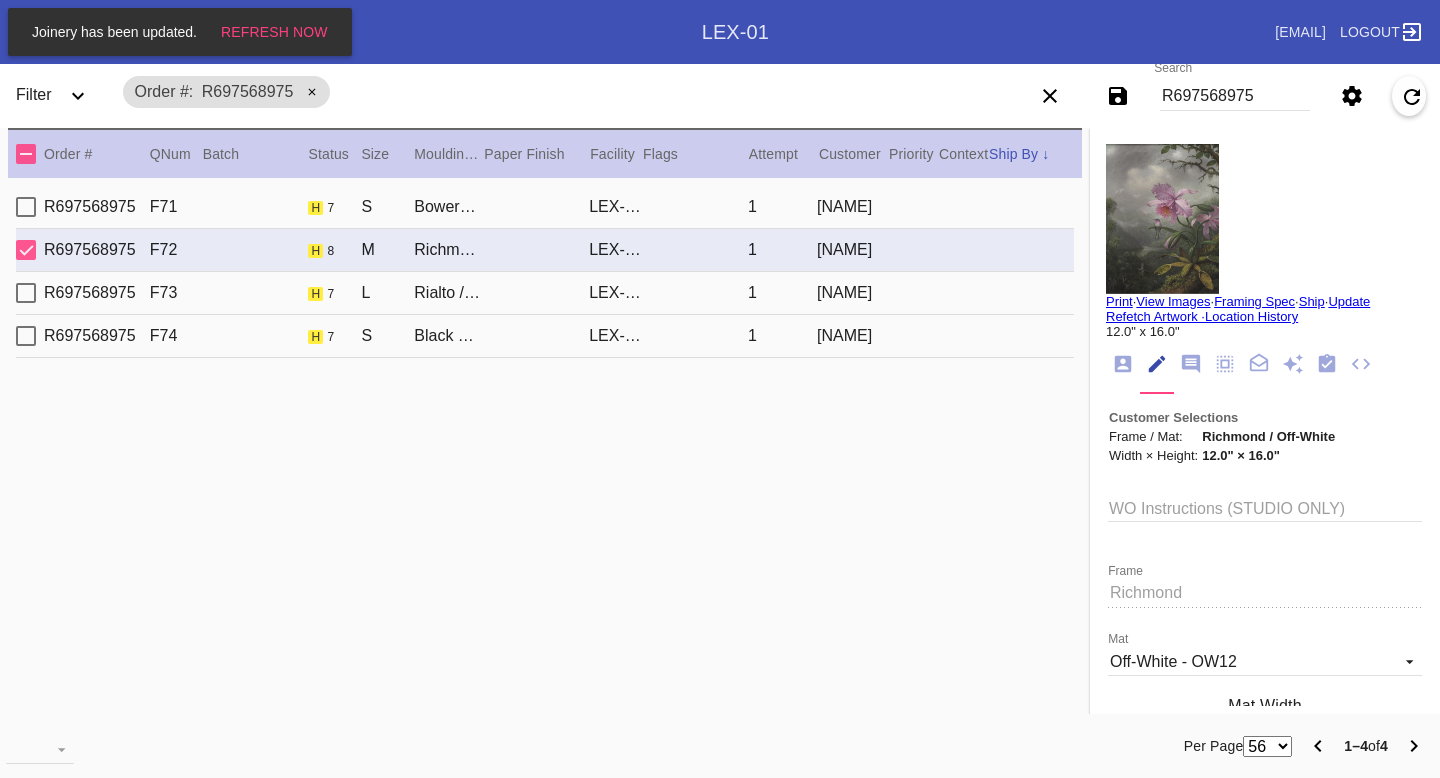 click at bounding box center [1162, 219] 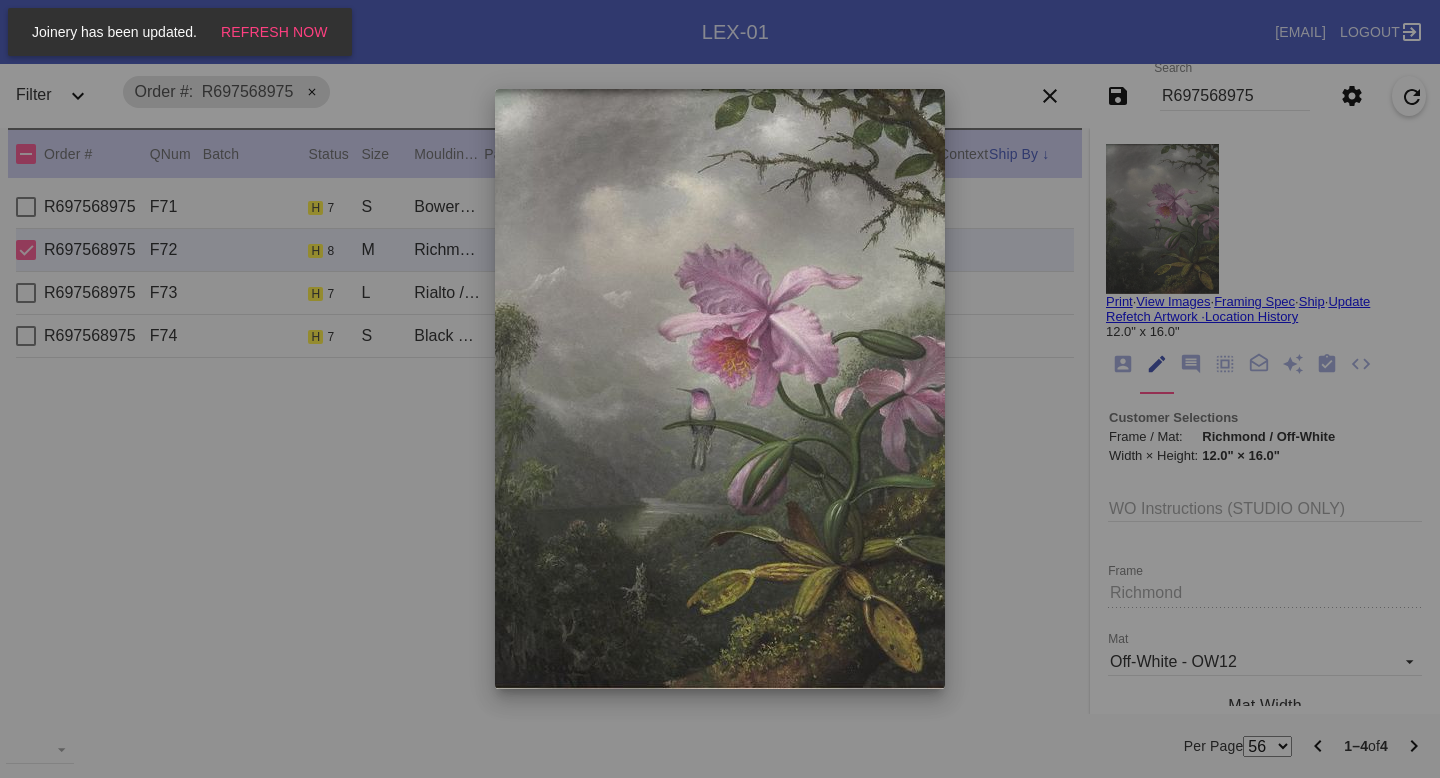 click at bounding box center [720, 389] 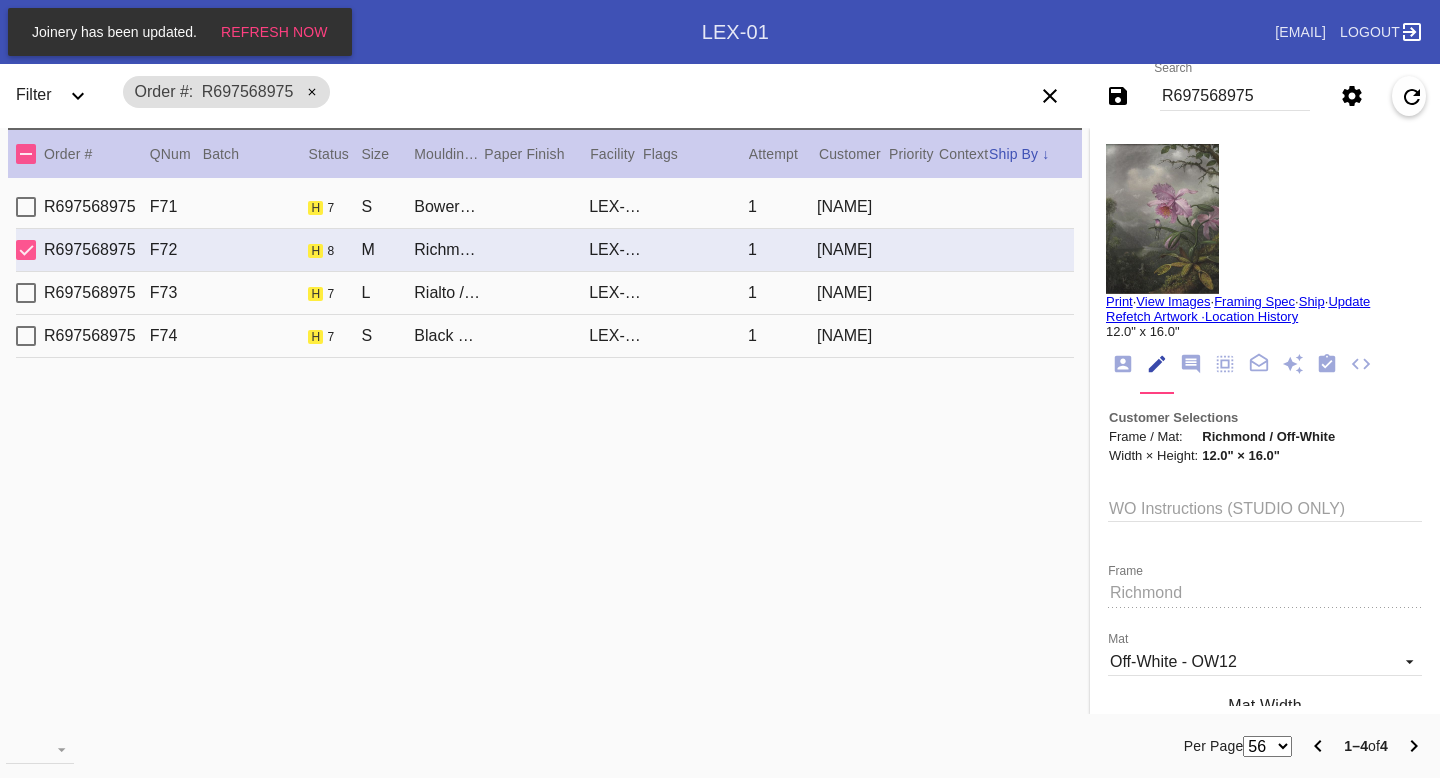 click on "View Images" at bounding box center [1173, 301] 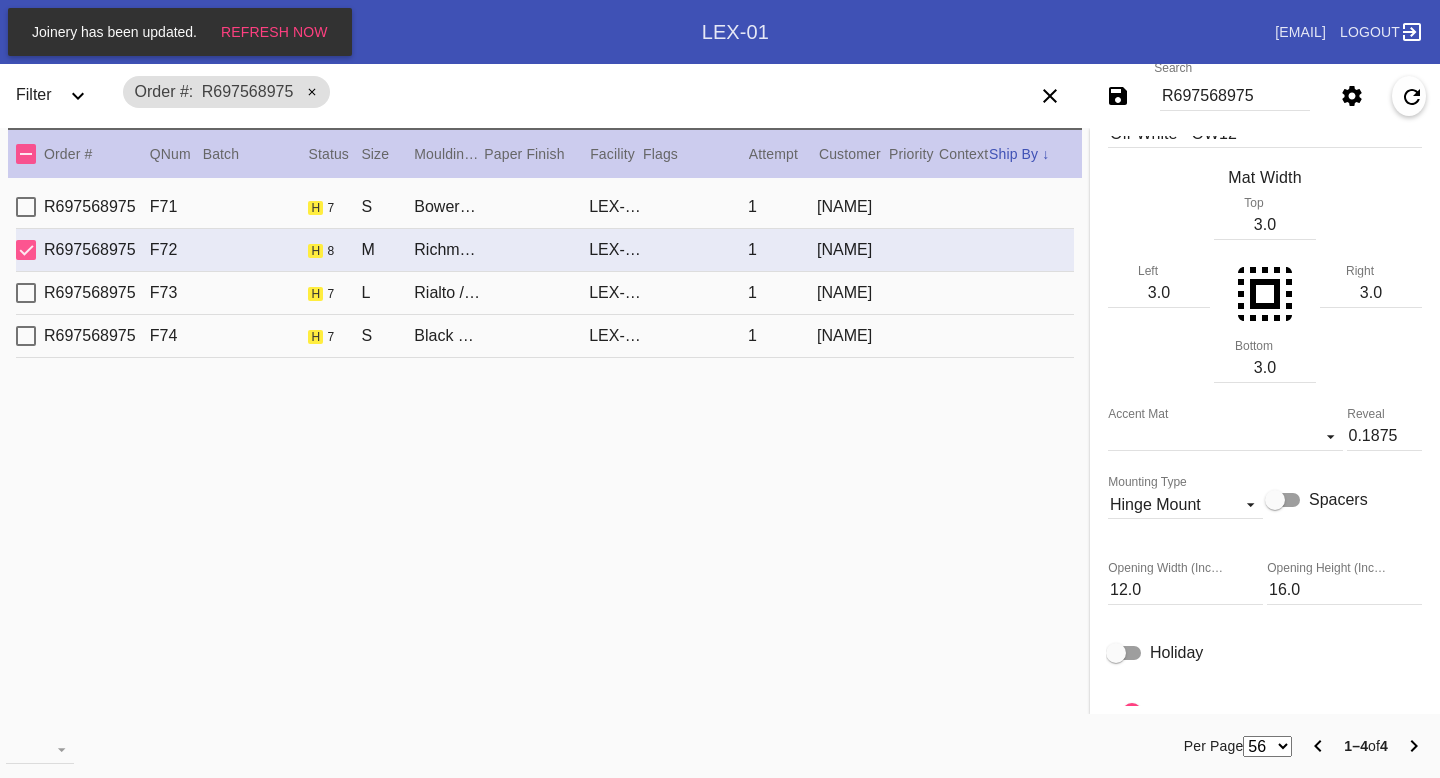 scroll, scrollTop: 535, scrollLeft: 0, axis: vertical 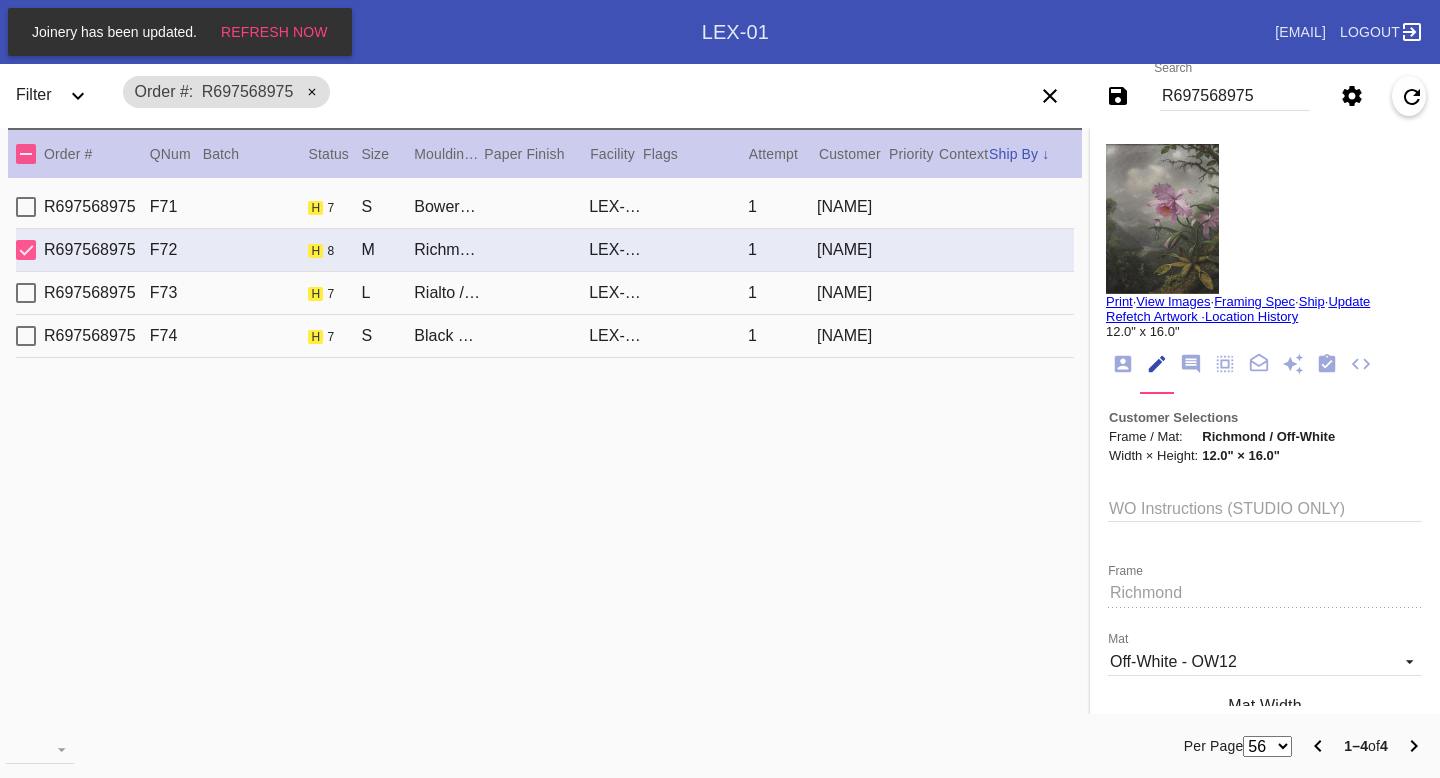 click at bounding box center [1327, 364] 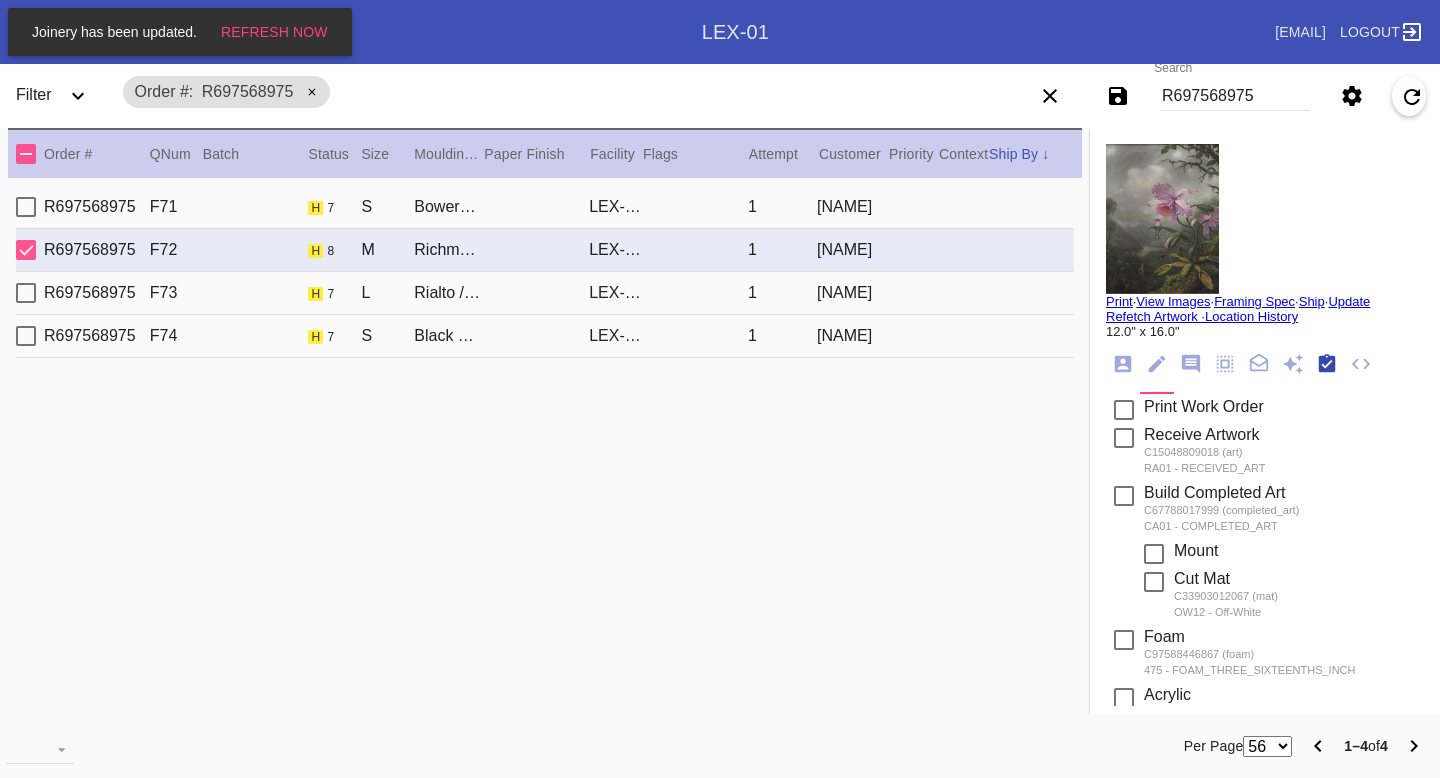 scroll, scrollTop: 320, scrollLeft: 0, axis: vertical 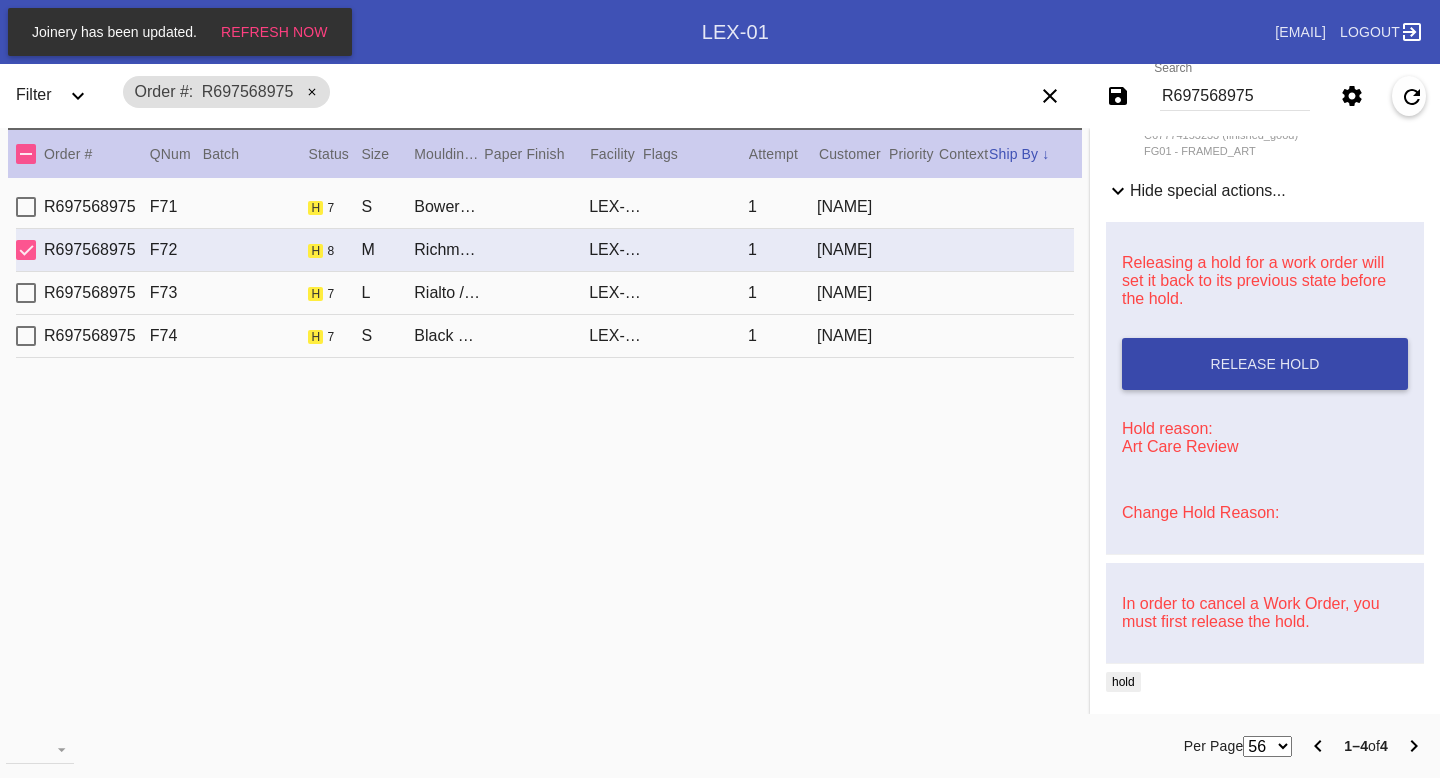 click on "Release Hold" at bounding box center [1265, 364] 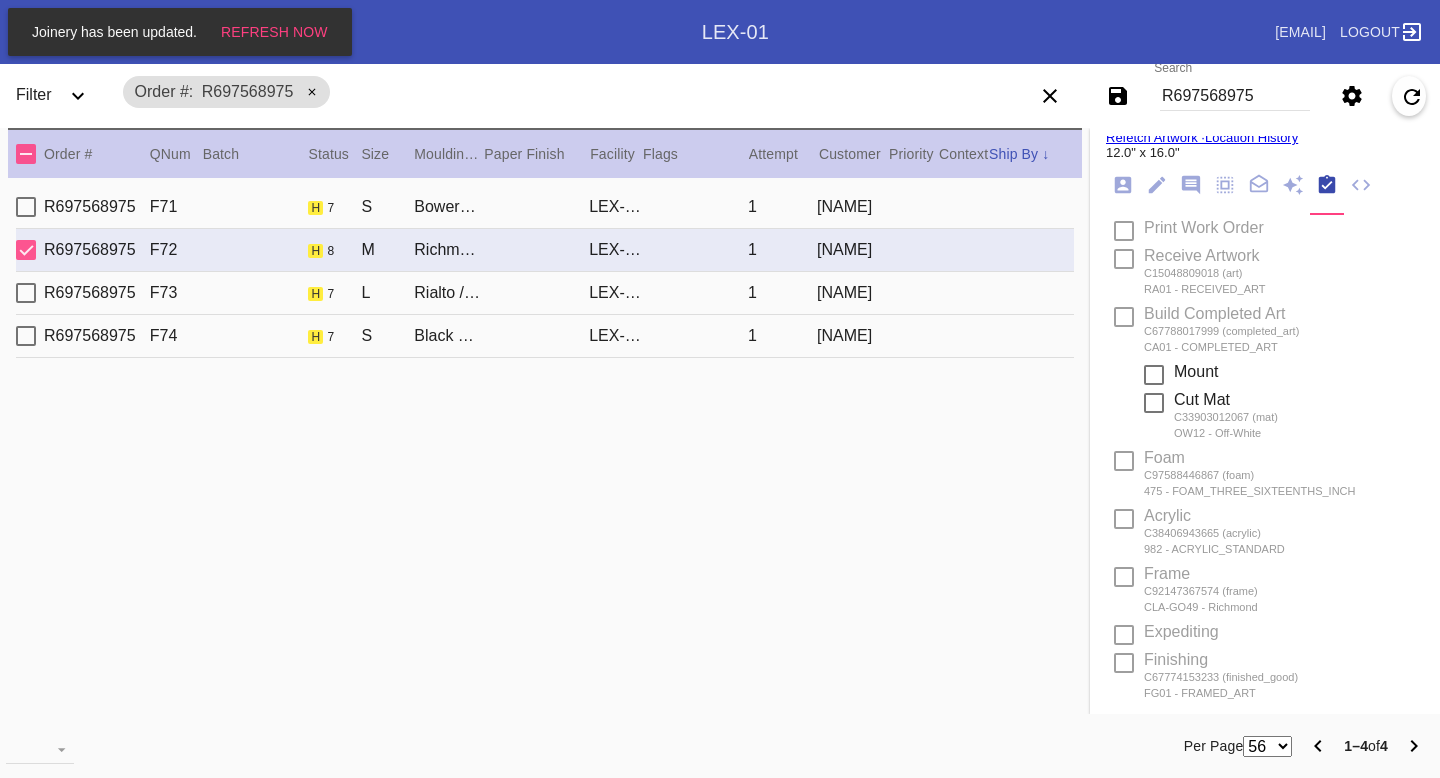 scroll, scrollTop: 0, scrollLeft: 0, axis: both 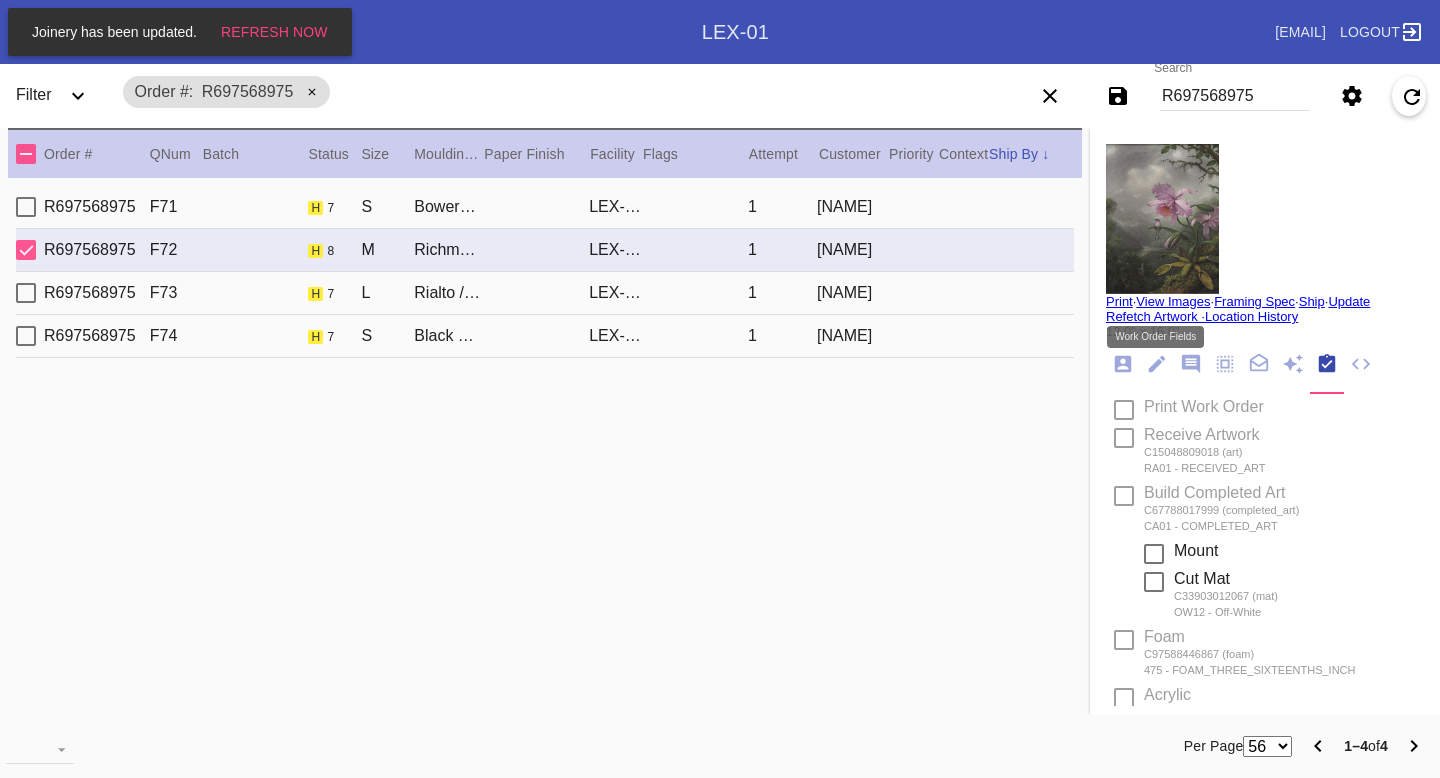 click at bounding box center [1157, 364] 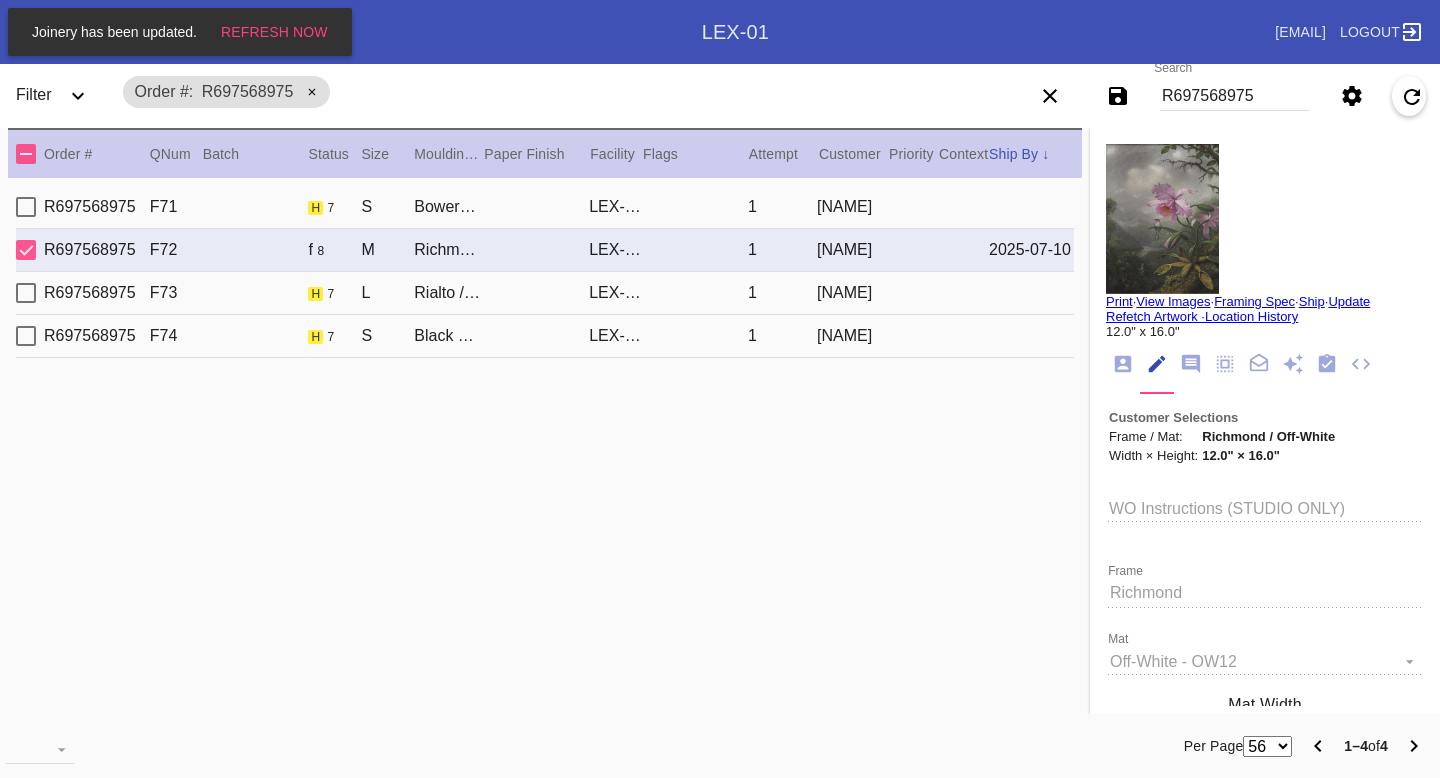 scroll, scrollTop: 73, scrollLeft: 0, axis: vertical 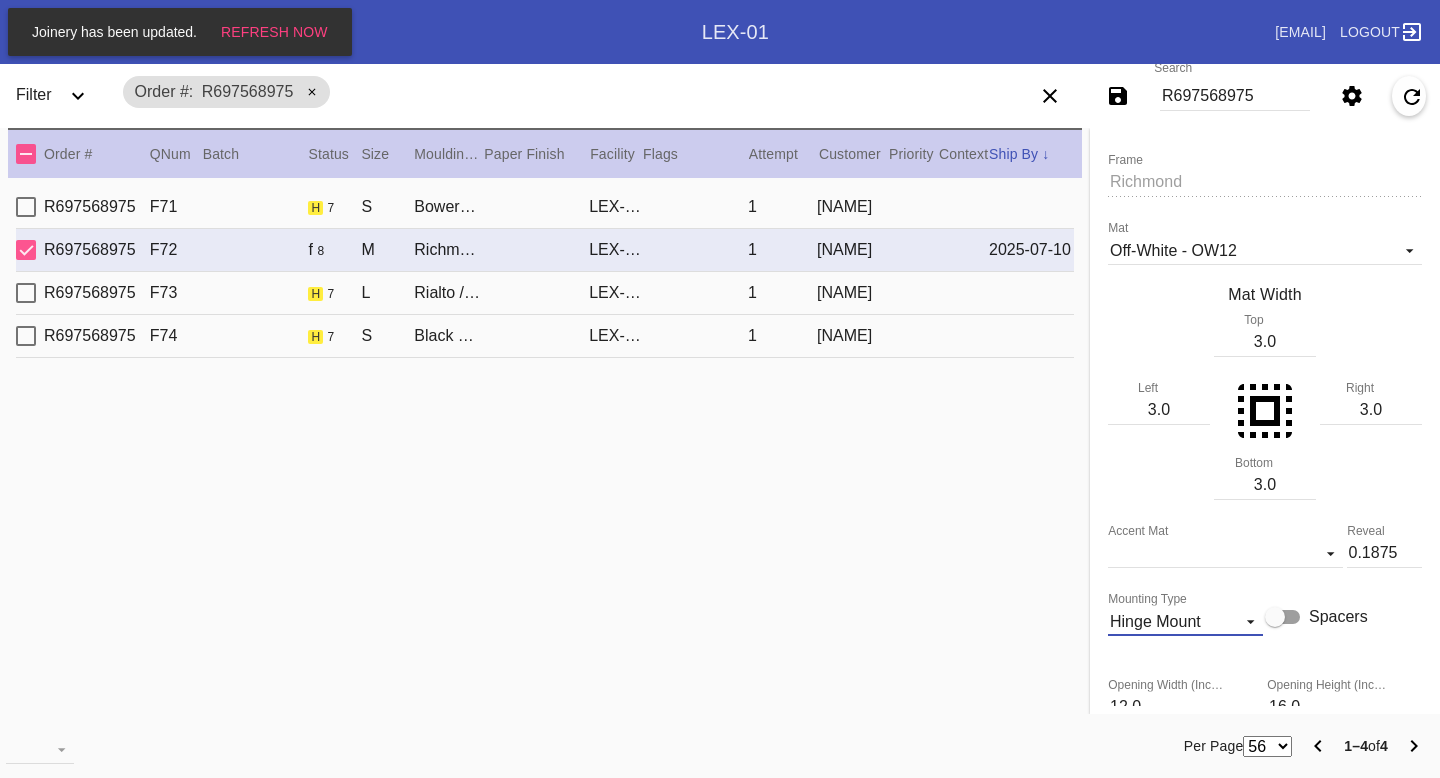 click on "Hinge Mount" at bounding box center [1185, 621] 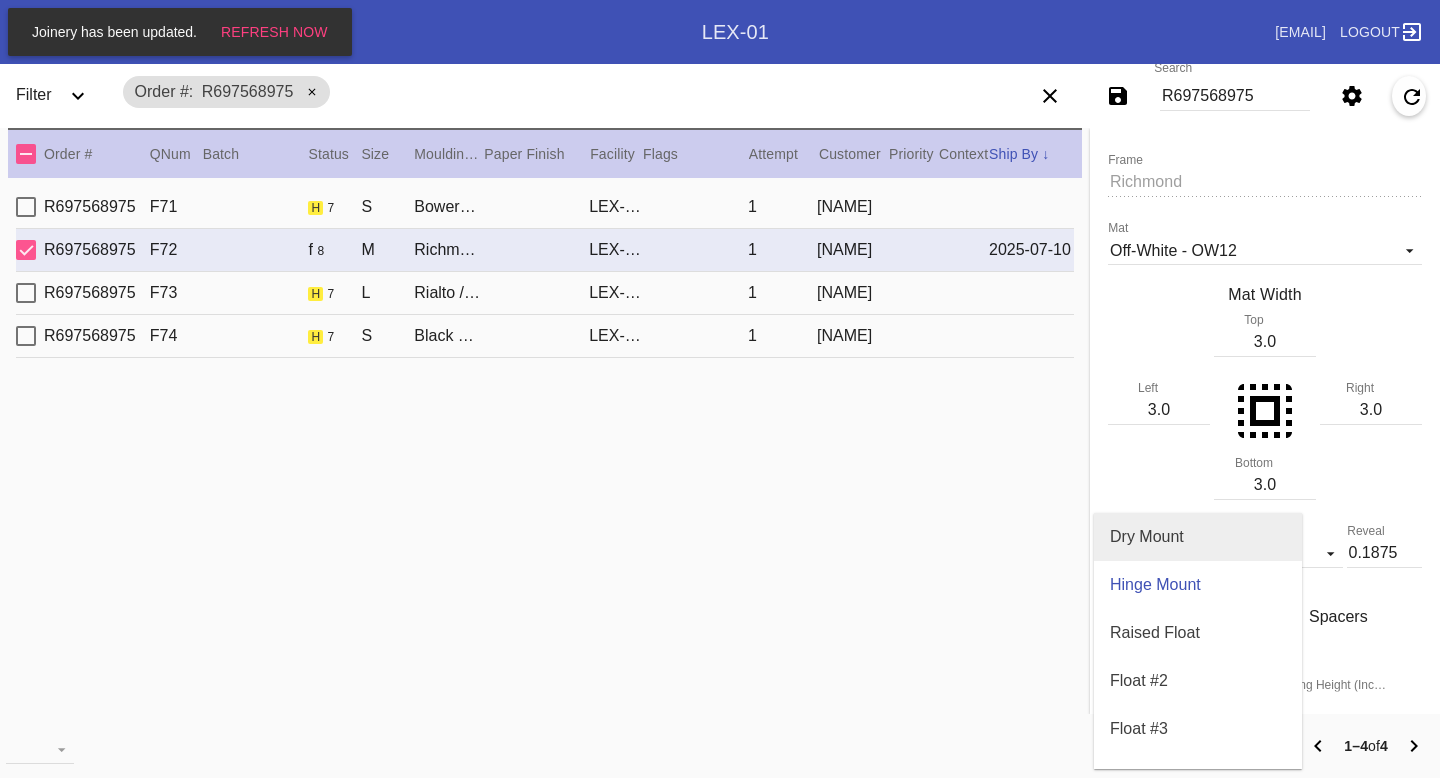 click on "Dry Mount" at bounding box center (1147, 537) 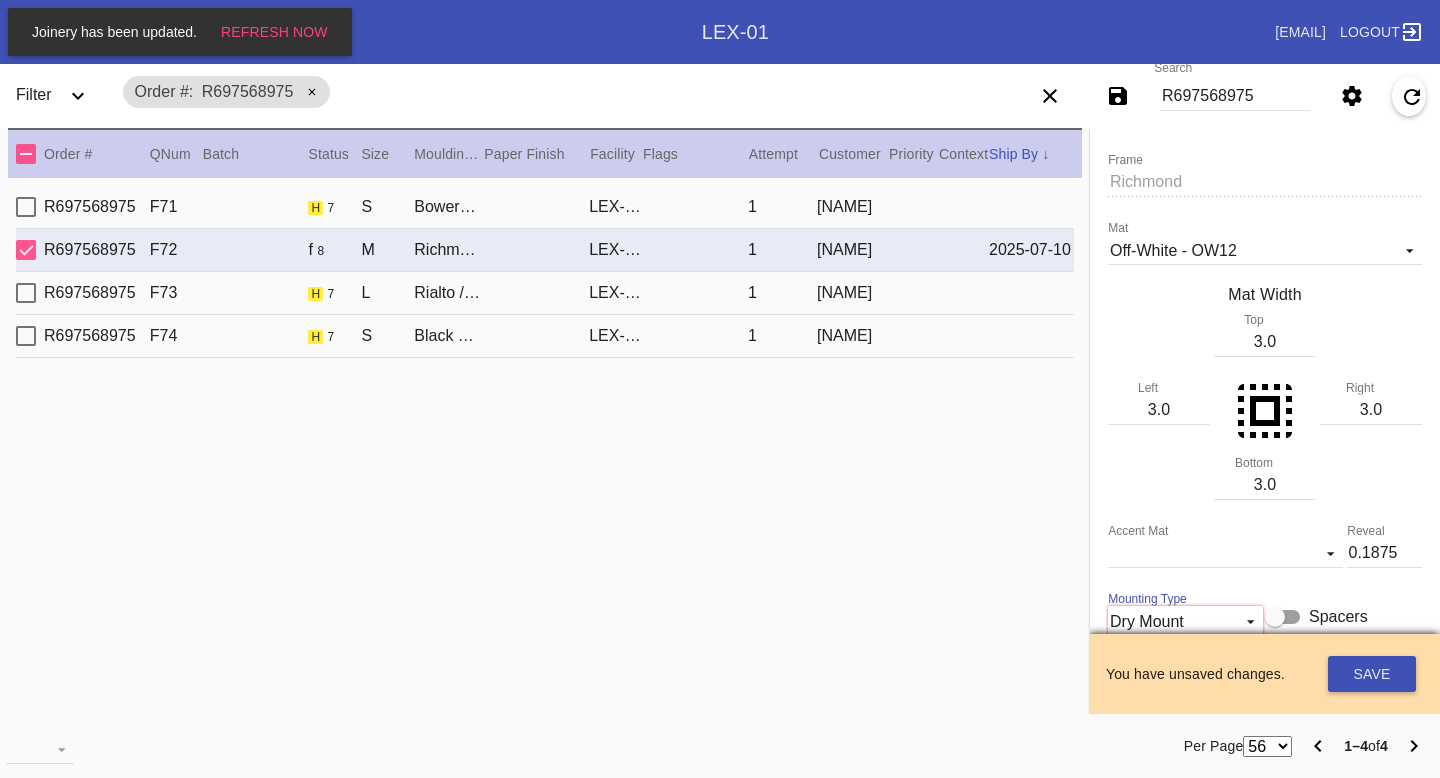 click on "Dry Mount" at bounding box center (1185, 621) 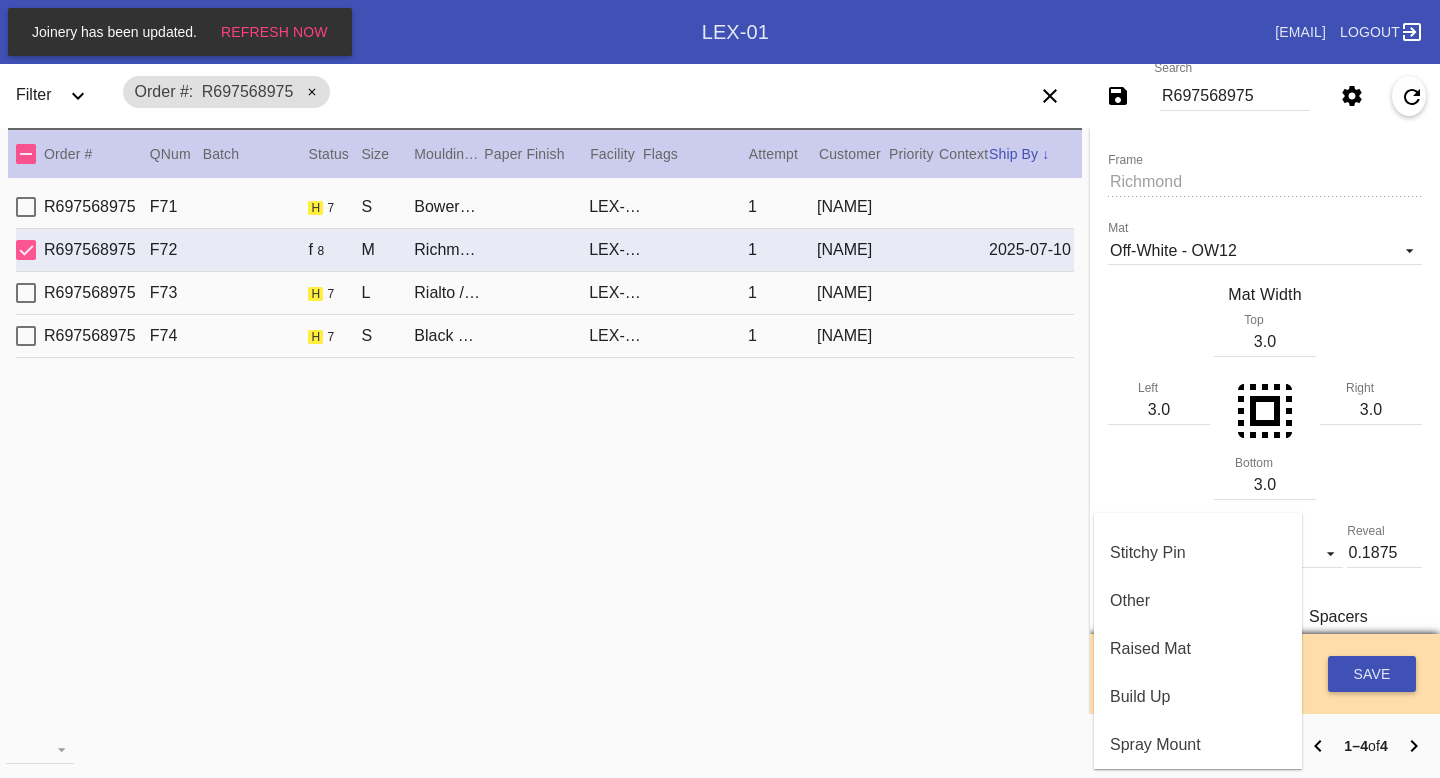scroll, scrollTop: 350, scrollLeft: 0, axis: vertical 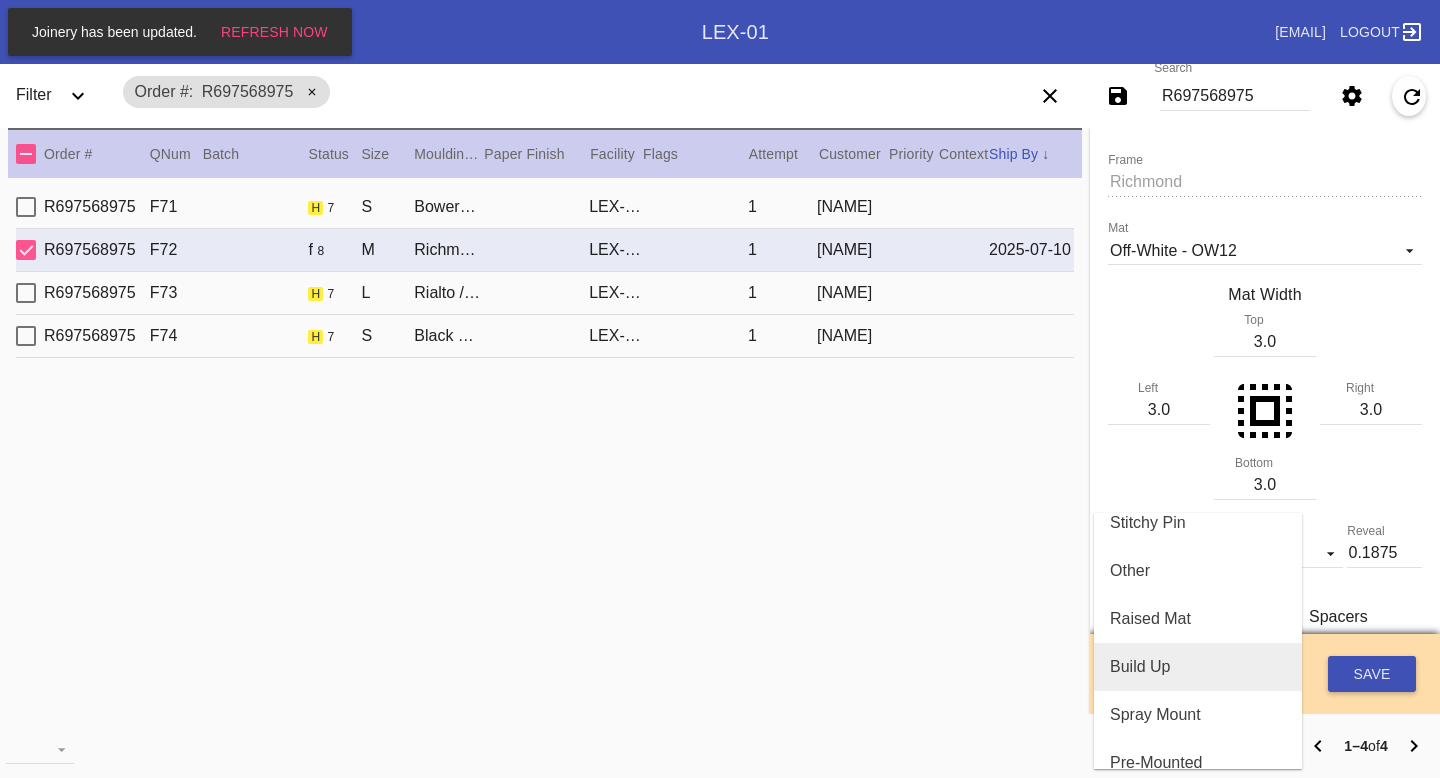click on "Build Up" at bounding box center (1198, 667) 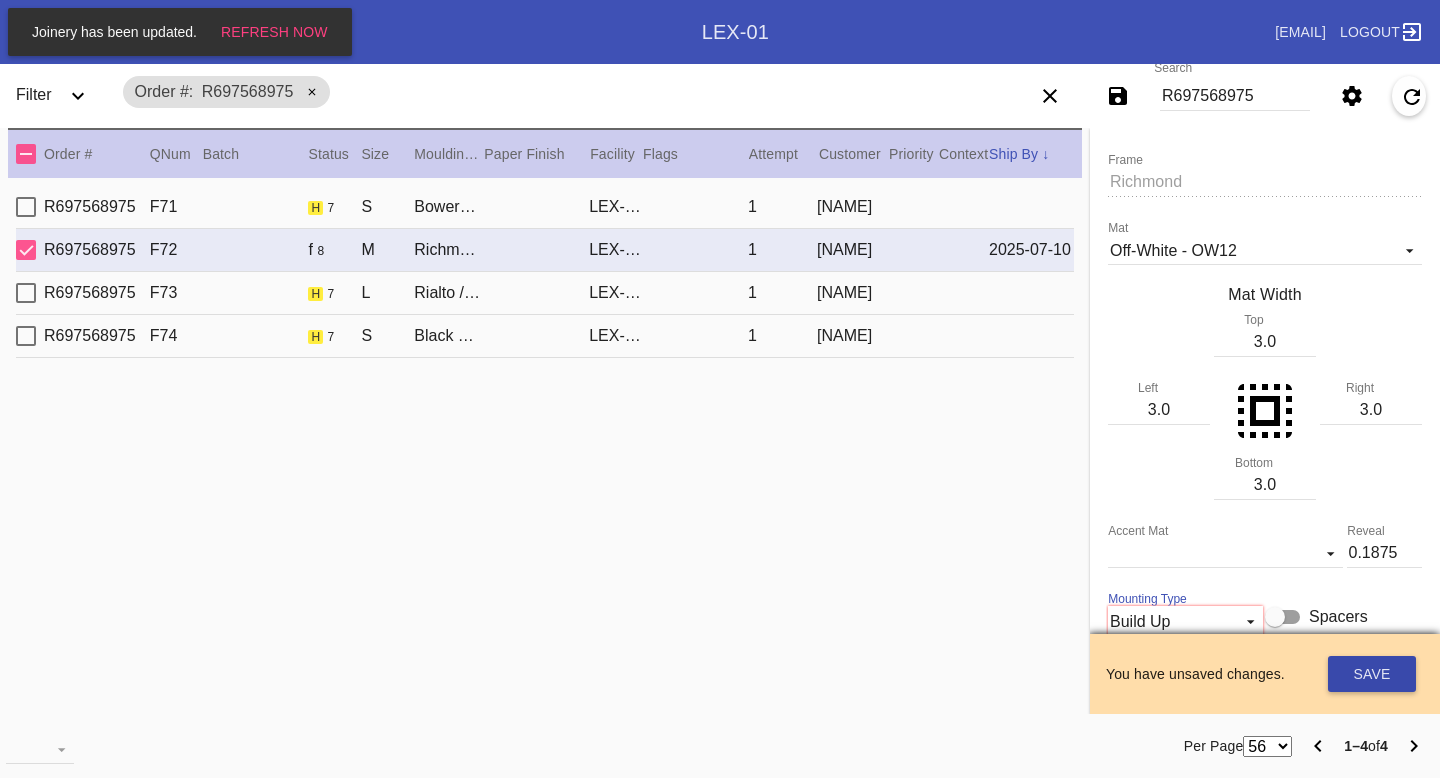 click on "Save" at bounding box center [1372, 674] 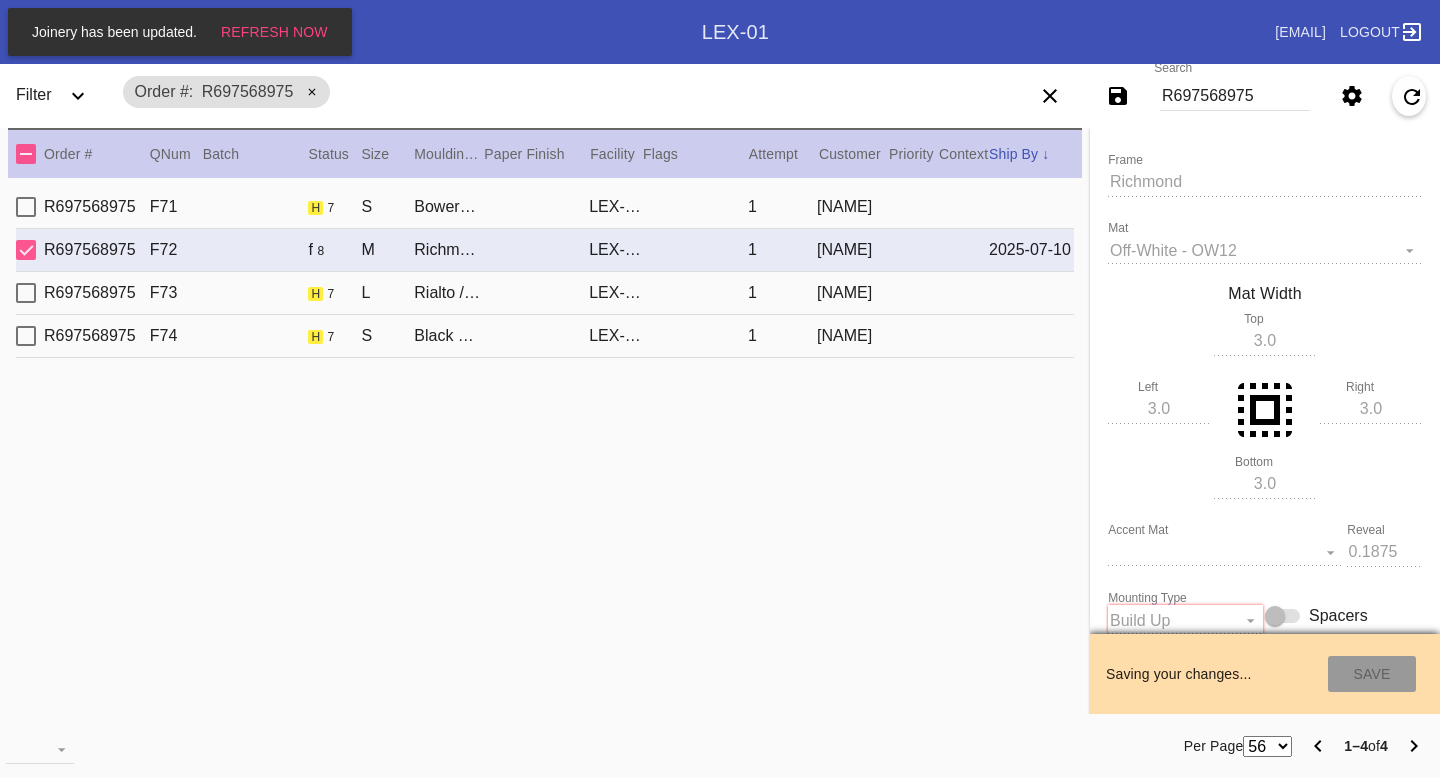 scroll, scrollTop: 0, scrollLeft: 0, axis: both 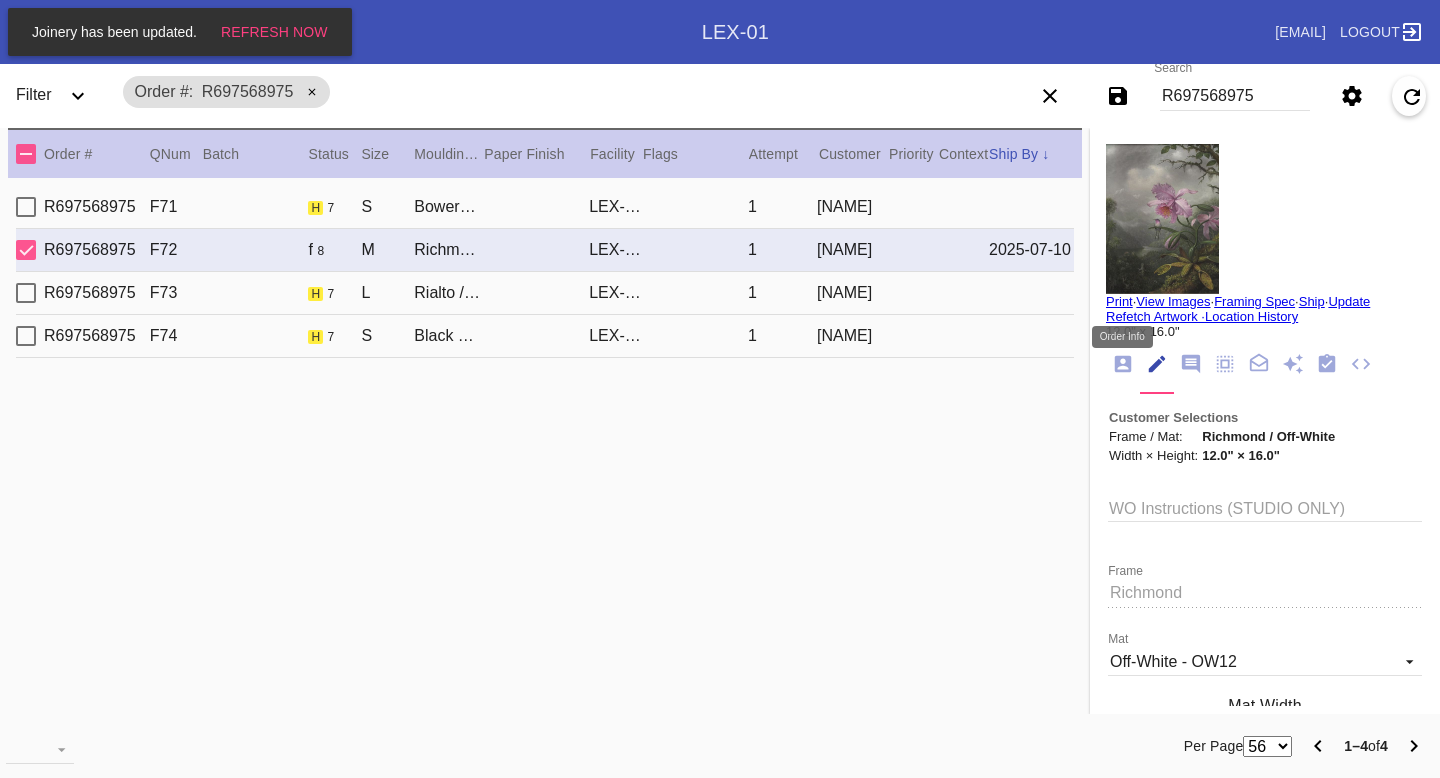 click at bounding box center (1123, 364) 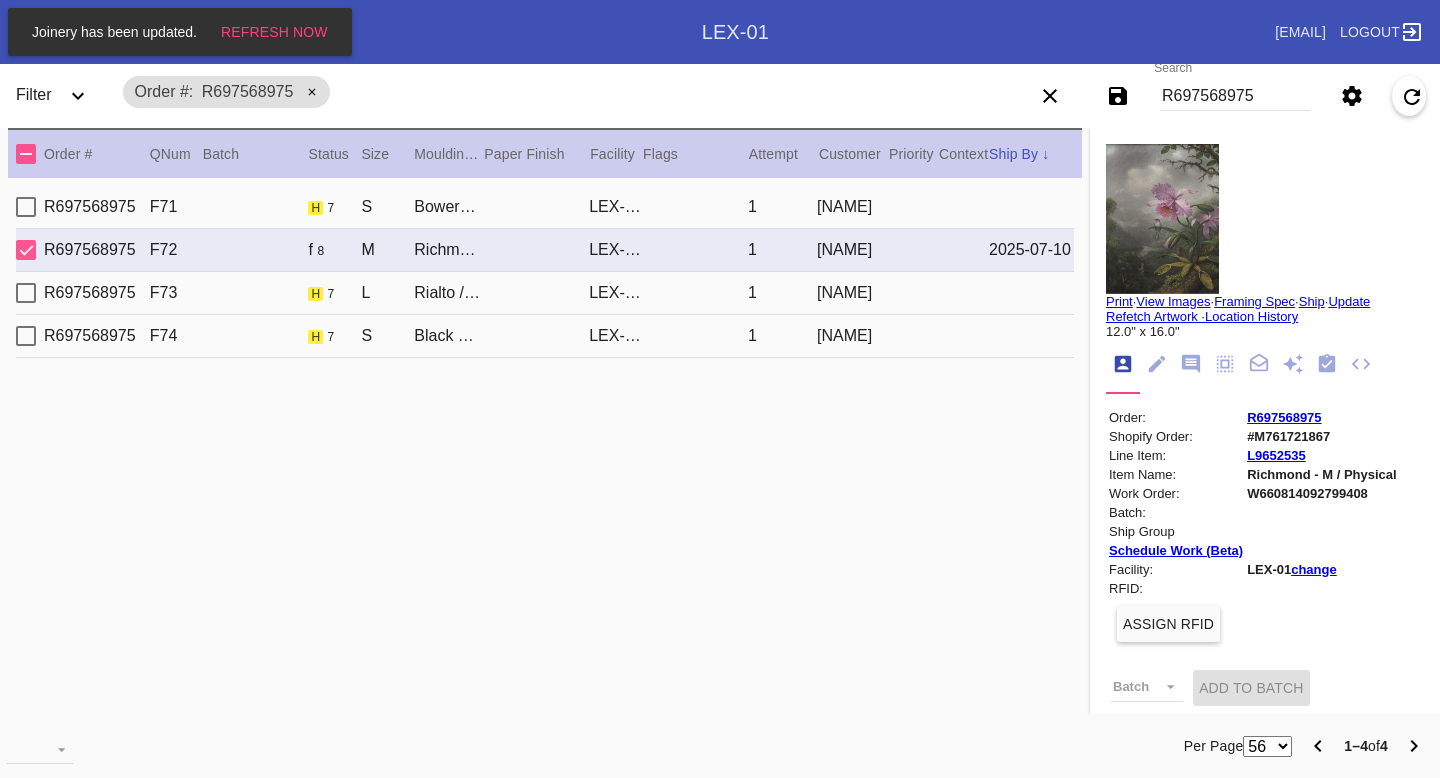 click on "W660814092799408" at bounding box center (1322, 493) 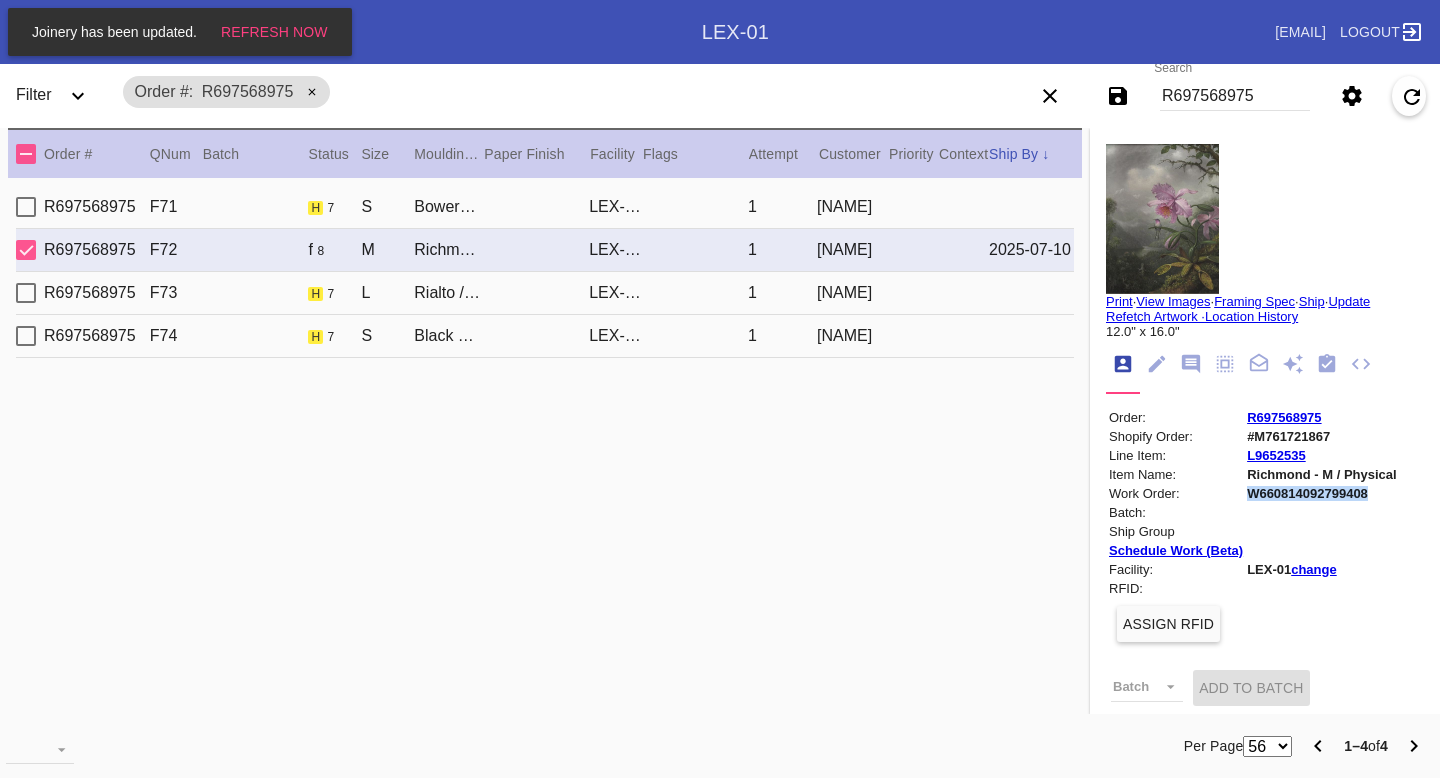 click on "W660814092799408" at bounding box center [1322, 493] 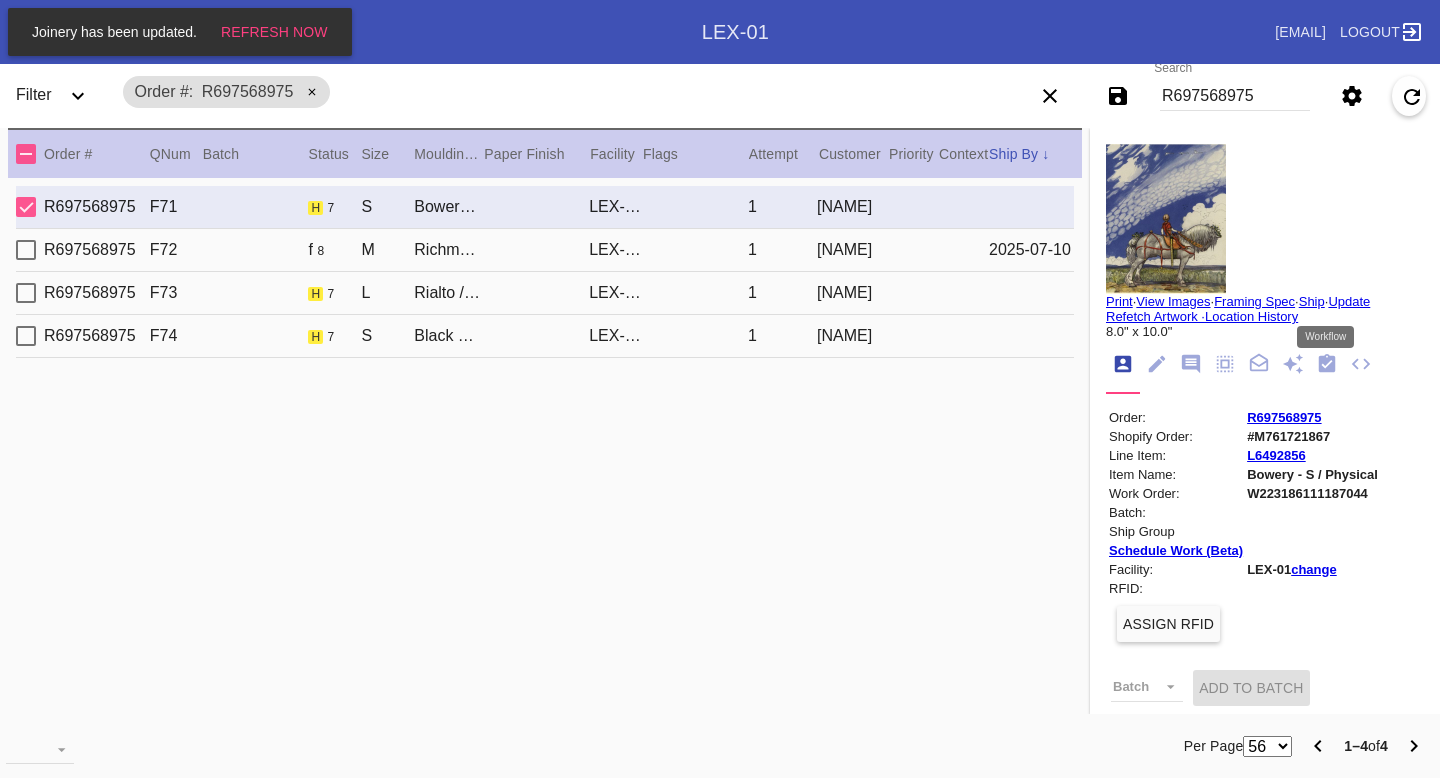 click at bounding box center (1327, 363) 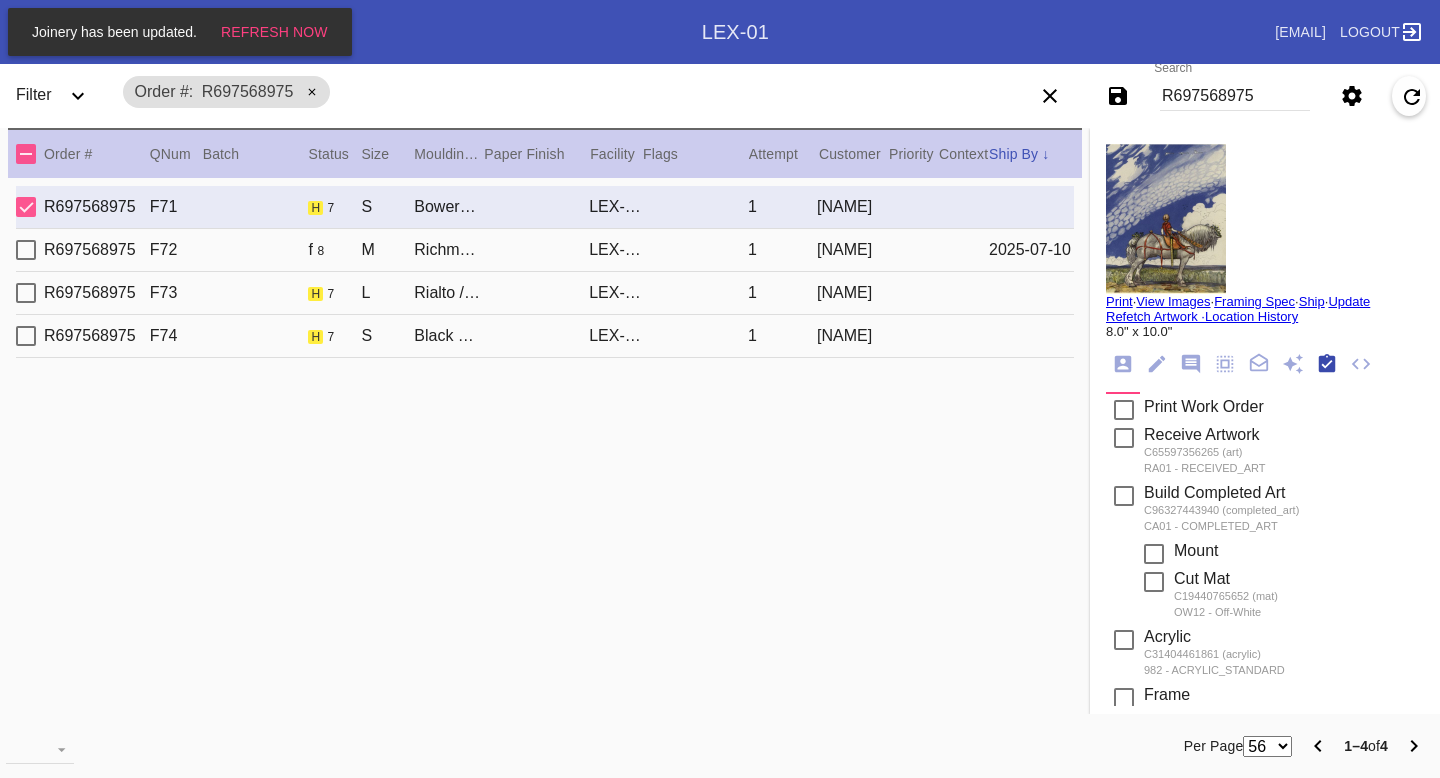 scroll, scrollTop: 320, scrollLeft: 0, axis: vertical 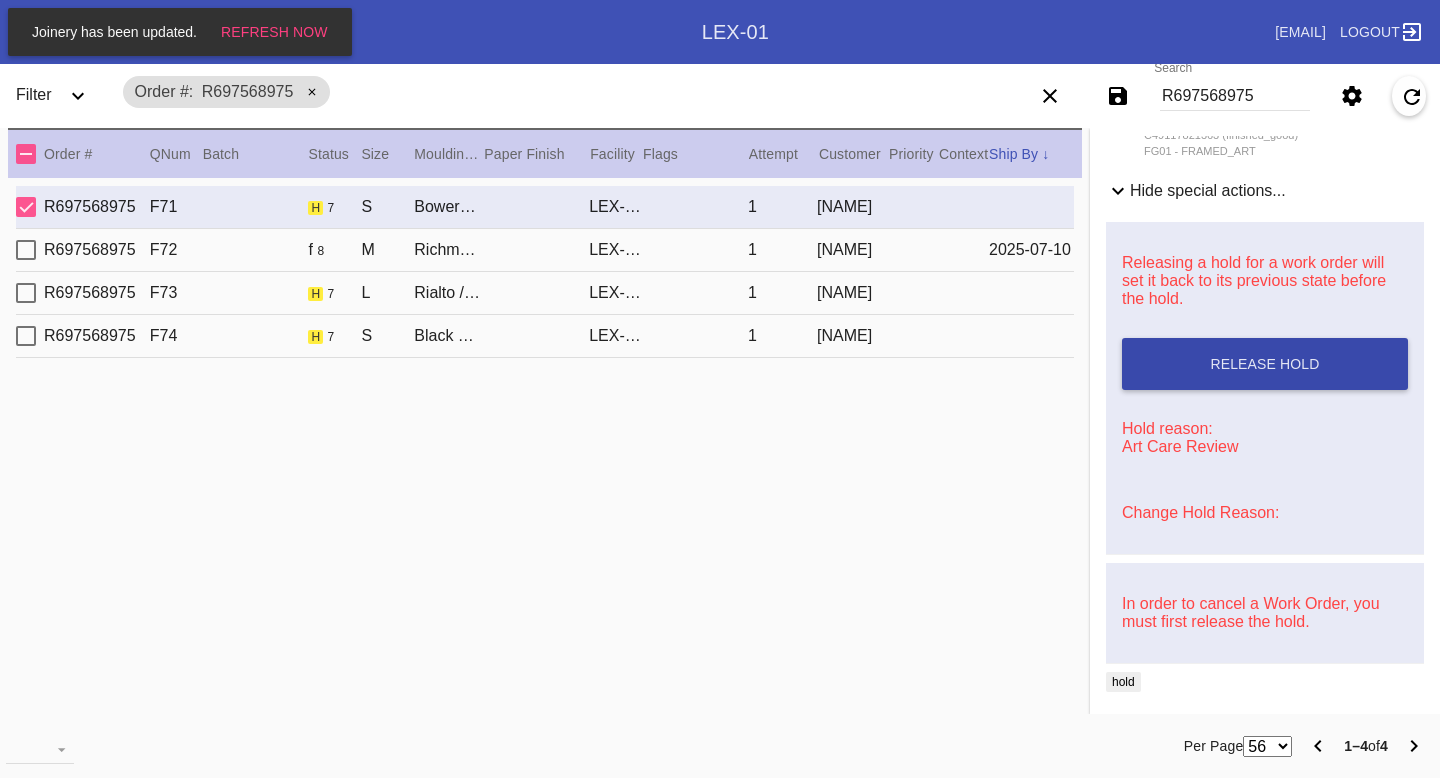 click on "Release Hold" at bounding box center [1265, 364] 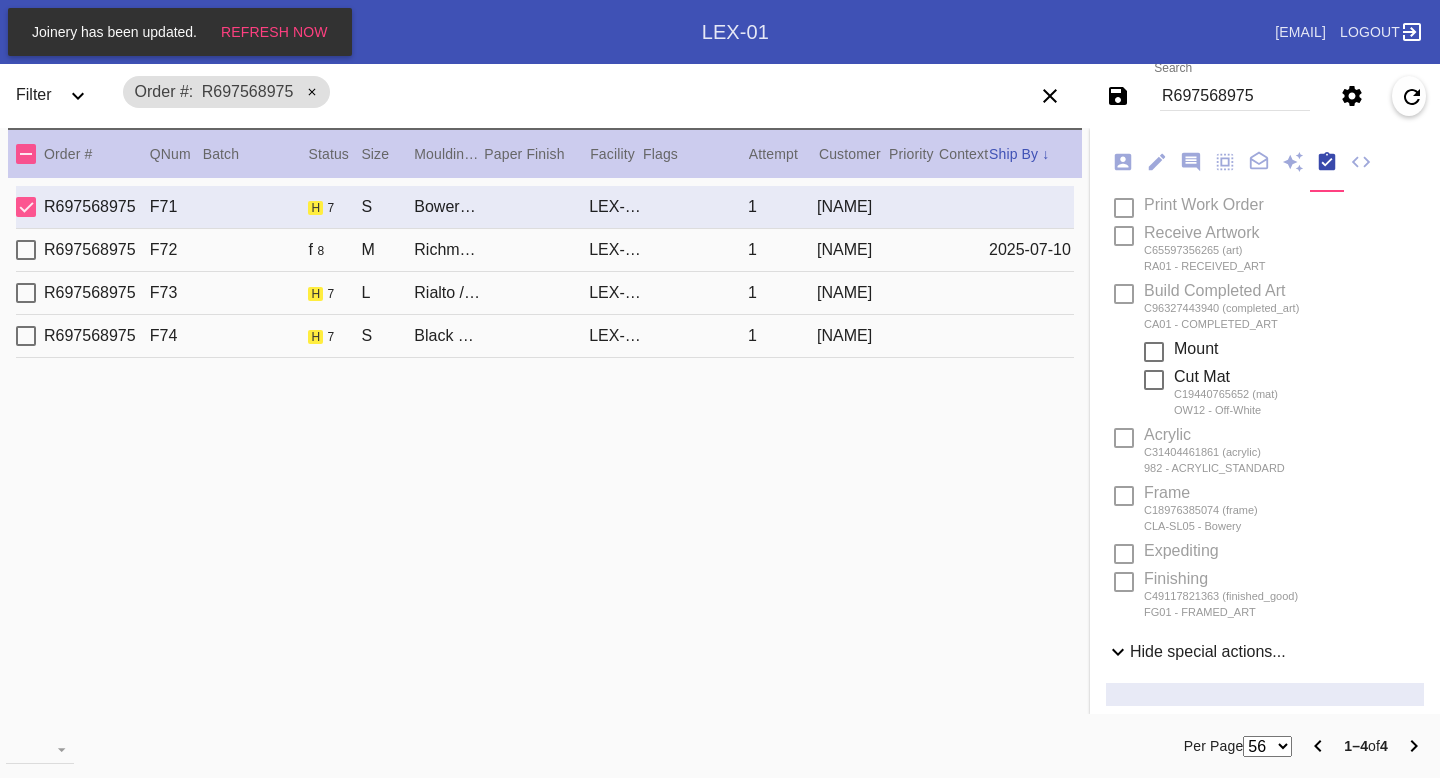 scroll, scrollTop: 0, scrollLeft: 0, axis: both 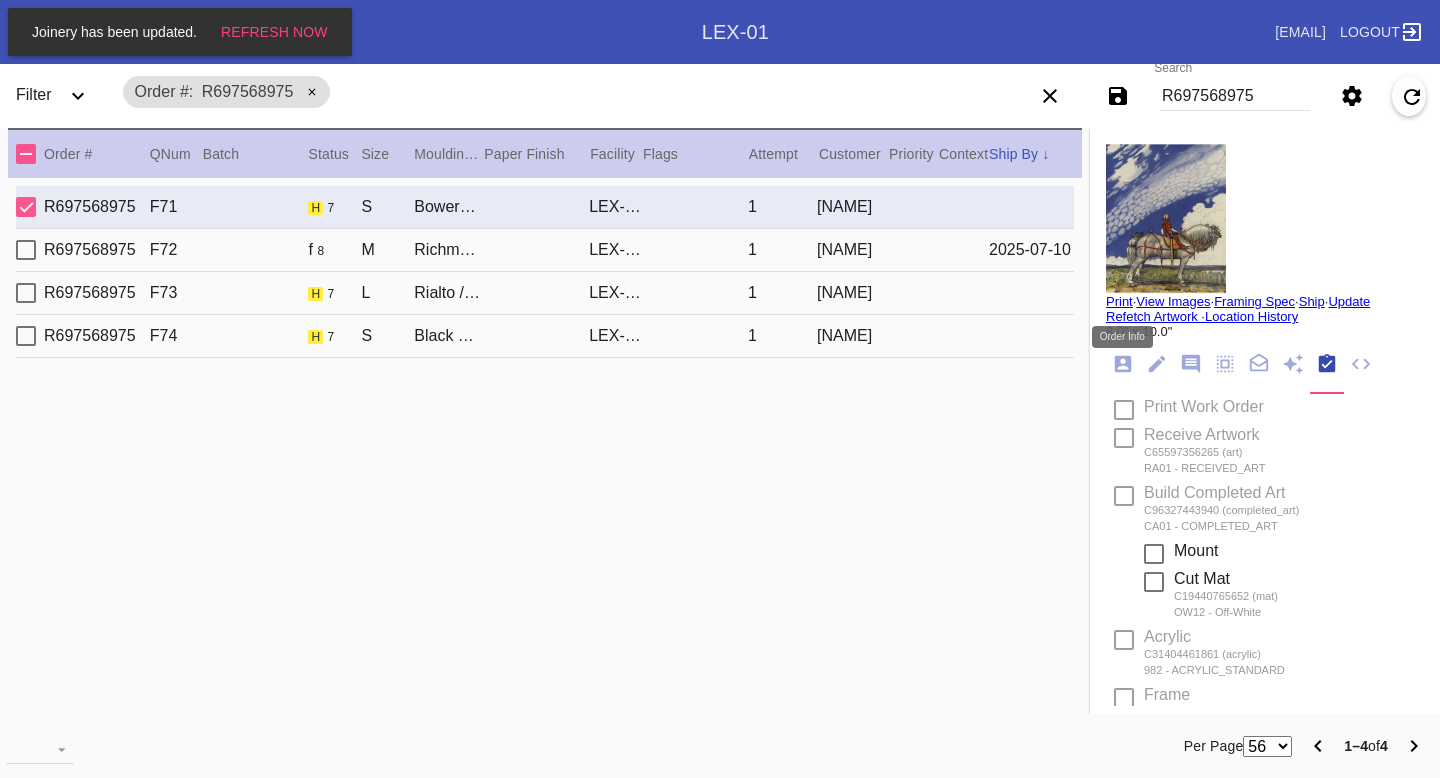 click at bounding box center [1123, 364] 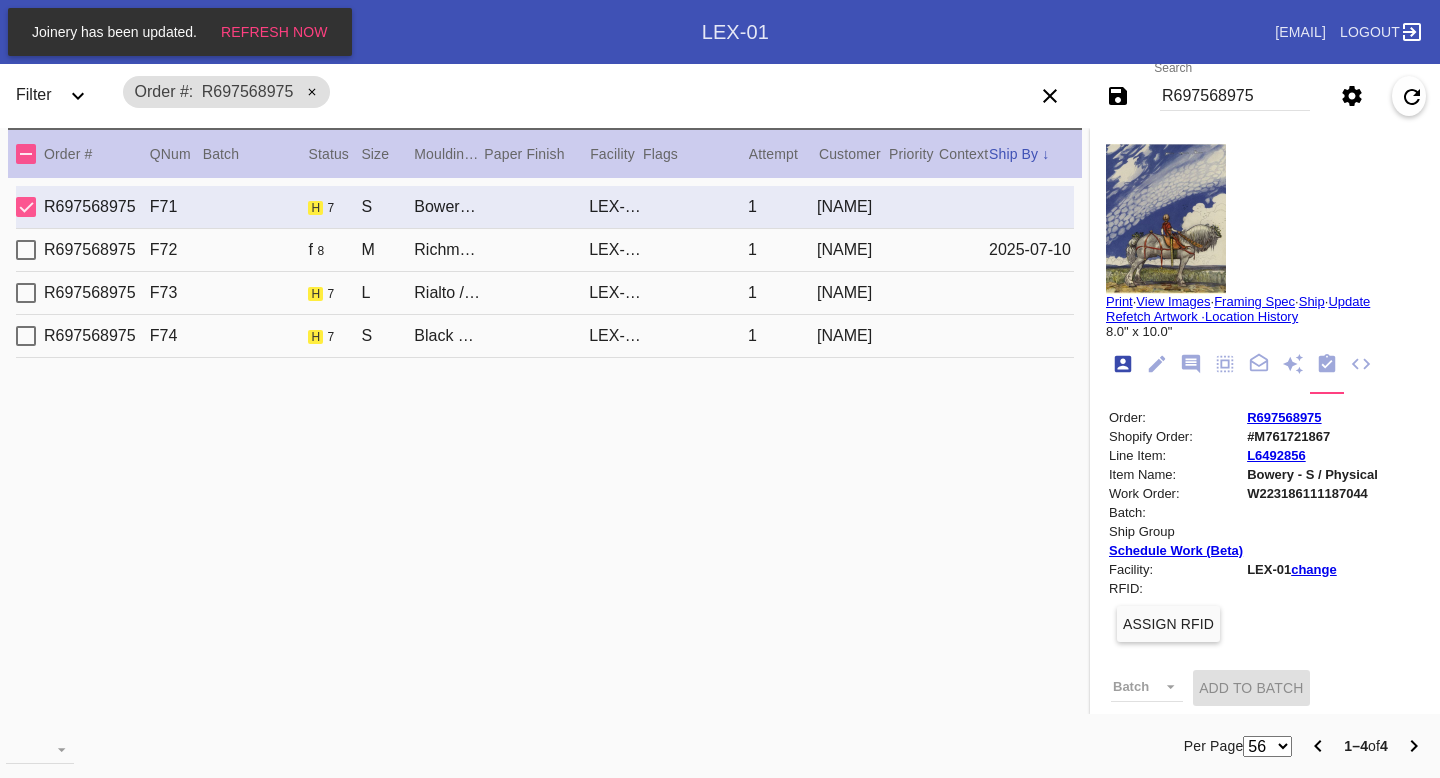 scroll, scrollTop: 24, scrollLeft: 0, axis: vertical 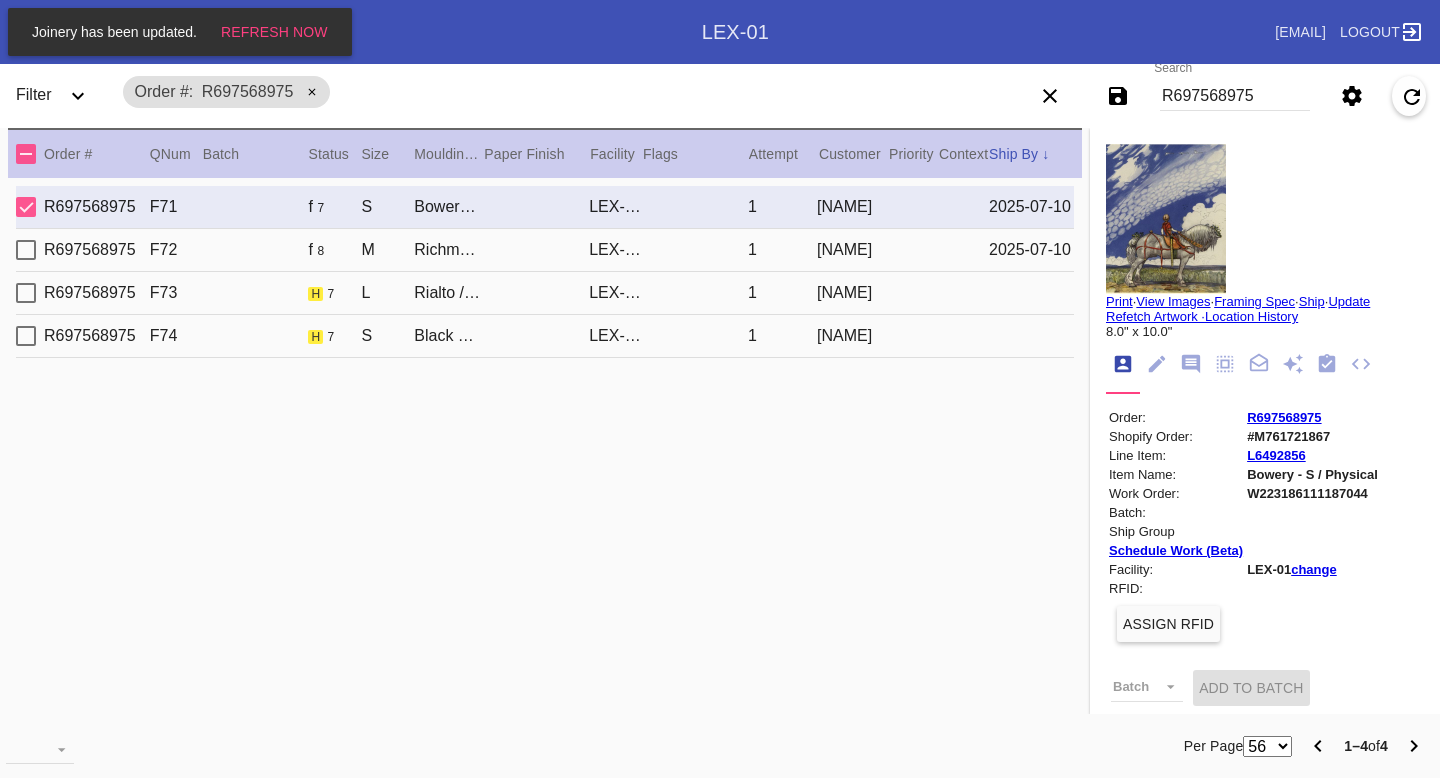click on "W223186111187044" at bounding box center [1312, 493] 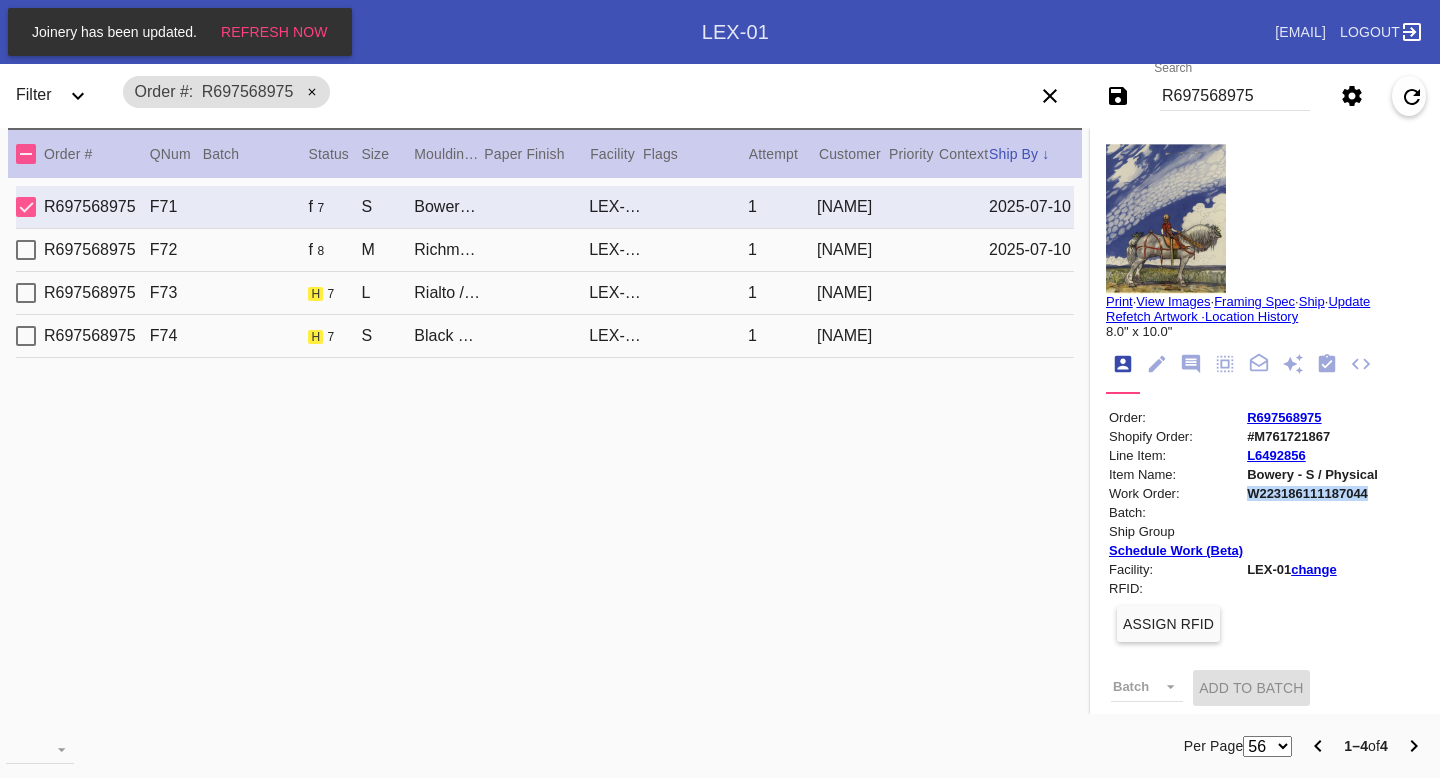 click on "W223186111187044" at bounding box center [1312, 493] 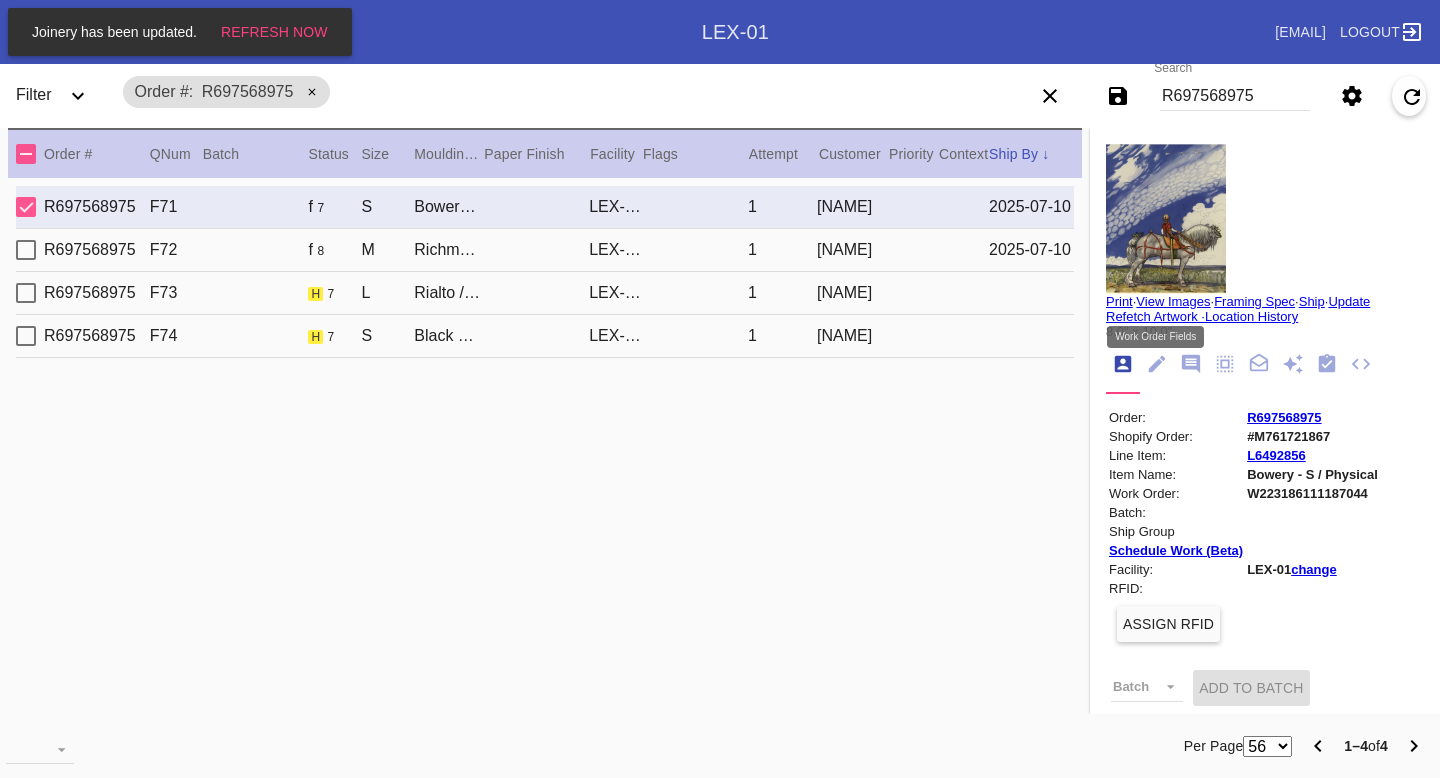 click at bounding box center (1157, 364) 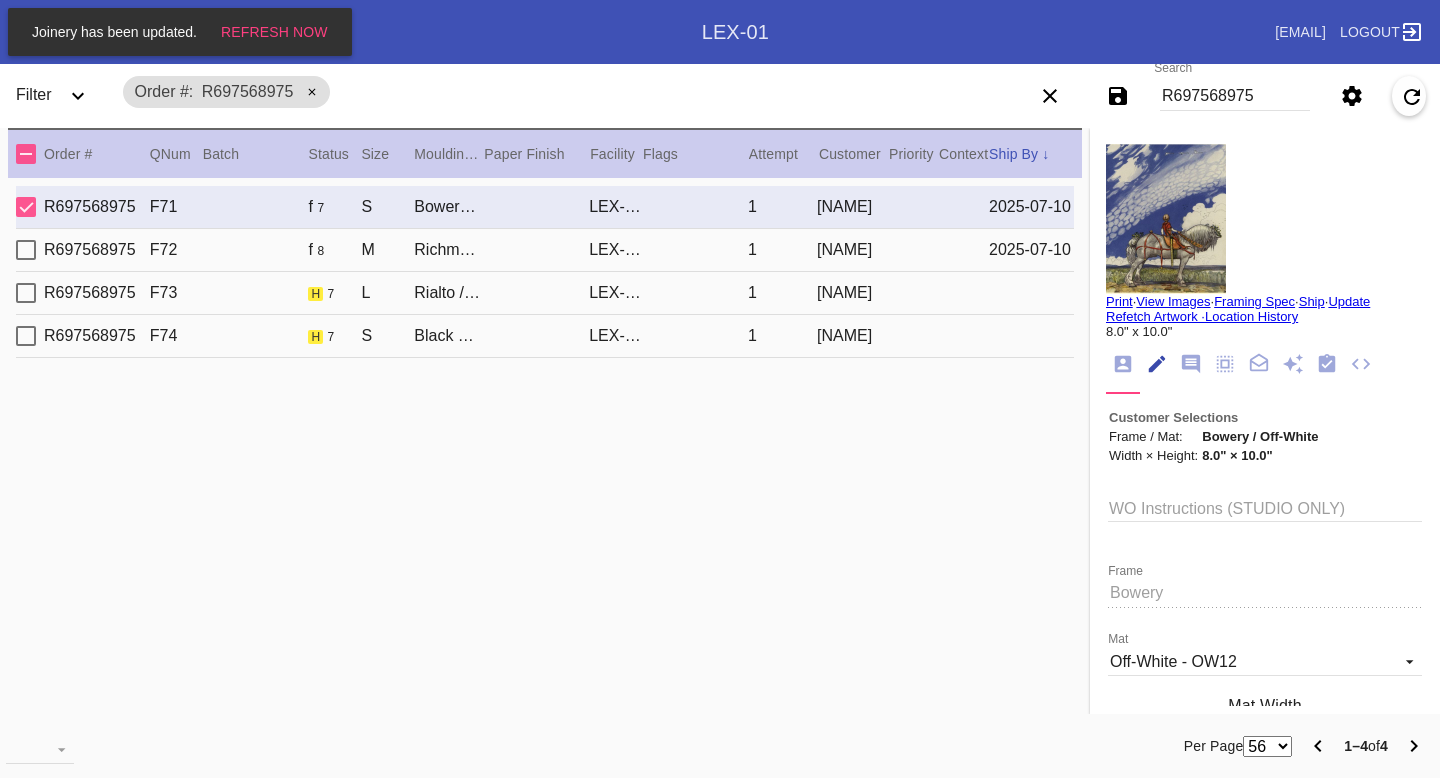 scroll, scrollTop: 73, scrollLeft: 0, axis: vertical 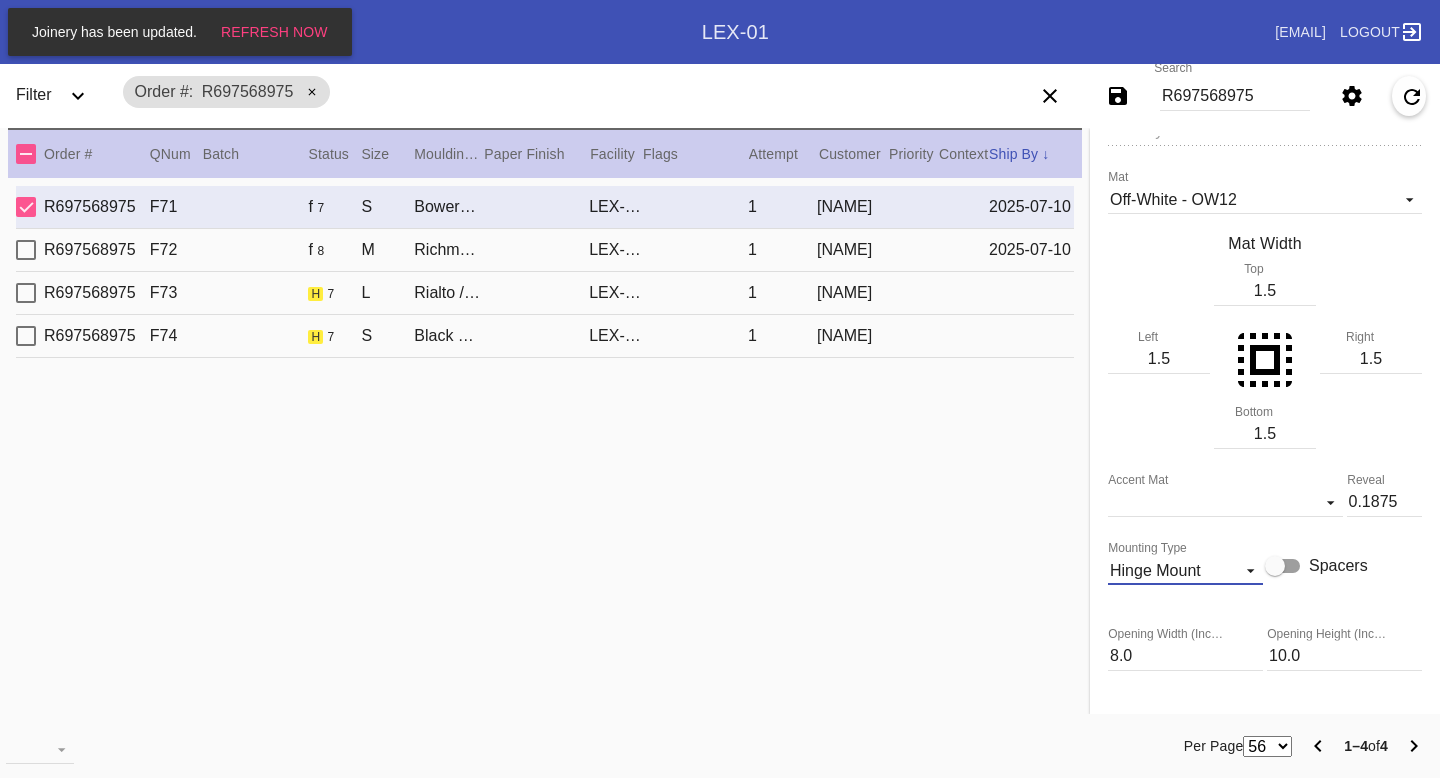 click on "Hinge Mount" at bounding box center (1155, 570) 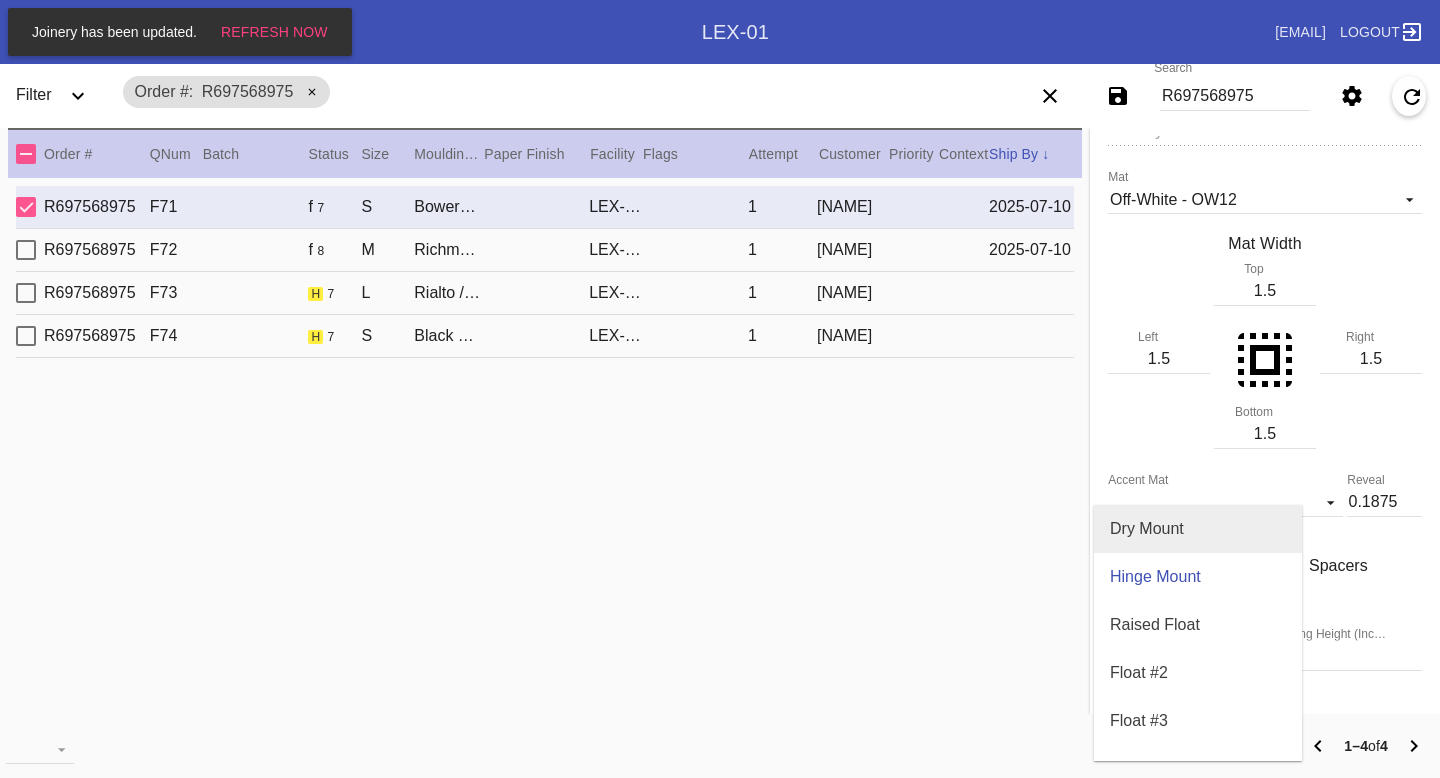 click on "Dry Mount" at bounding box center (1147, 529) 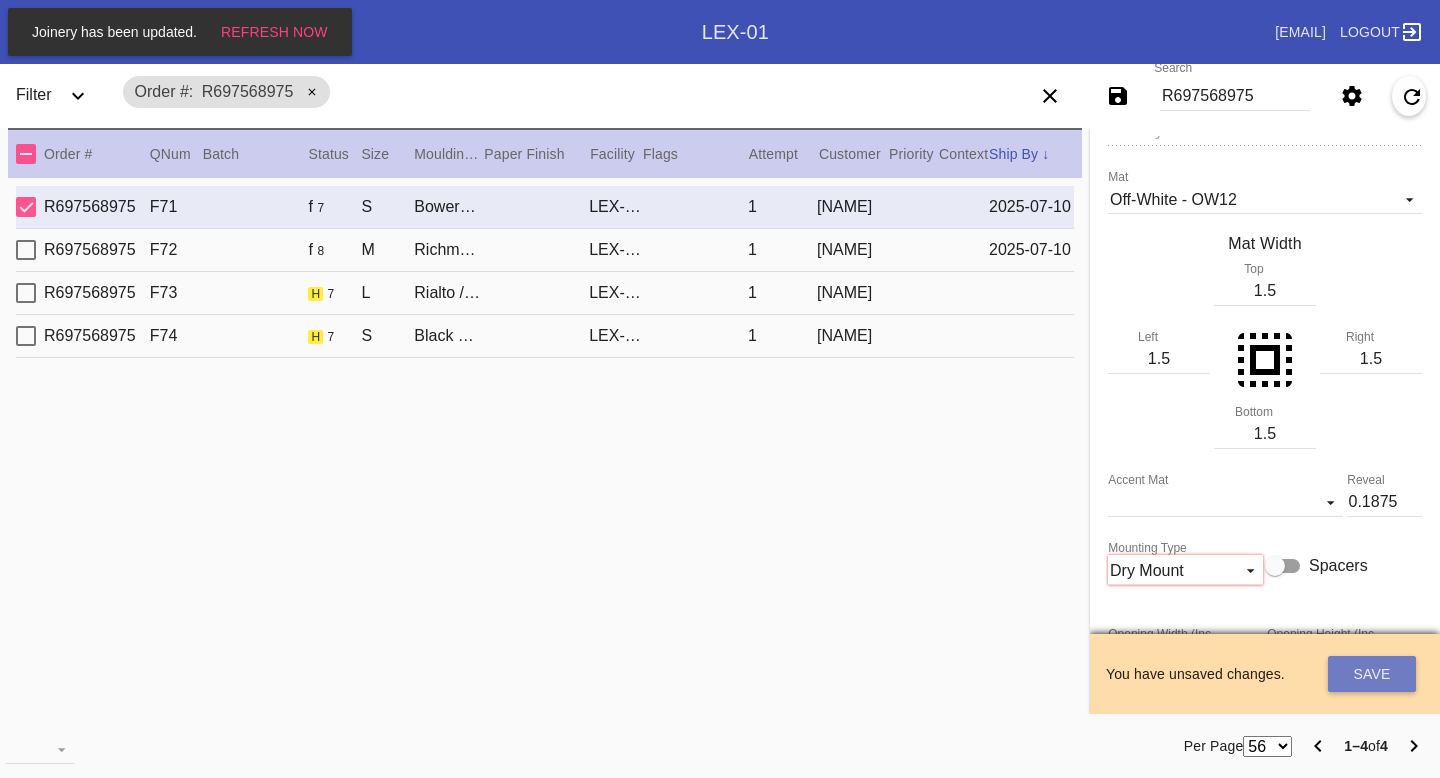 click on "Save" at bounding box center [1372, 674] 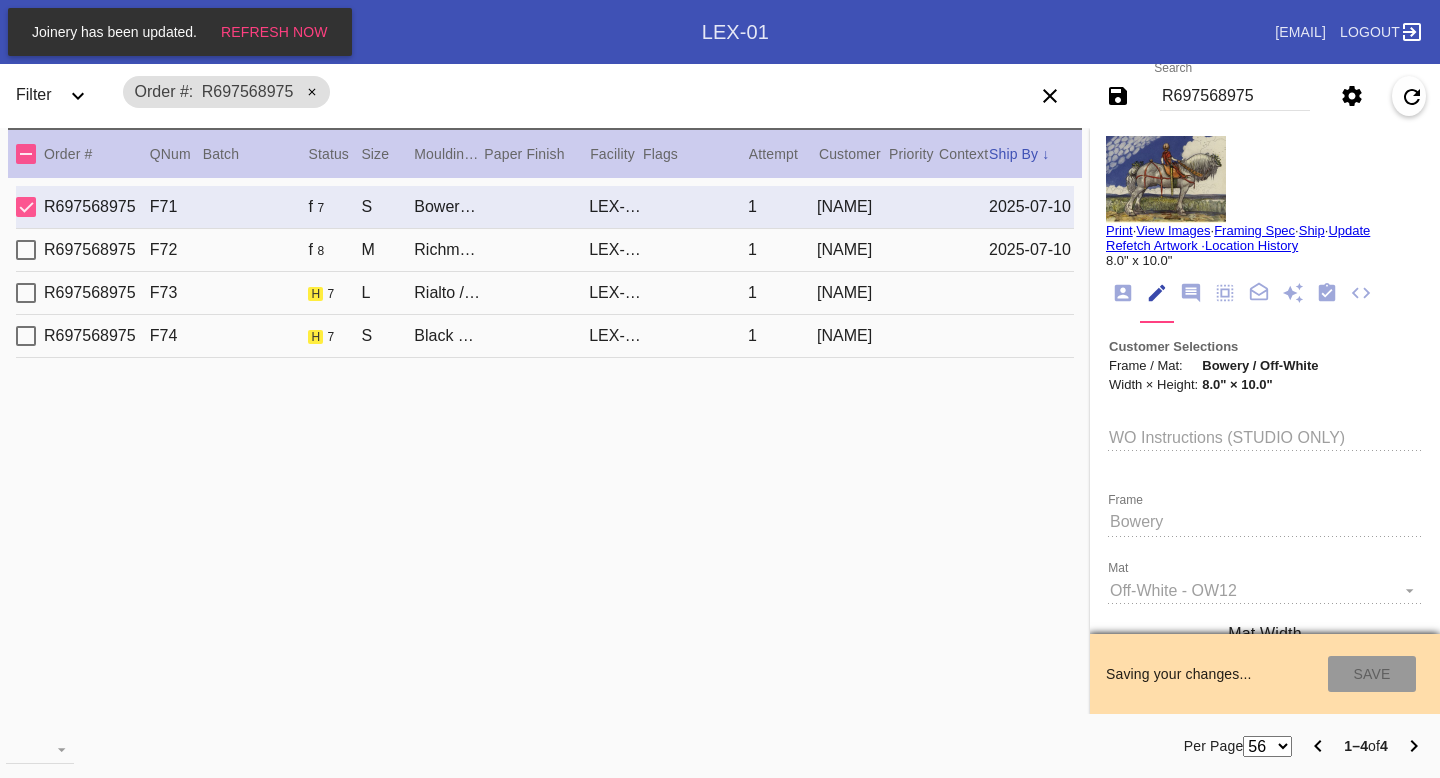 scroll, scrollTop: 0, scrollLeft: 0, axis: both 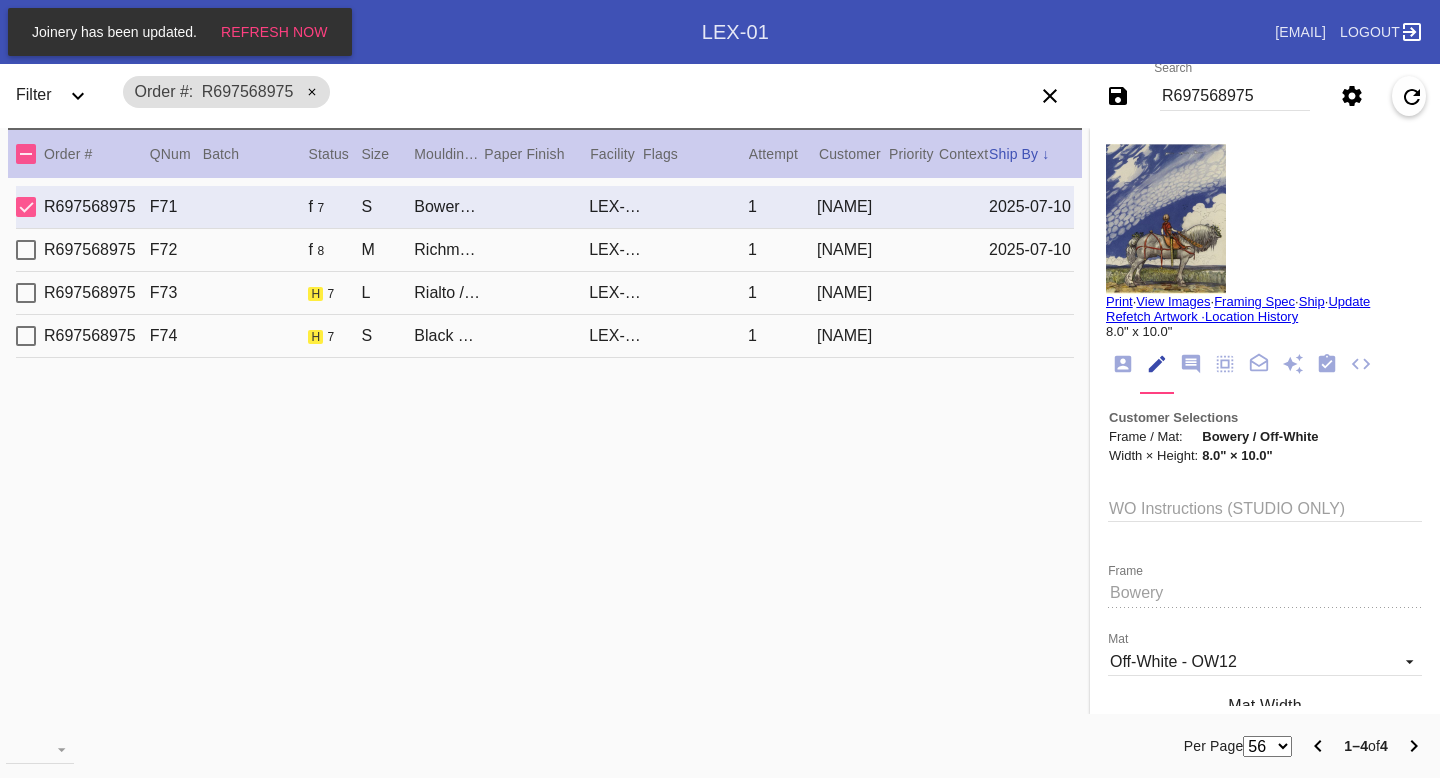 click on "Print" at bounding box center (1119, 301) 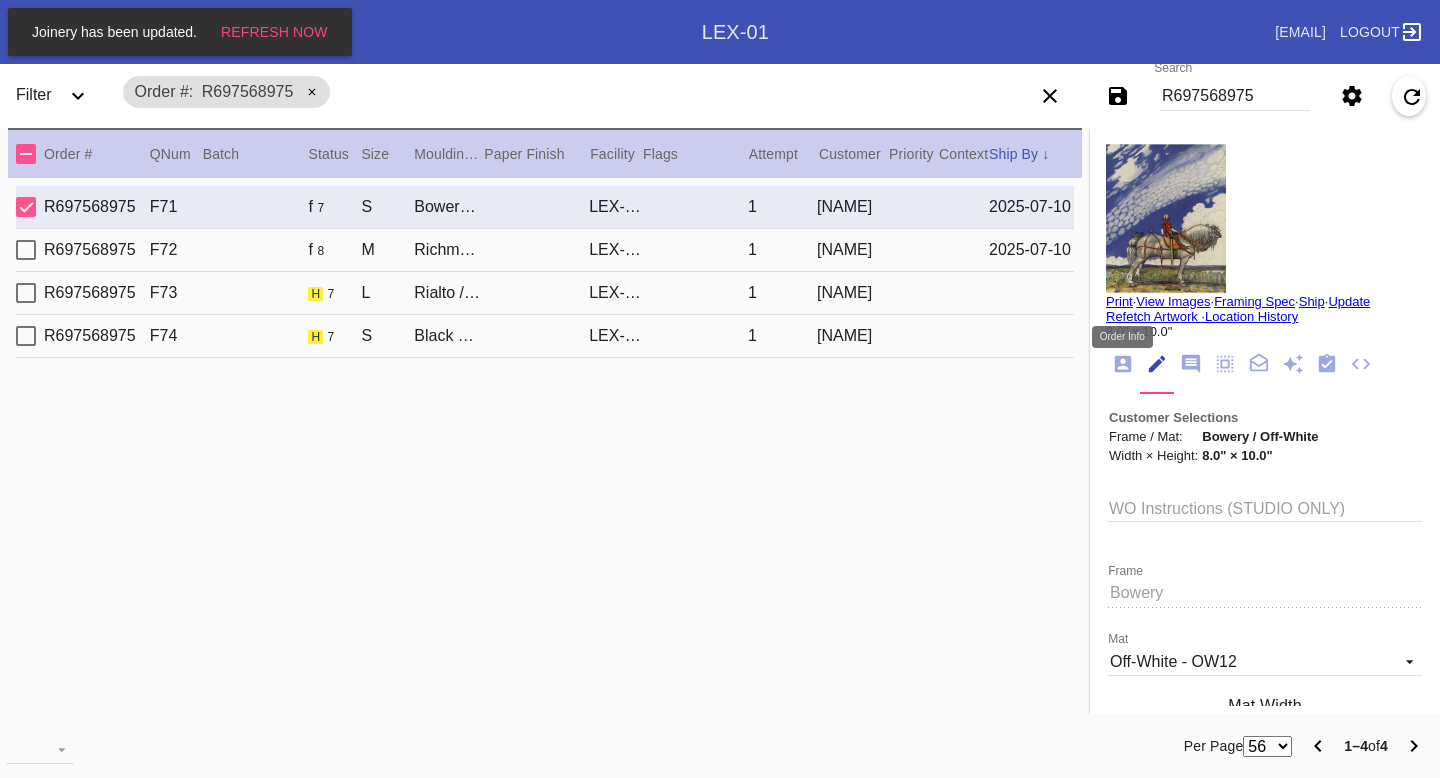 click at bounding box center [1123, 364] 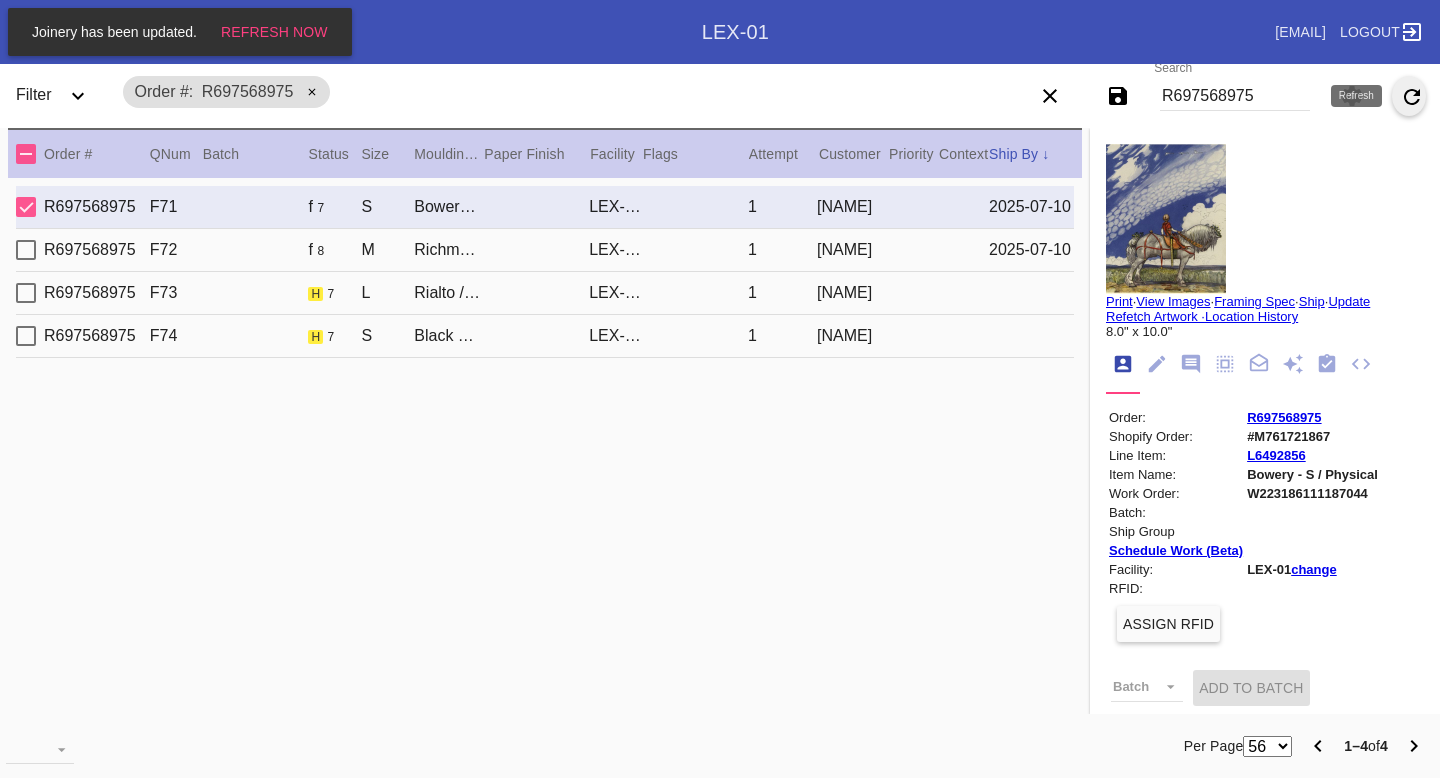 click at bounding box center [1412, 97] 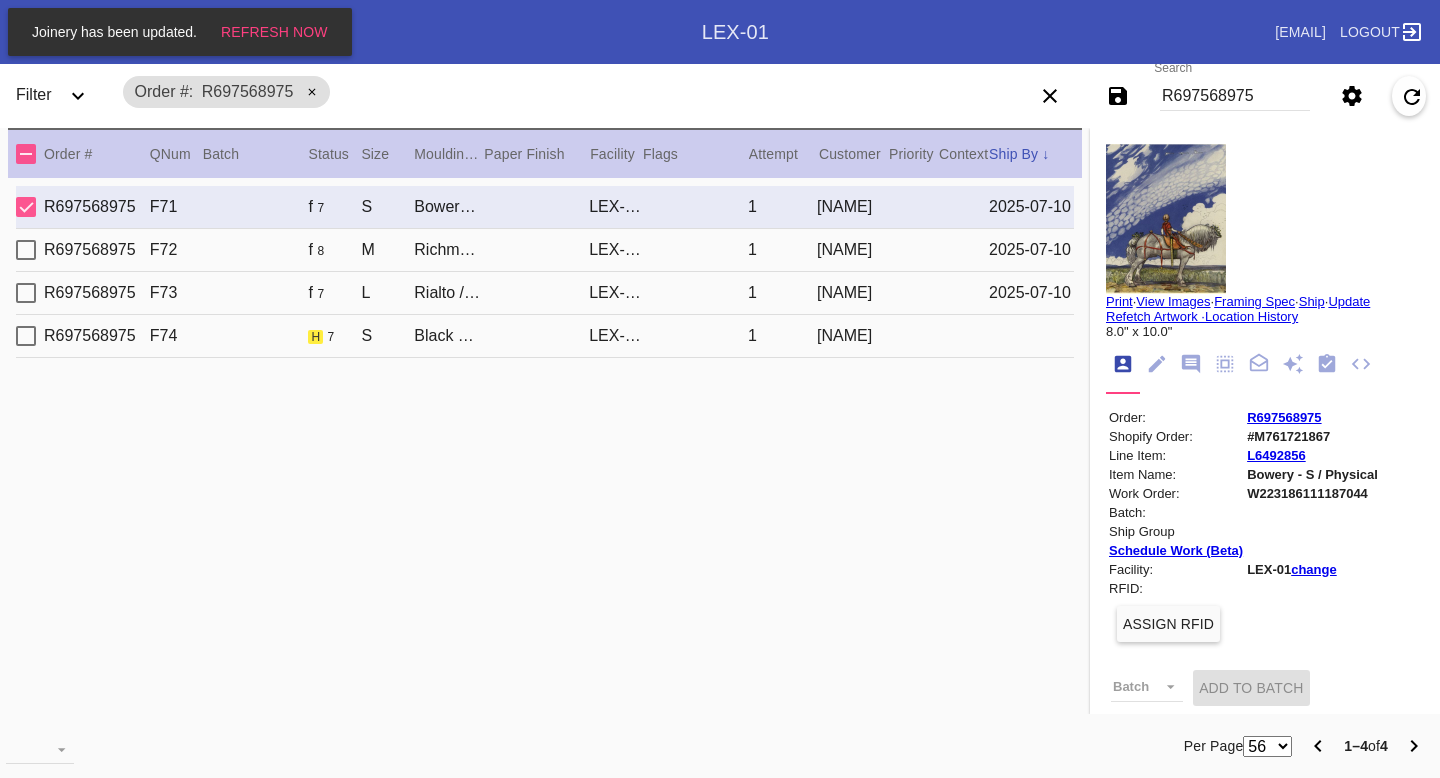 click on "R697568975 F74 h   7 S Black Walnut (Gallery) / Black with Black Core, novacore LEX-01 1 Kira Asatryan" at bounding box center [545, 336] 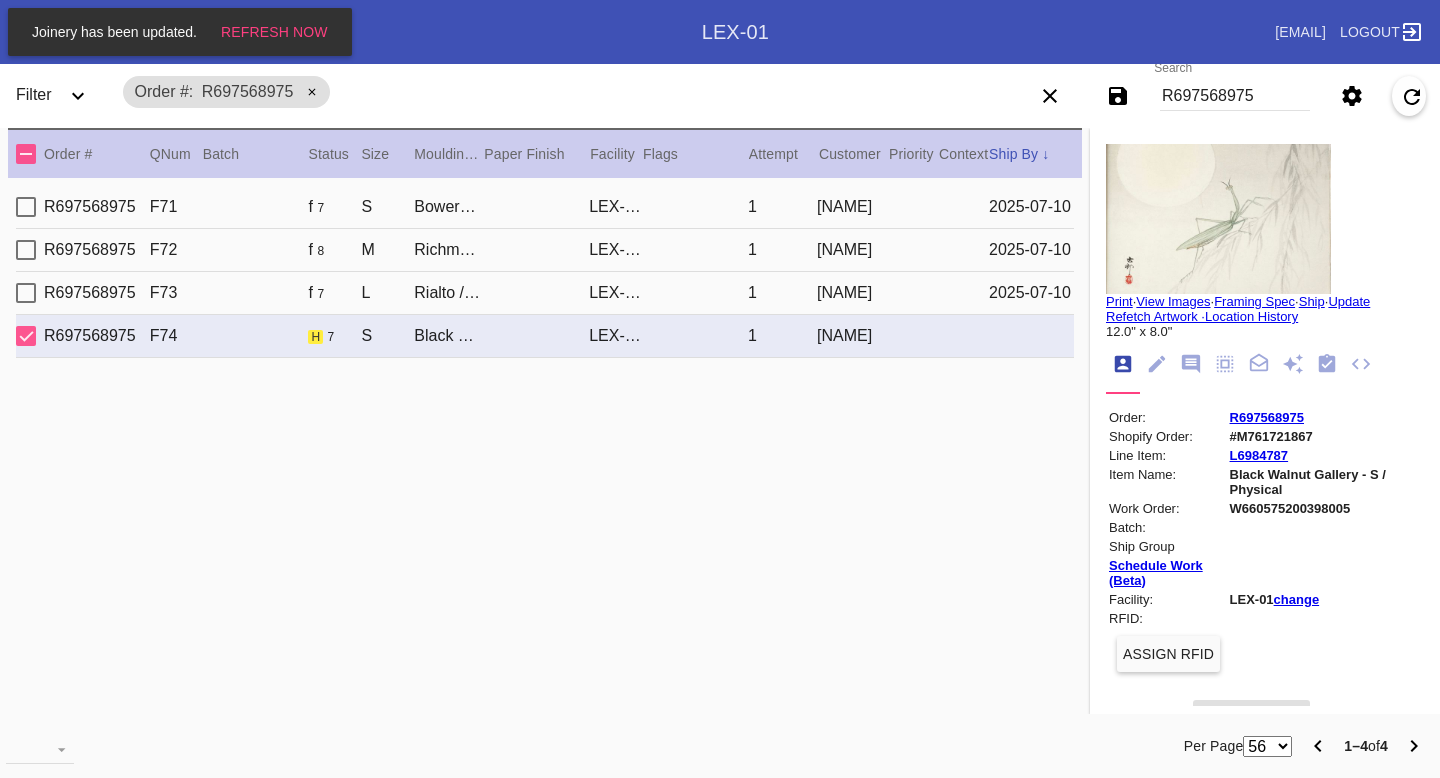 click at bounding box center [1218, 219] 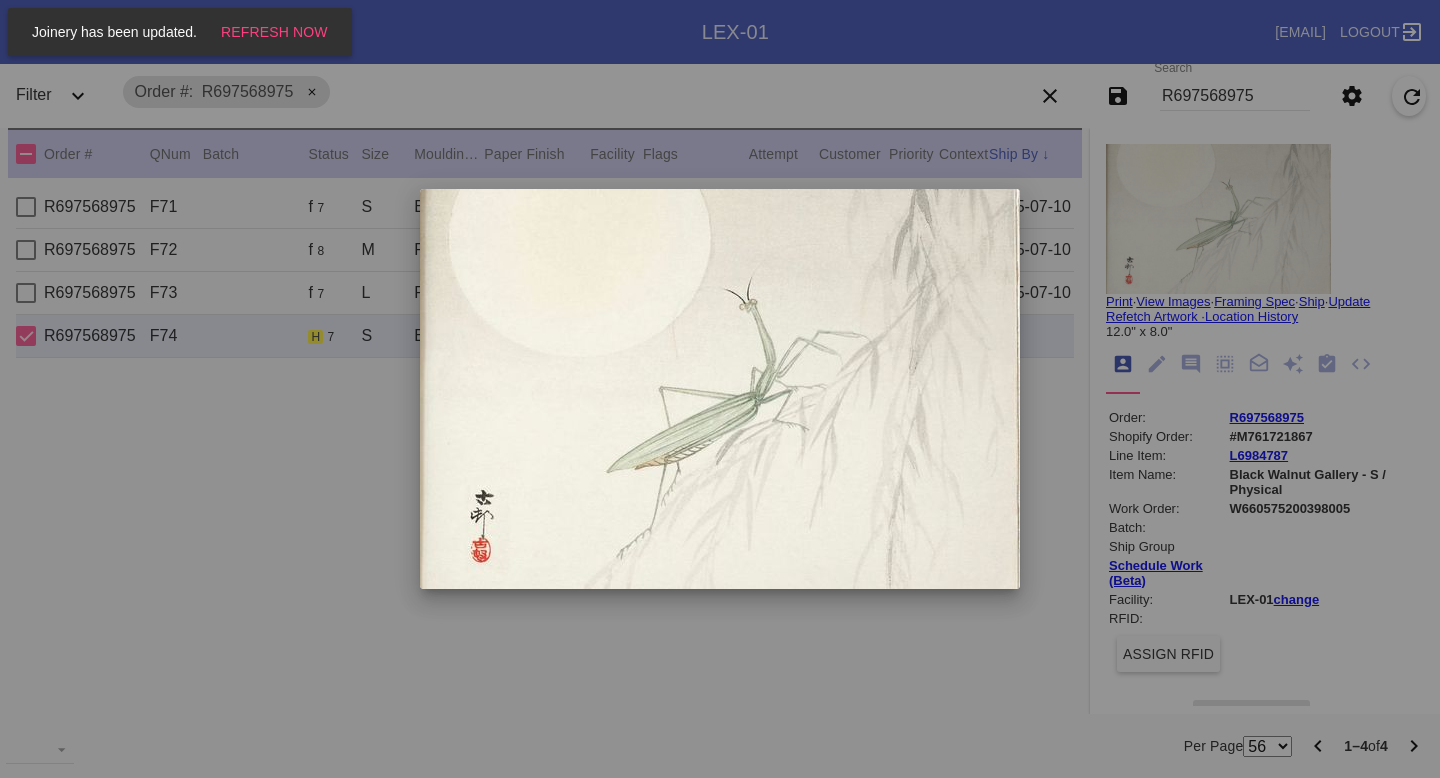 click at bounding box center (720, 389) 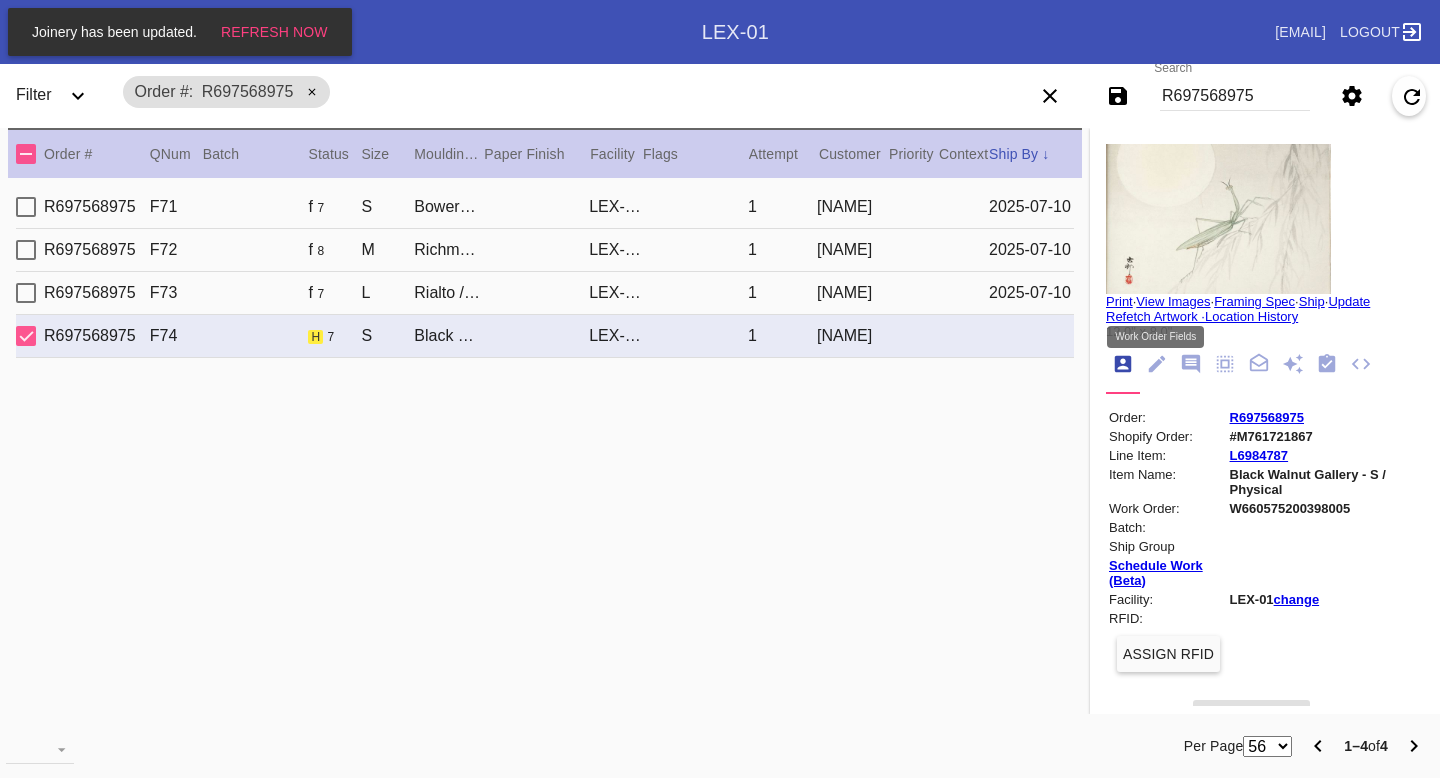 click at bounding box center (1157, 364) 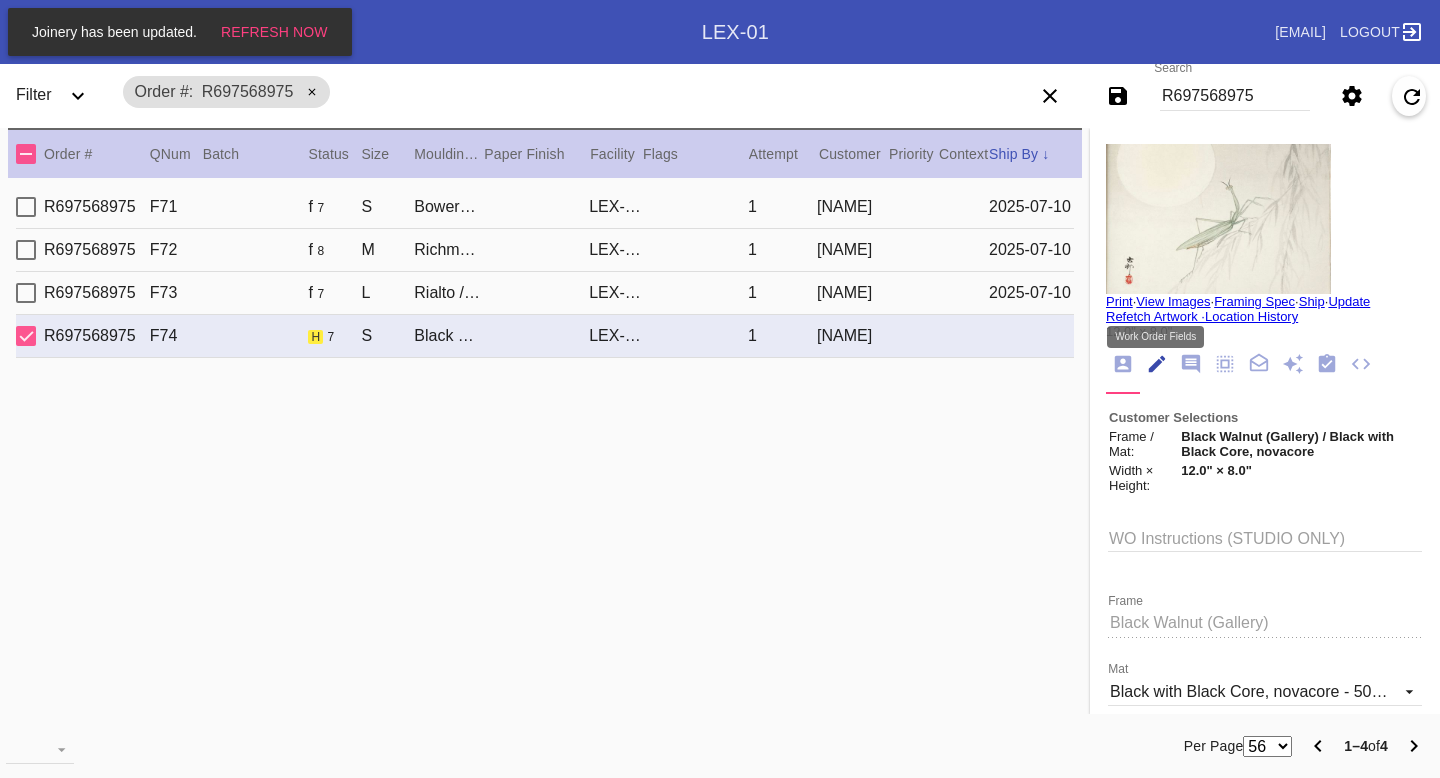 scroll, scrollTop: 73, scrollLeft: 0, axis: vertical 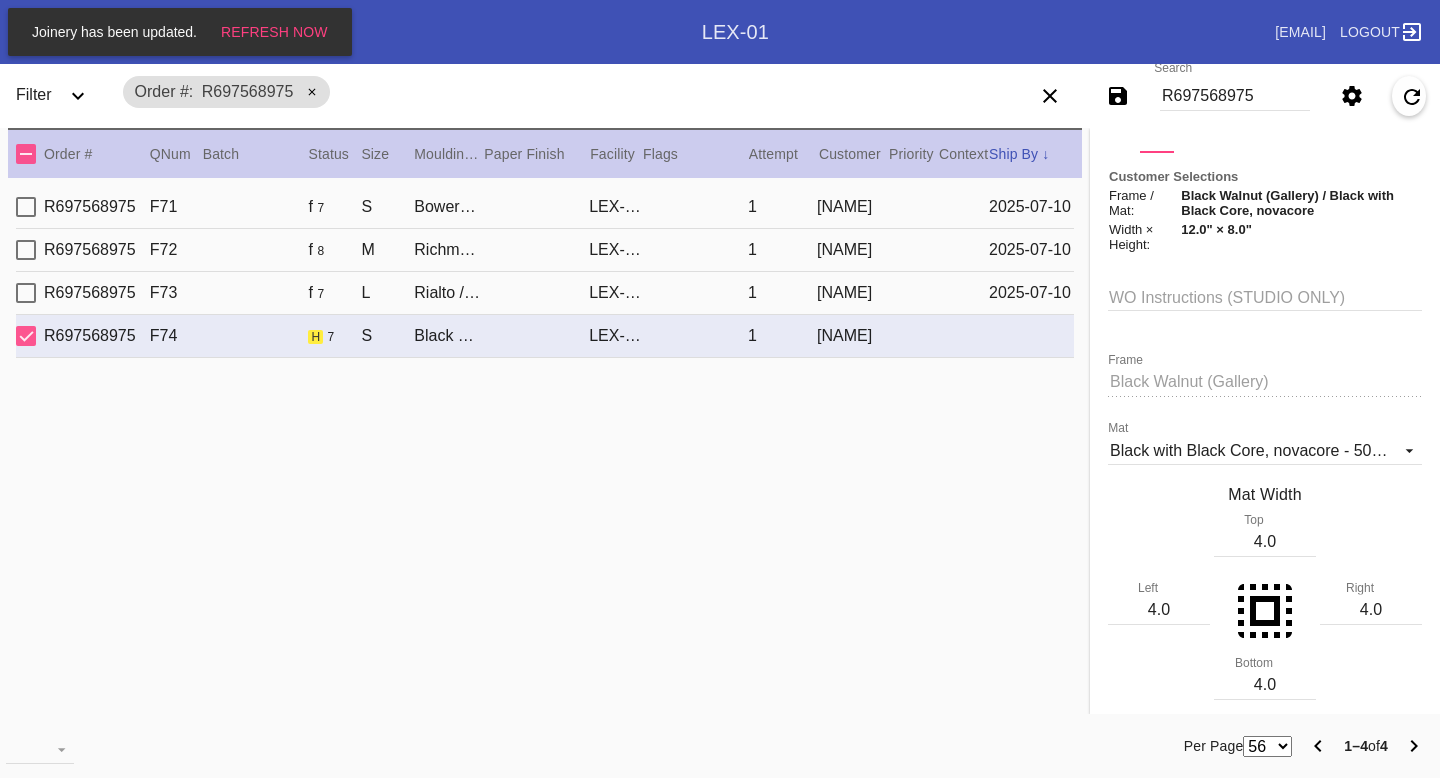 click on "R697568975 F71 f   7 S Bowery / Off-White LEX-01 1 Kira Asatryan
2025-07-10" at bounding box center [545, 207] 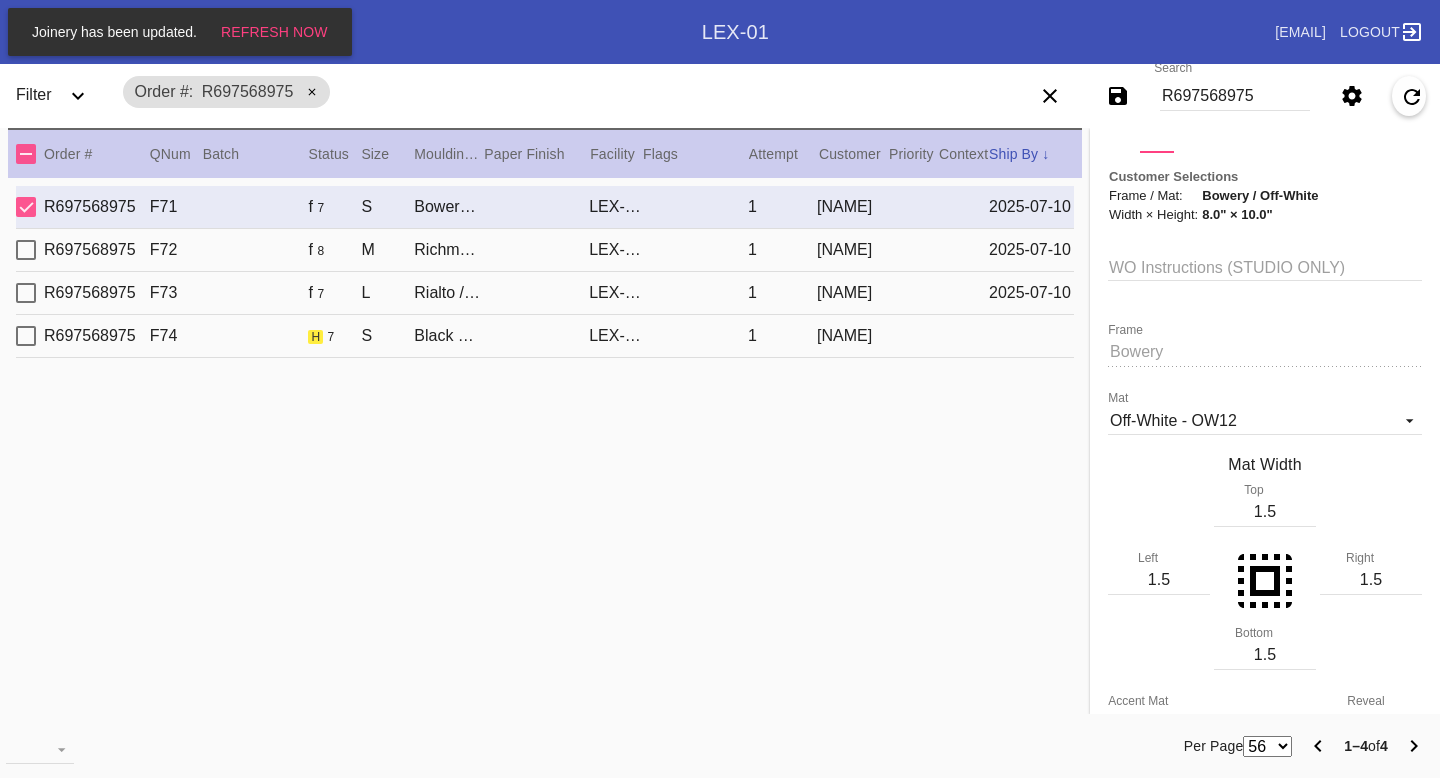 click on "R697568975 F71 f   7 S Bowery / Off-White LEX-01 1 Kira Asatryan
2025-07-10 R697568975 F72 f   8 M Richmond / Off-White LEX-01 1 Kira Asatryan
2025-07-10 R697568975 F73 f   7 L Rialto / No Mat LEX-01 1 Kira Asatryan
2025-07-10 R697568975 F74 h   7 S Black Walnut (Gallery) / Black with Black Core, novacore LEX-01 1 Kira Asatryan" at bounding box center (545, 449) 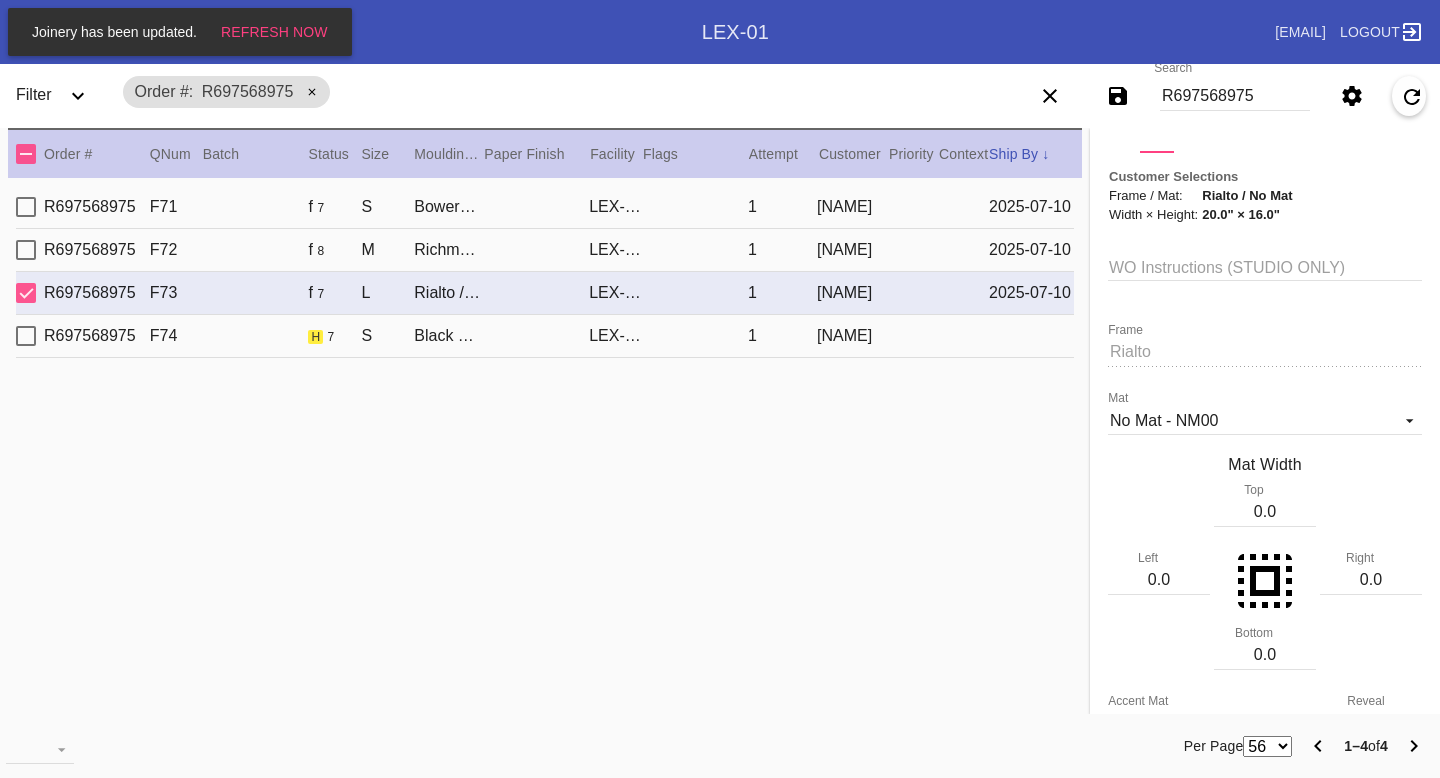 scroll, scrollTop: 0, scrollLeft: 0, axis: both 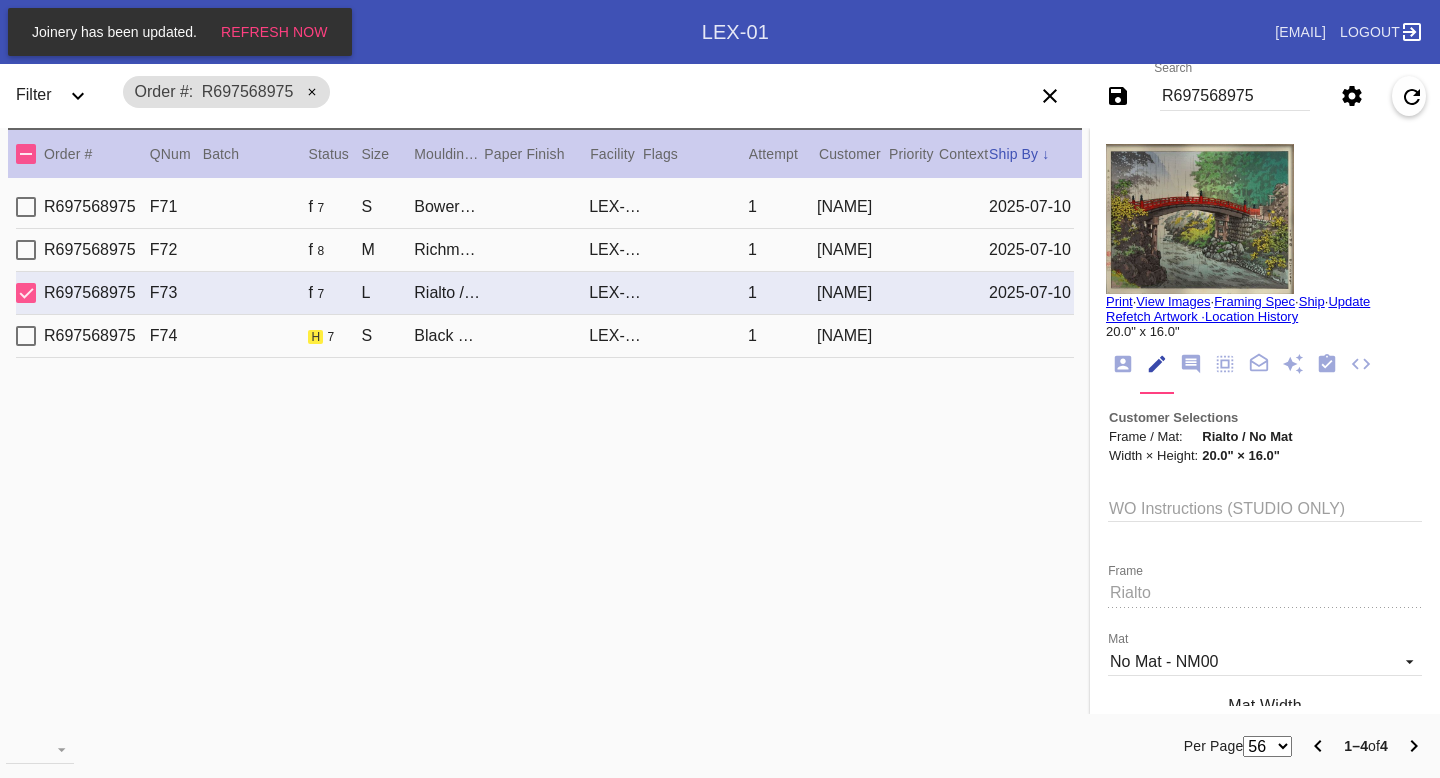 click on "Print" at bounding box center (1119, 301) 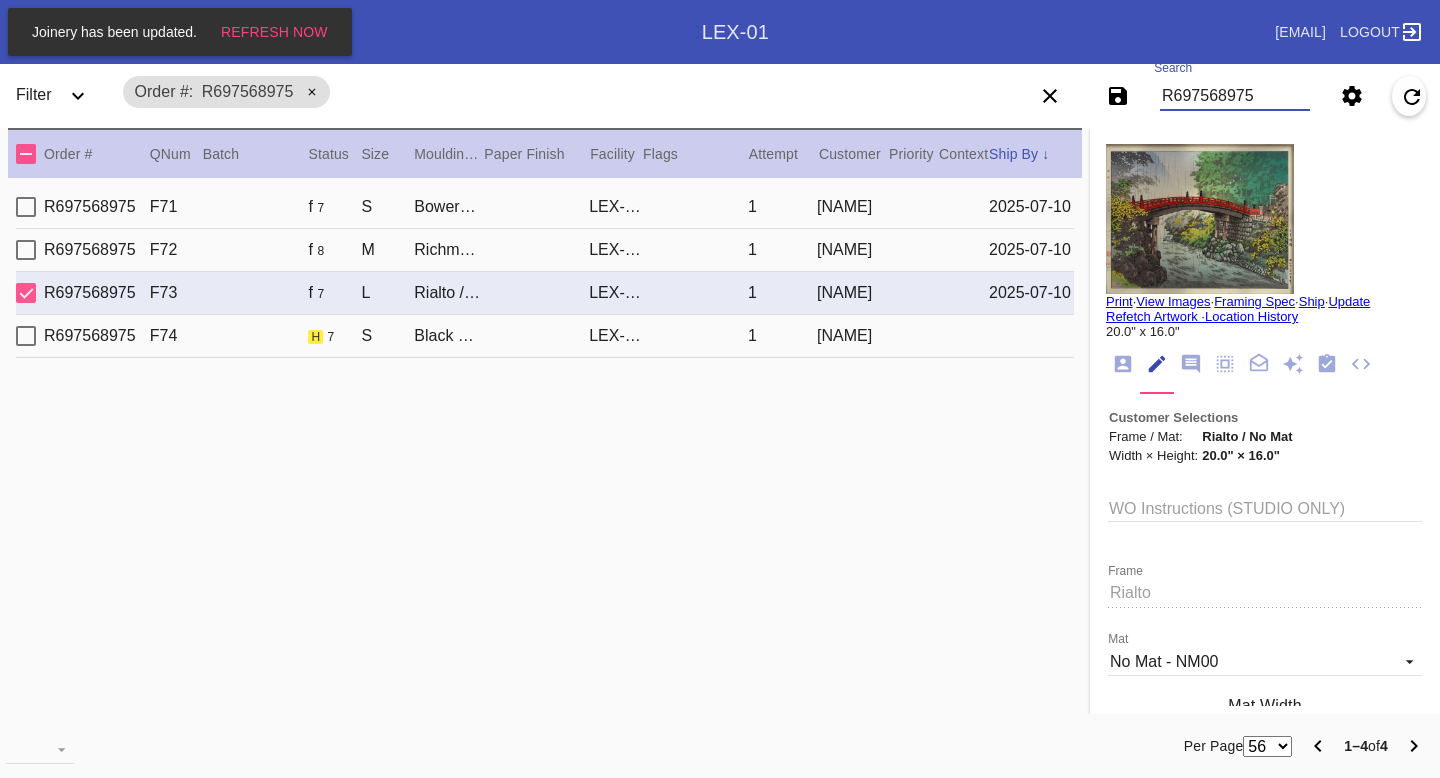 click on "R697568975" at bounding box center (1235, 96) 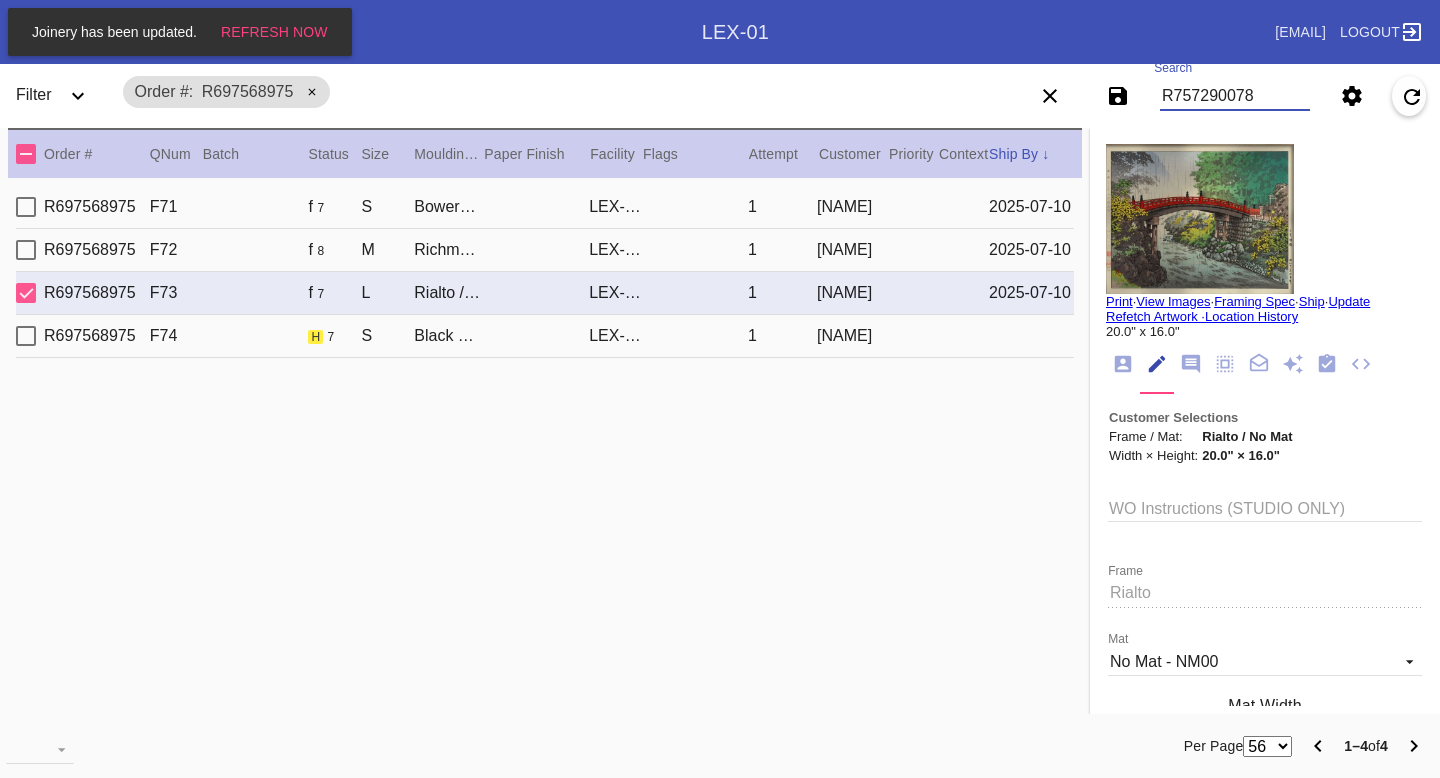 type on "R757290078" 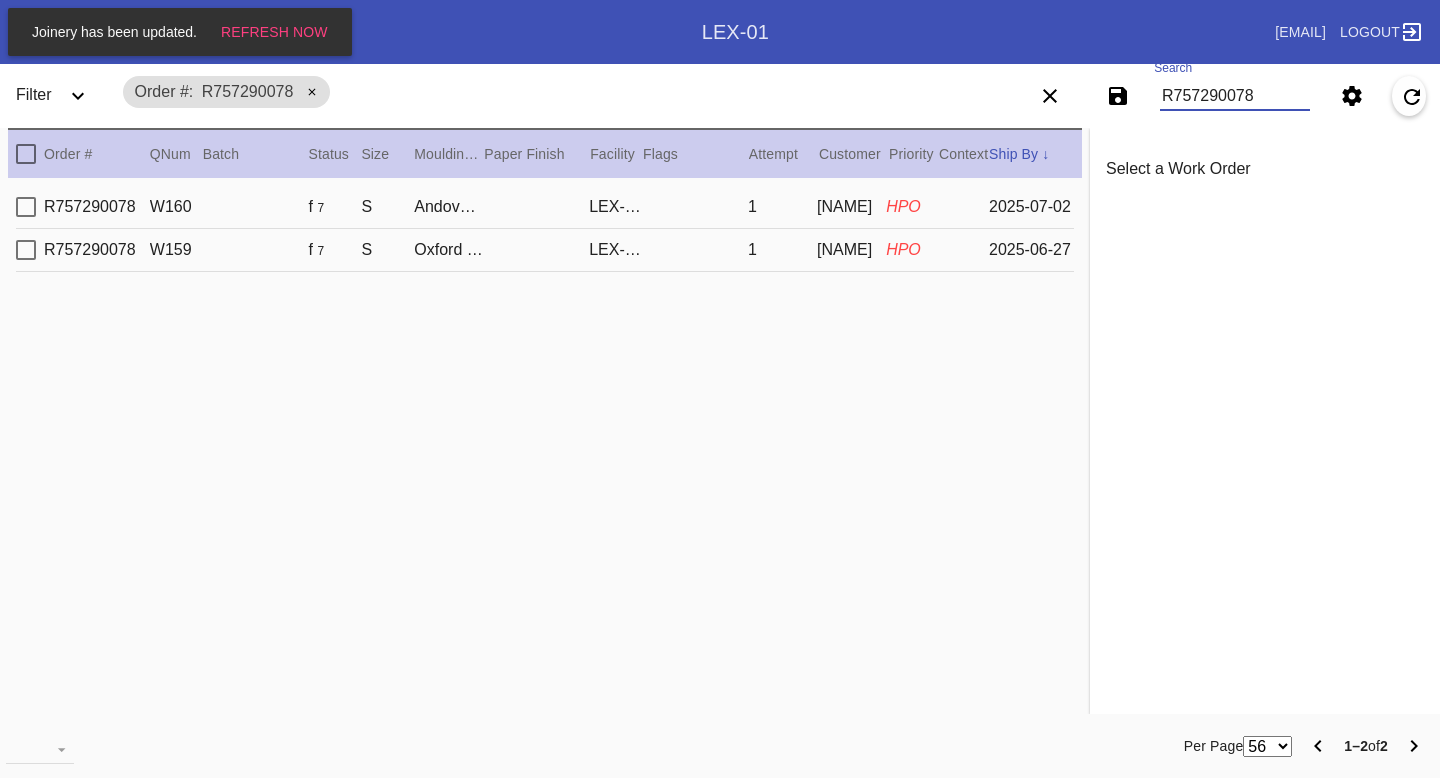 click on "R757290078 W160 f   7 S Andover / Dark Olive LEX-01 1 Ashley Boudreaux
HPO
2025-07-02" at bounding box center (545, 207) 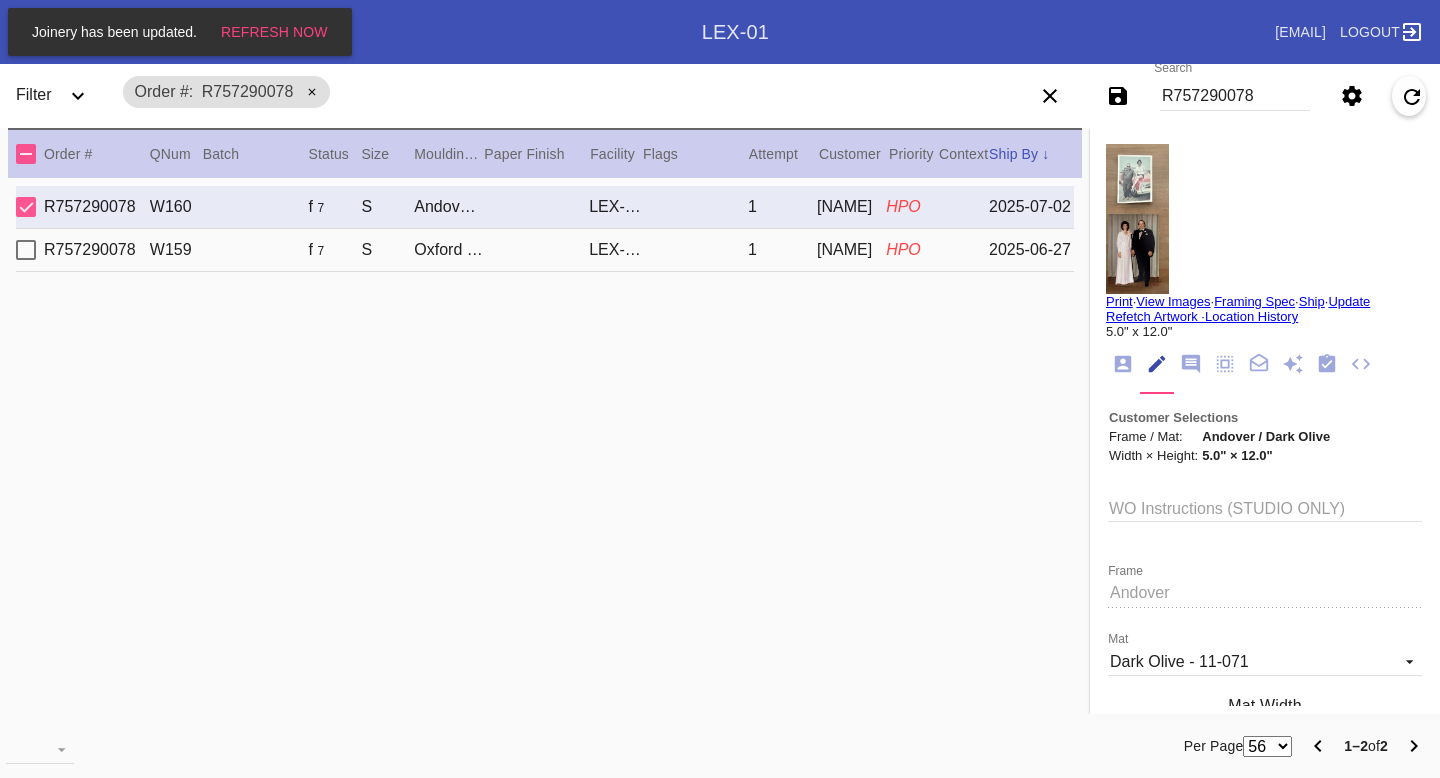 click on "R757290078 W159 f   7 S Oxford / Dark Olive LEX-01 1 Ashley Boudreaux
HPO
2025-06-27" at bounding box center (545, 250) 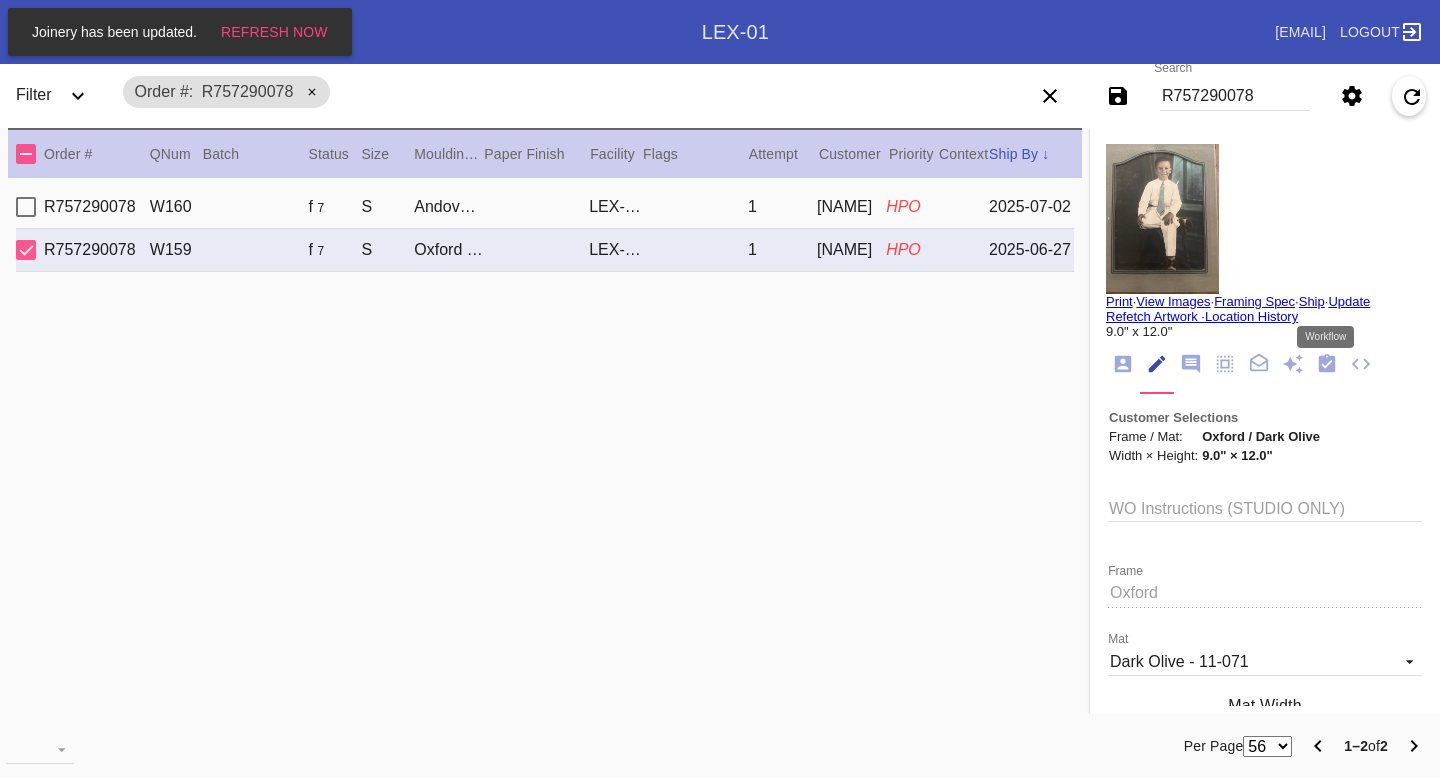 click at bounding box center (1327, 363) 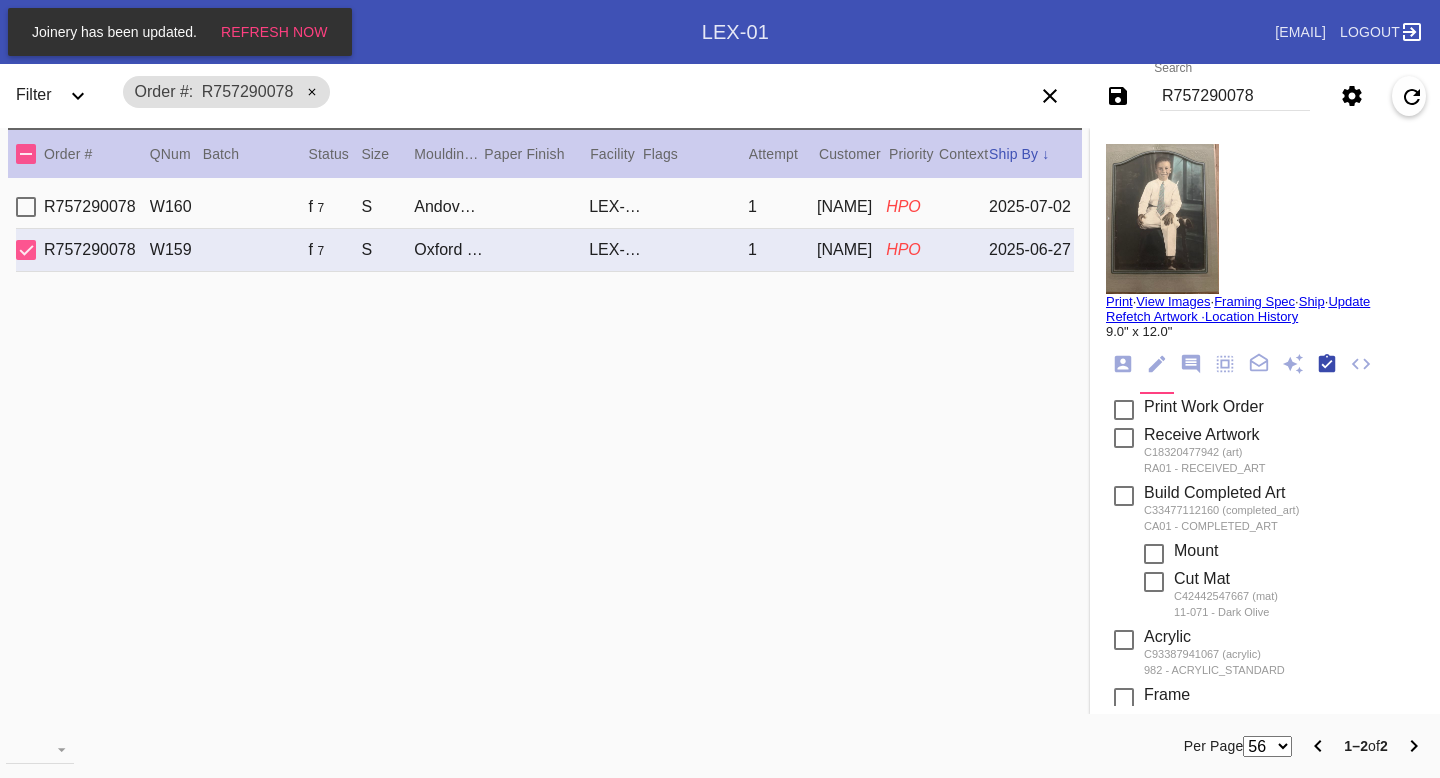 scroll, scrollTop: 320, scrollLeft: 0, axis: vertical 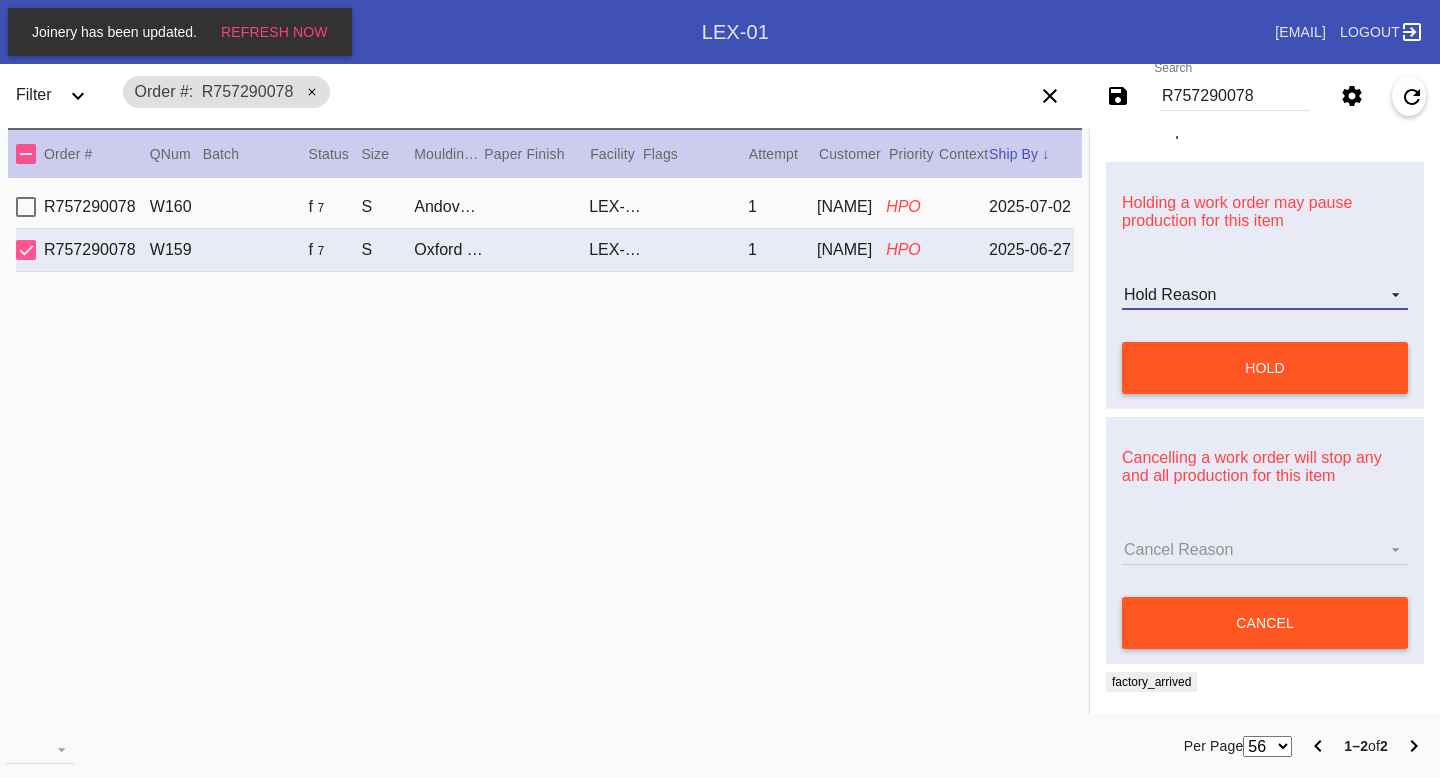 click on "Hold Reason Art Care Review Artwork Damaged F4B/Partnership Facility Out of Stock HPO Hold to Ship Investigation Lost in Studio Multi-Mat Details Not Received Order Change Request Out of Stock Proactive Outreach Pull for Production QA/Customer Approval Question Submitted Ready for Action Ready for Production Repair Replacement Ordered Retail GW Rework Sample Search and Rescue Transit to LEX01 Transit to PHL01 Update Work Order" at bounding box center (1265, 295) 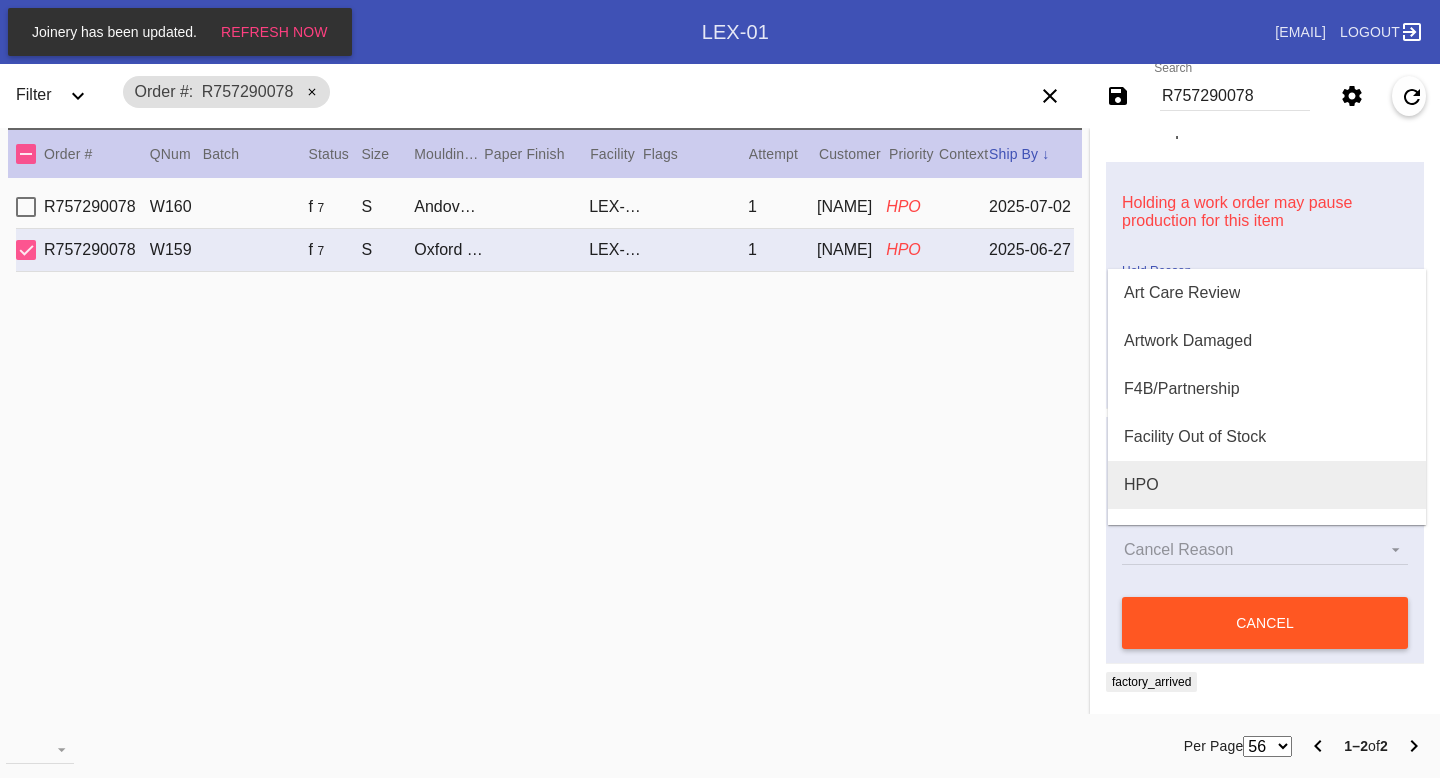 click on "HPO" at bounding box center [1267, 485] 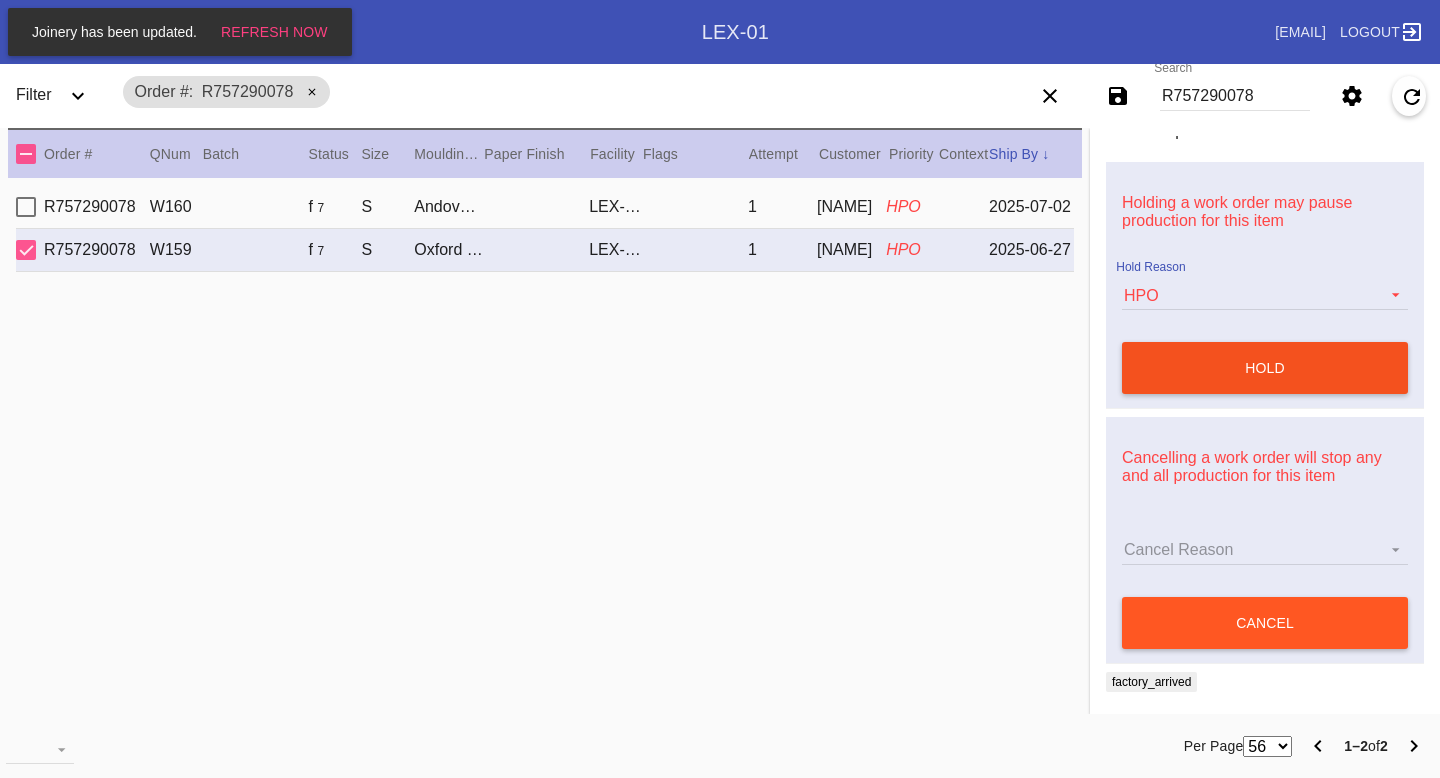 click on "hold" at bounding box center [1265, 368] 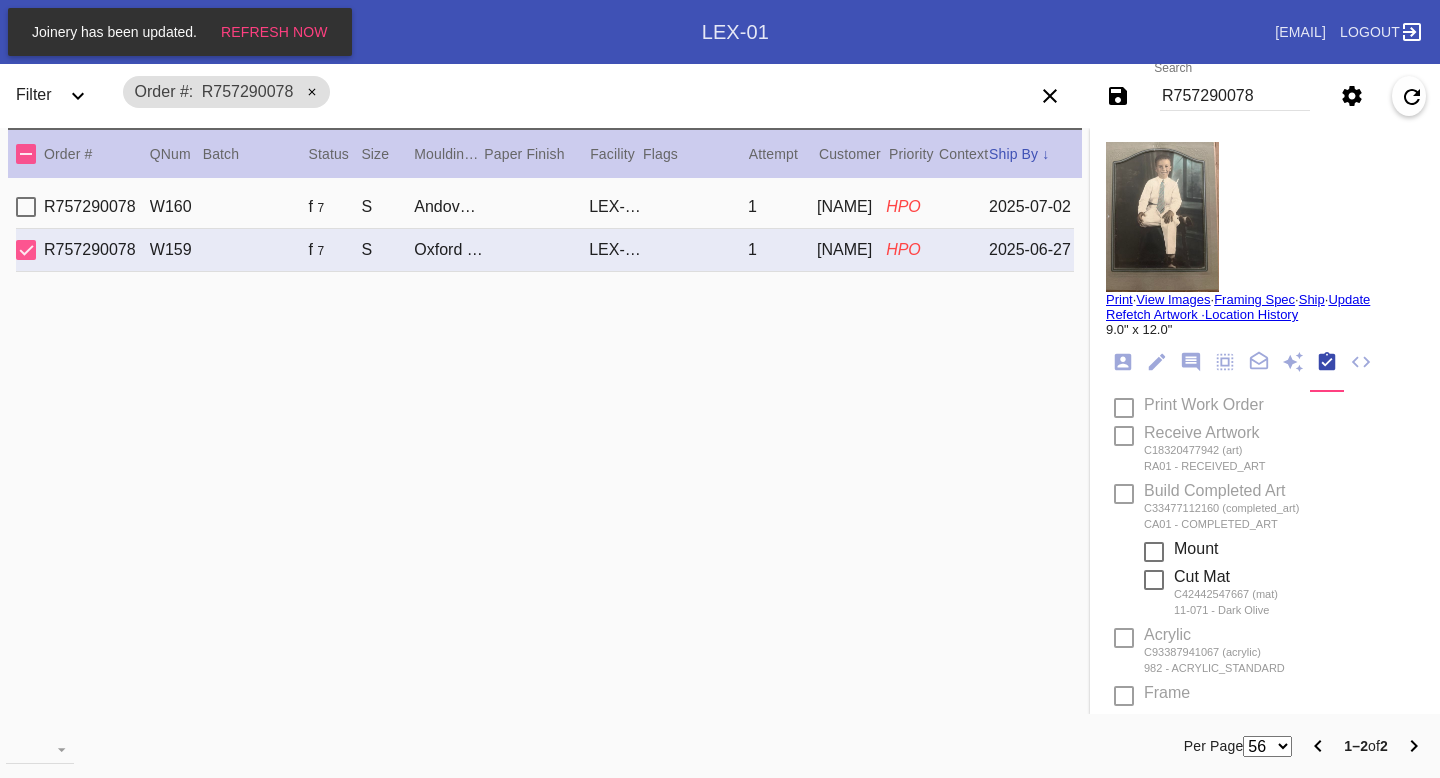 scroll, scrollTop: 0, scrollLeft: 0, axis: both 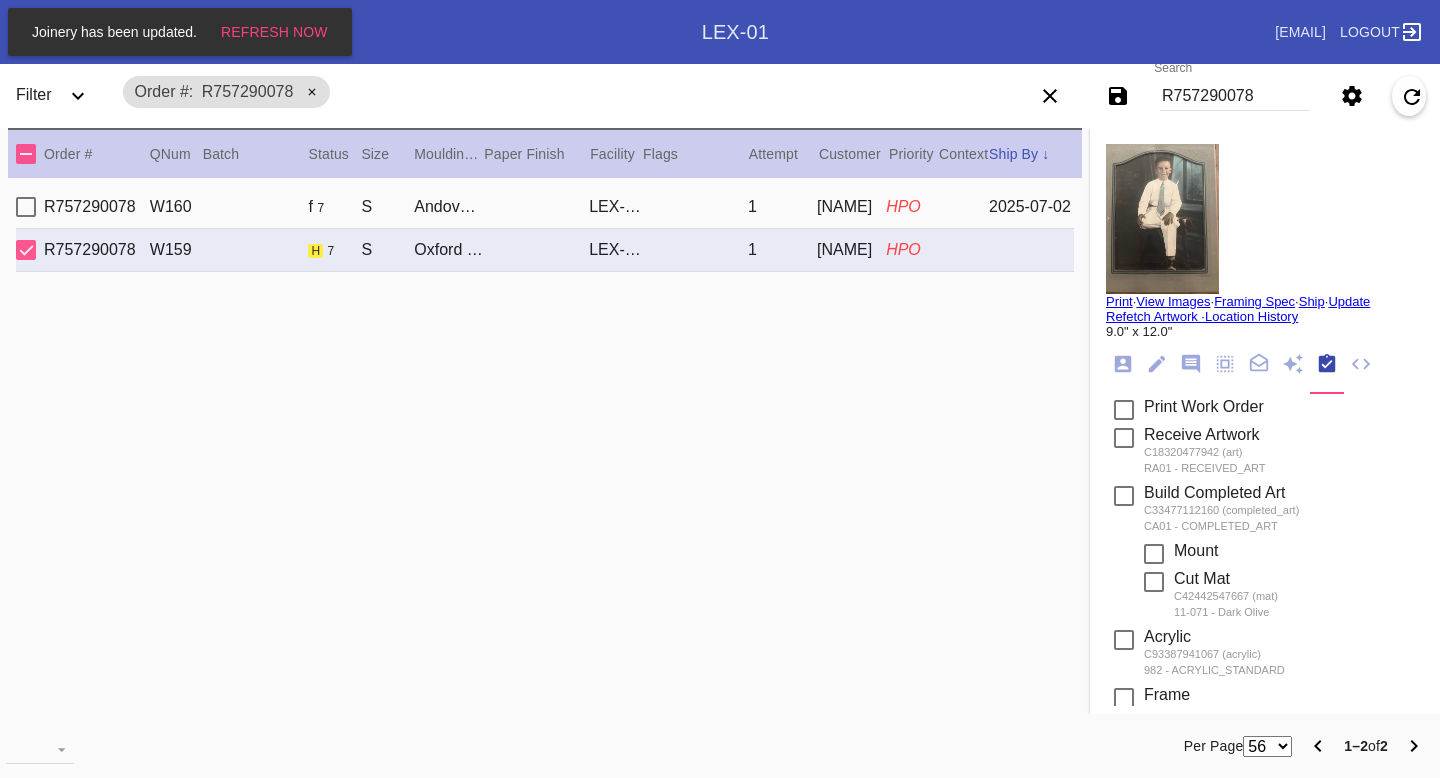 click on "Print" at bounding box center [1119, 301] 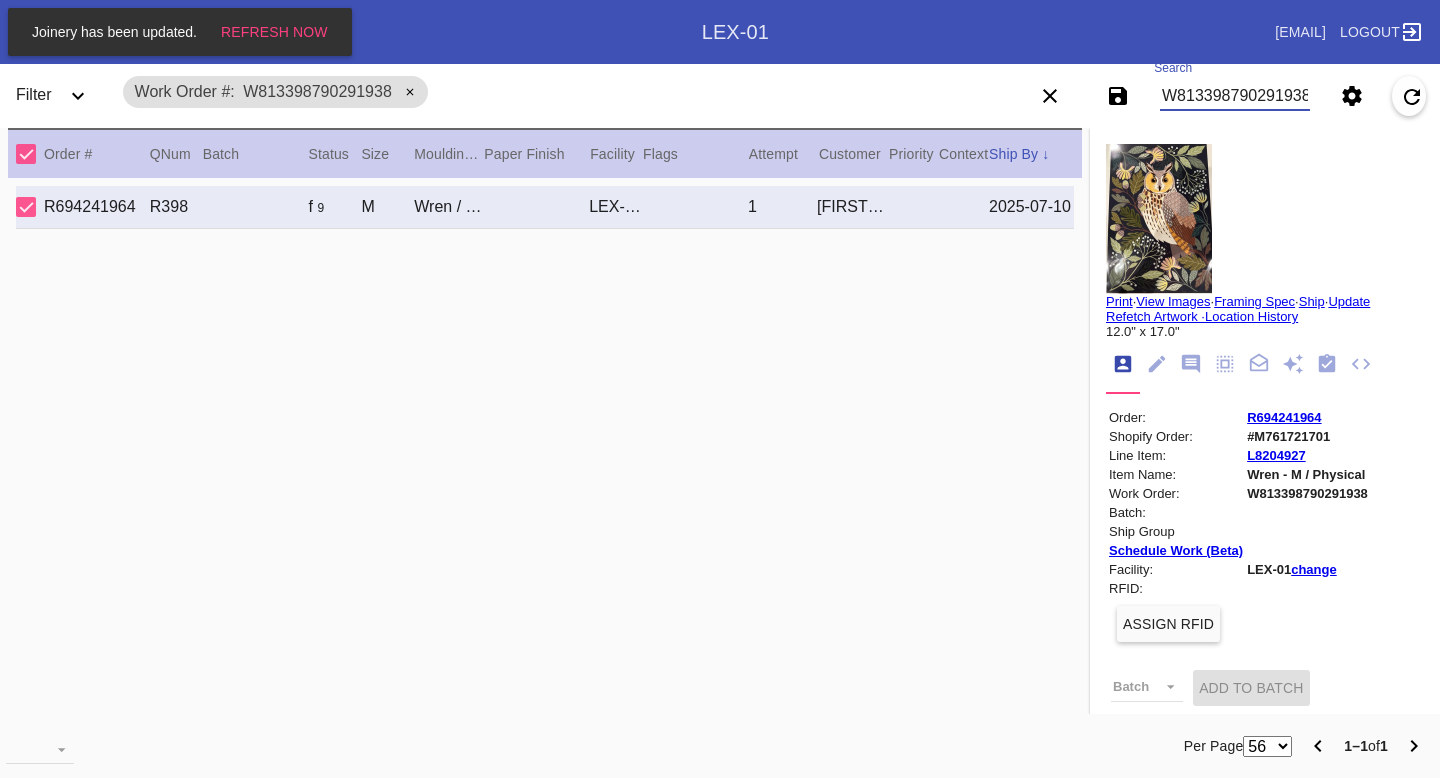 scroll, scrollTop: 0, scrollLeft: 0, axis: both 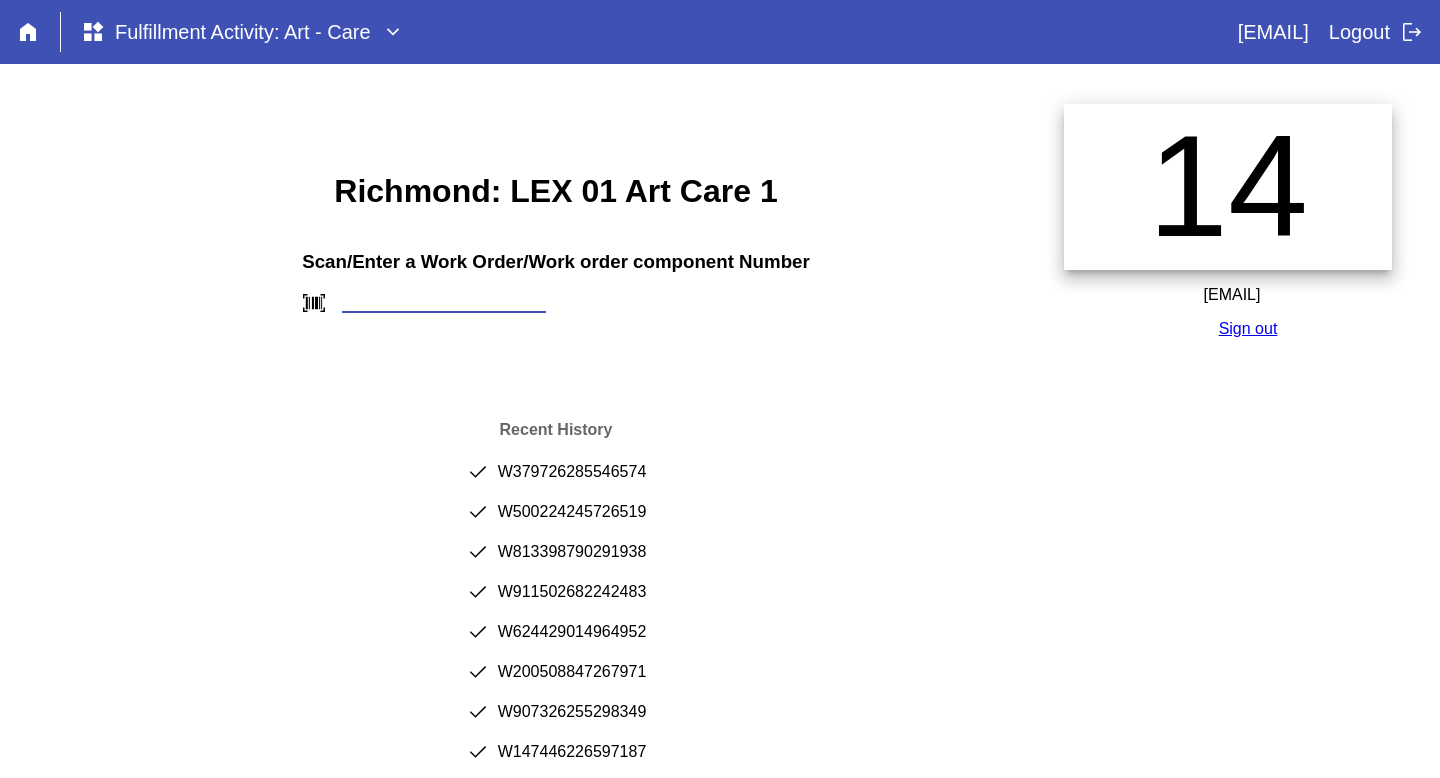 paste on "There were 4 pieces in this flat, [ID_NUMBER], all 4 have bent corners. Corner of flat is bent." 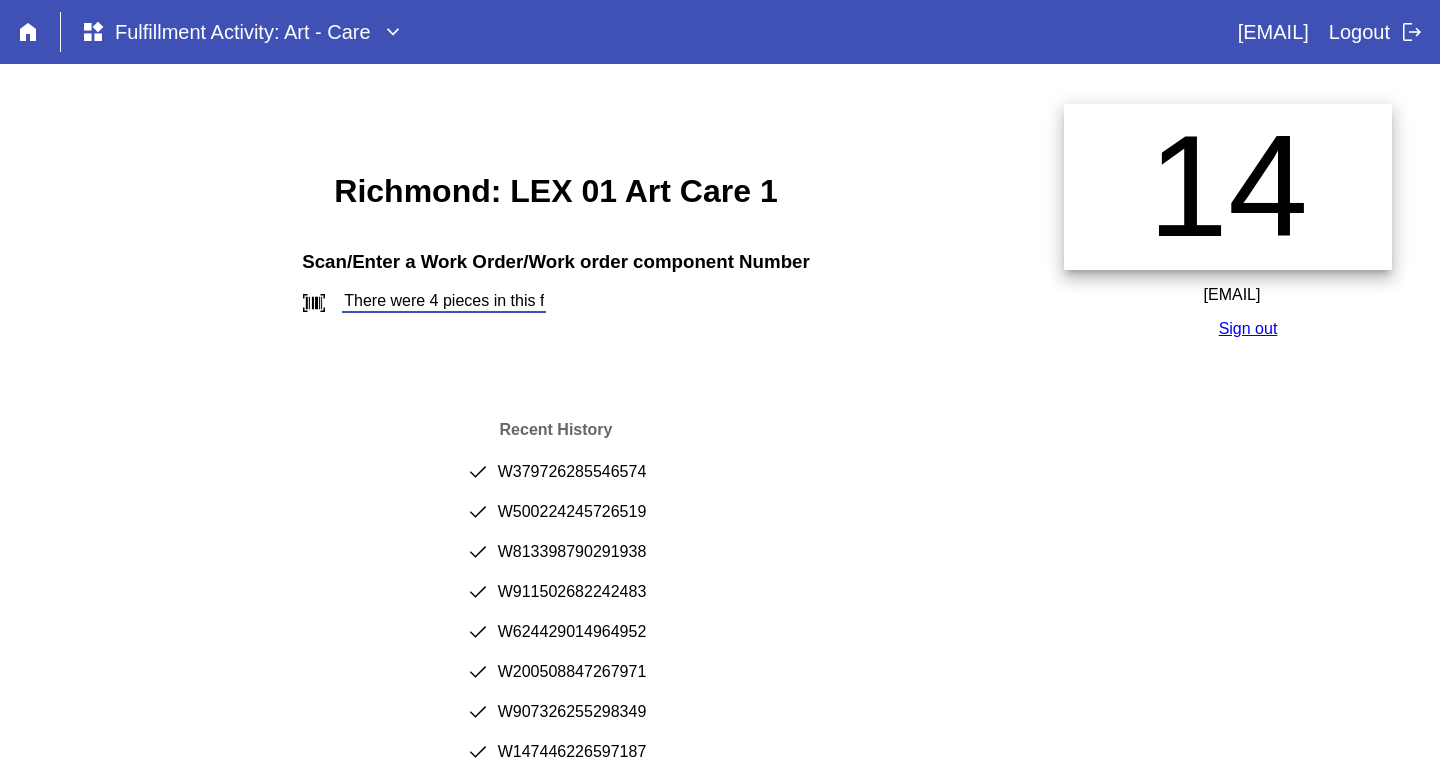 scroll, scrollTop: 0, scrollLeft: 471, axis: horizontal 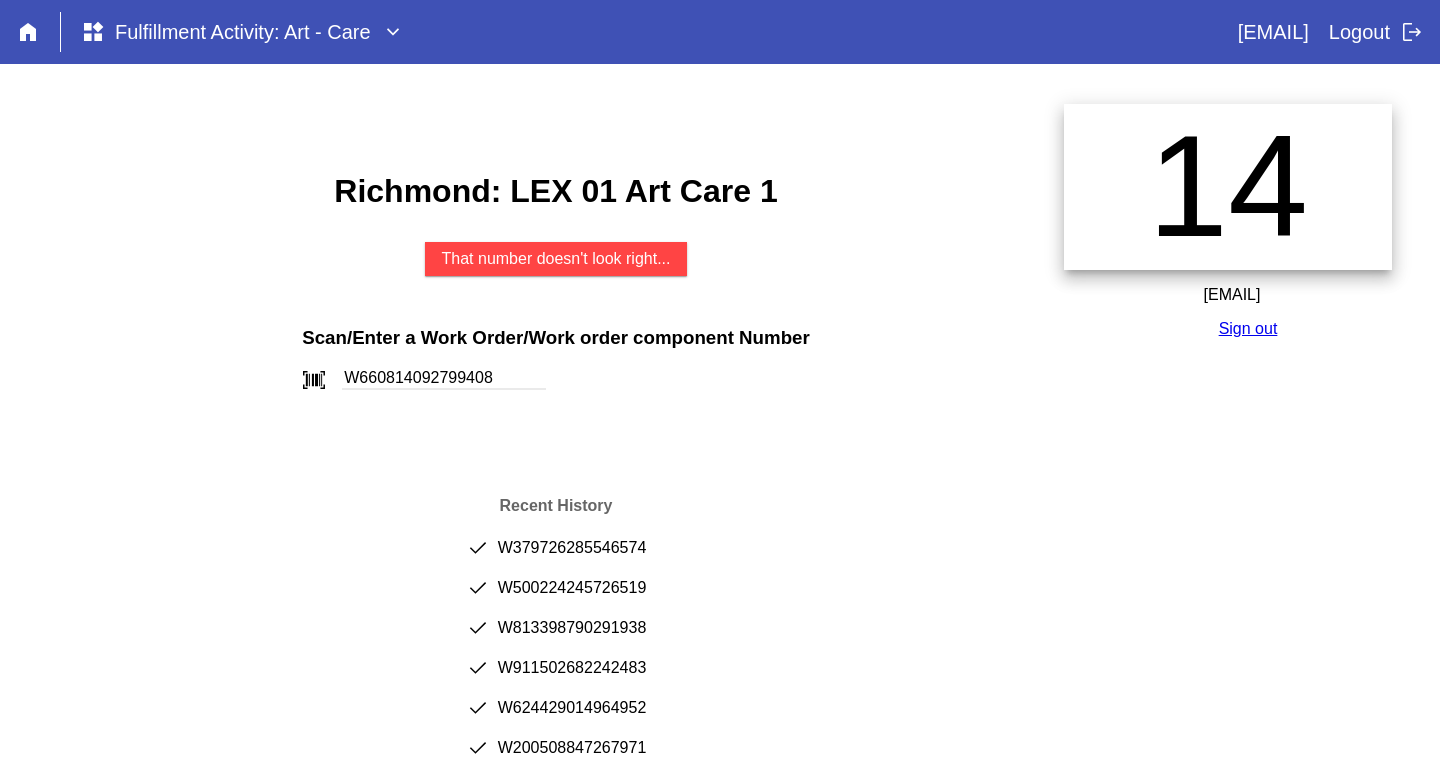 type on "W660814092799408" 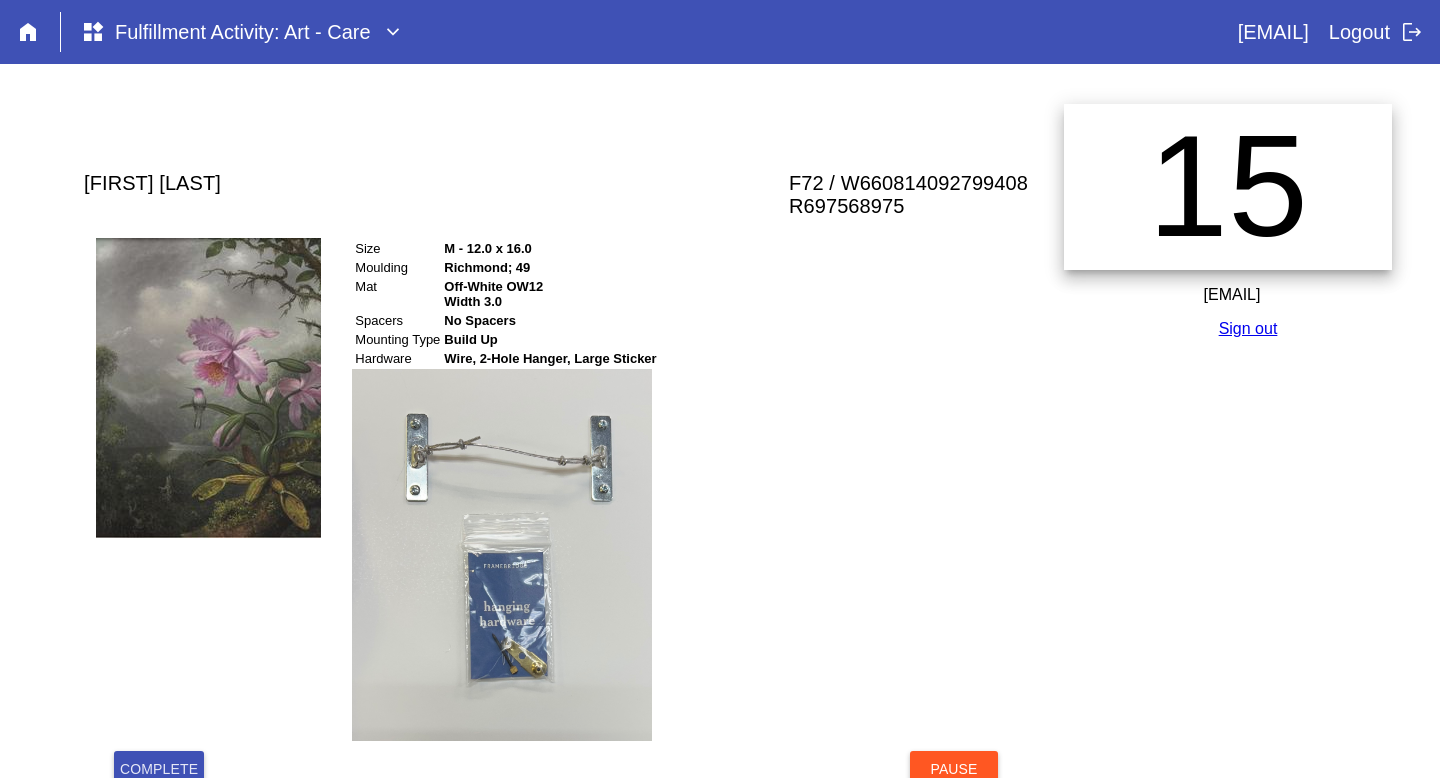 scroll, scrollTop: 0, scrollLeft: 0, axis: both 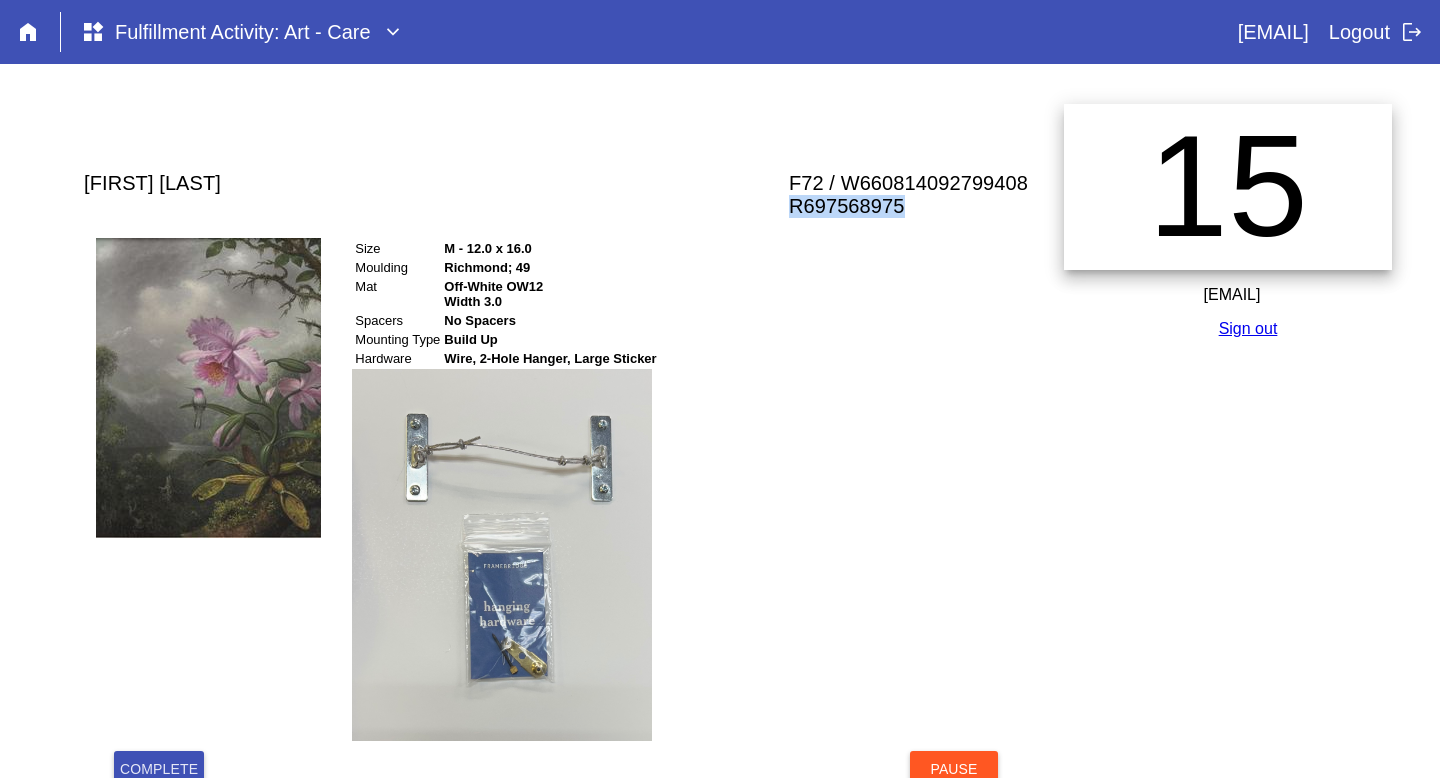 click on "R697568975" at bounding box center (908, 206) 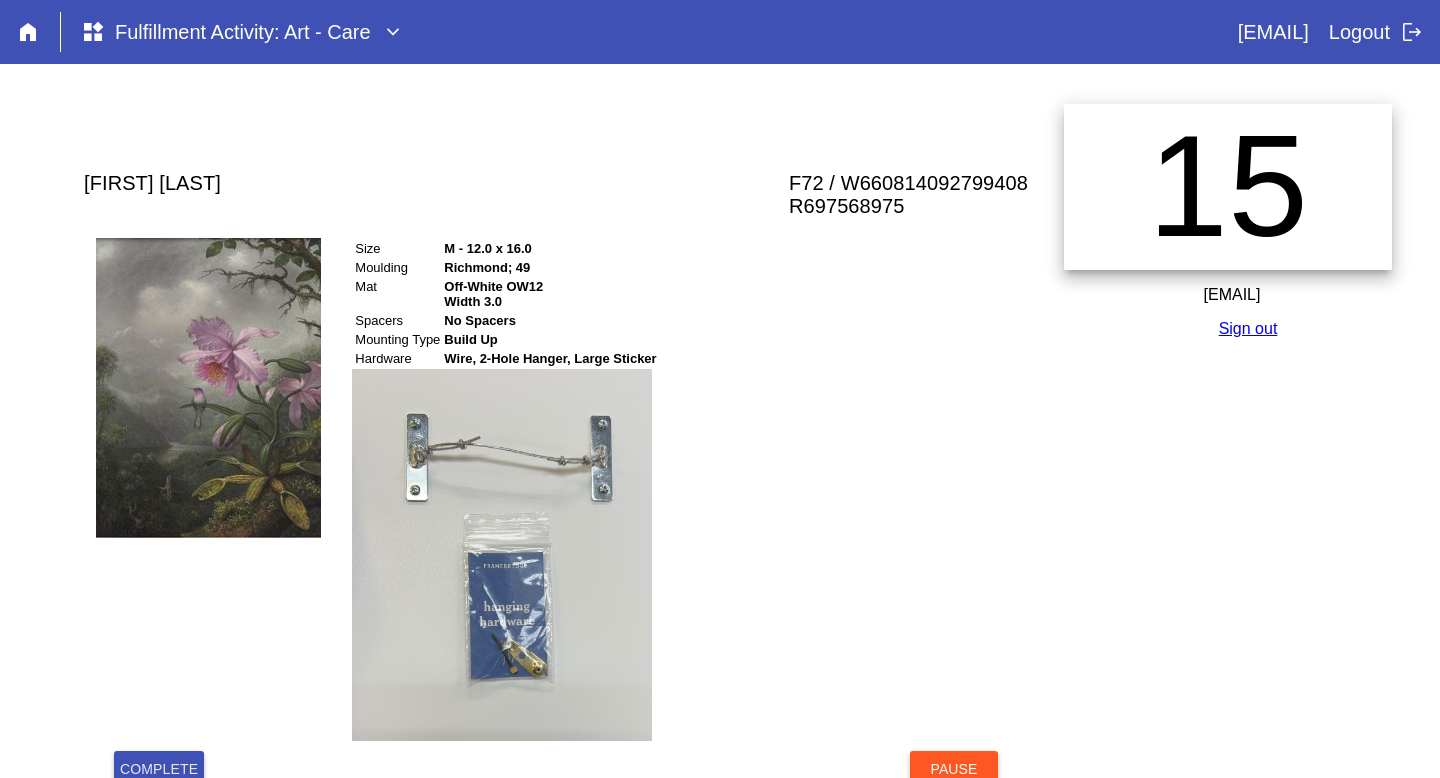 click on "F72 / W660814092799408" at bounding box center [908, 183] 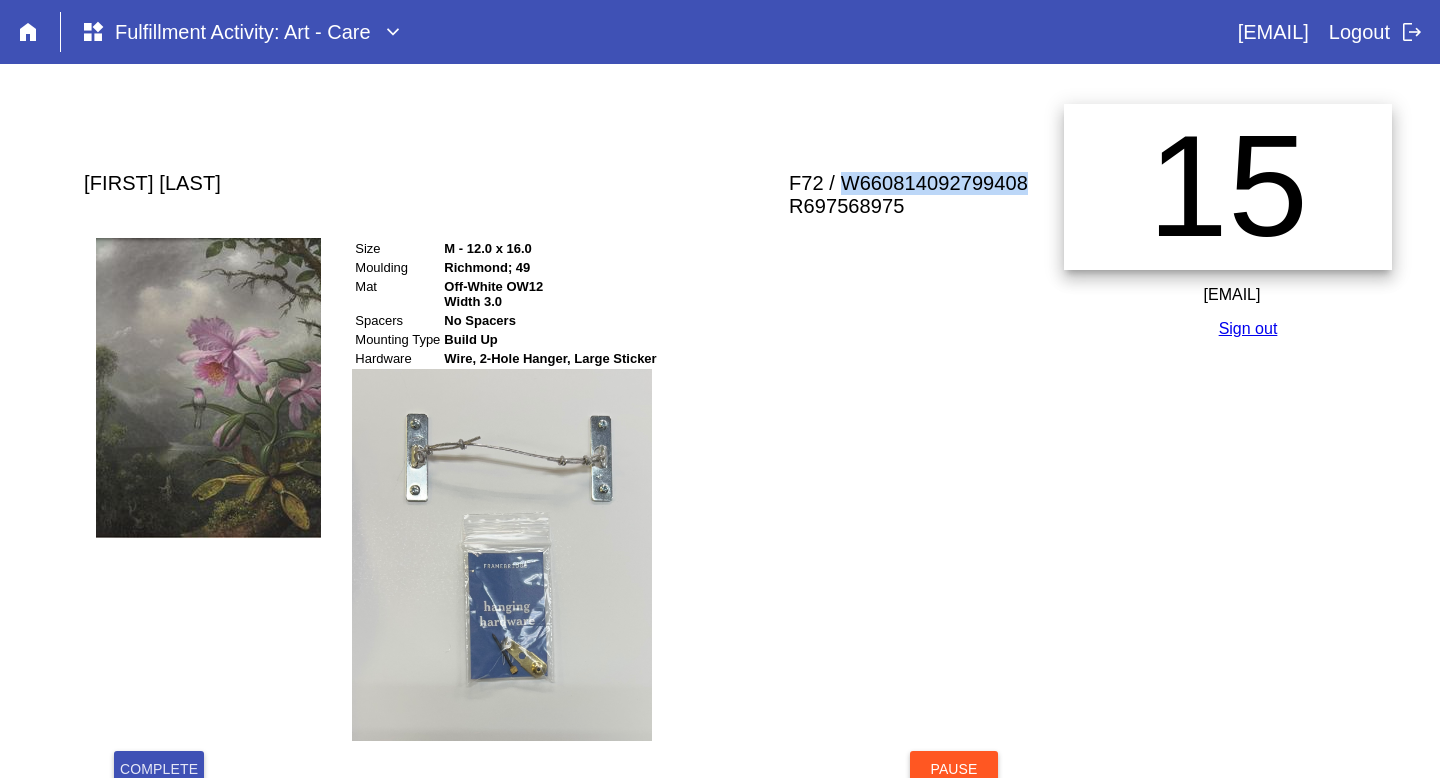 click on "F72 / W660814092799408" at bounding box center (908, 183) 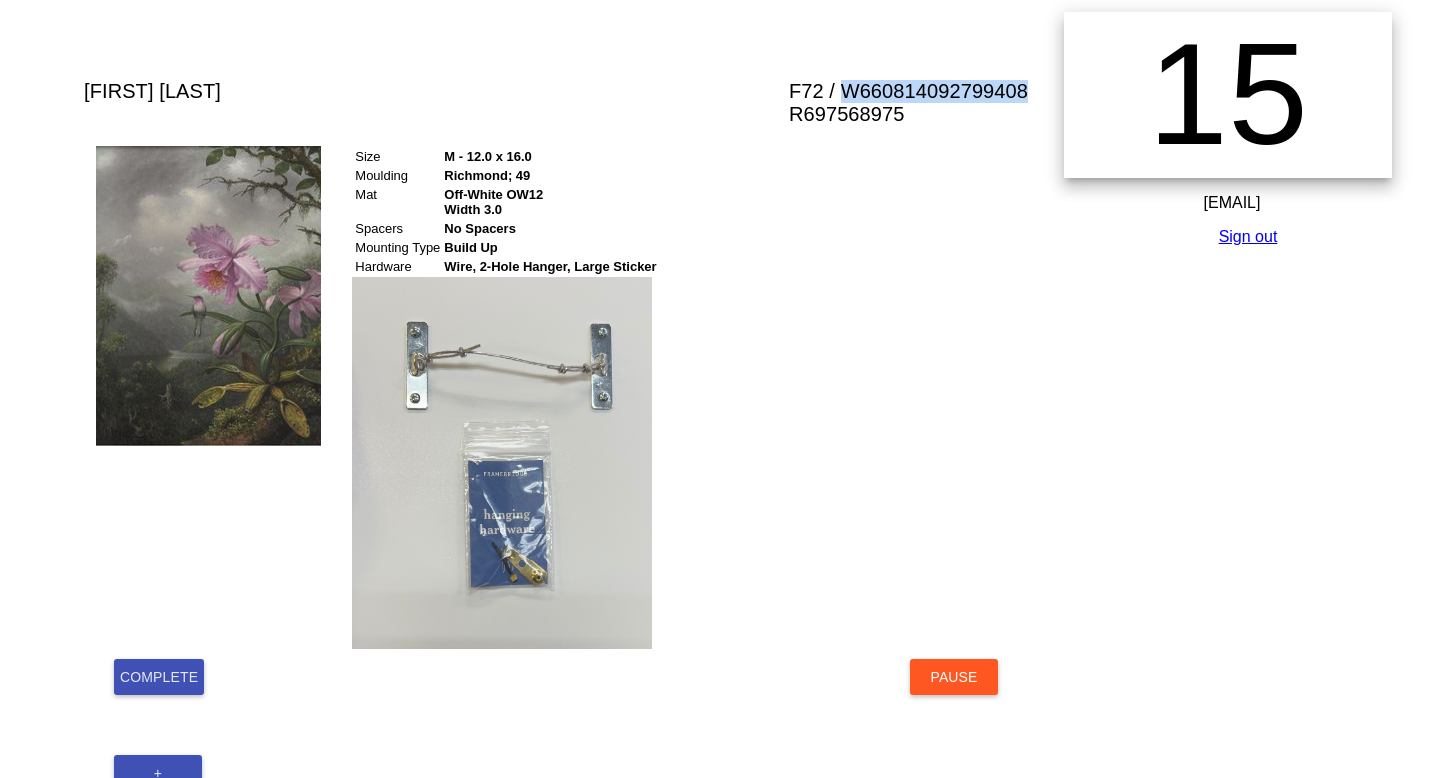 click on "Complete" at bounding box center (159, 677) 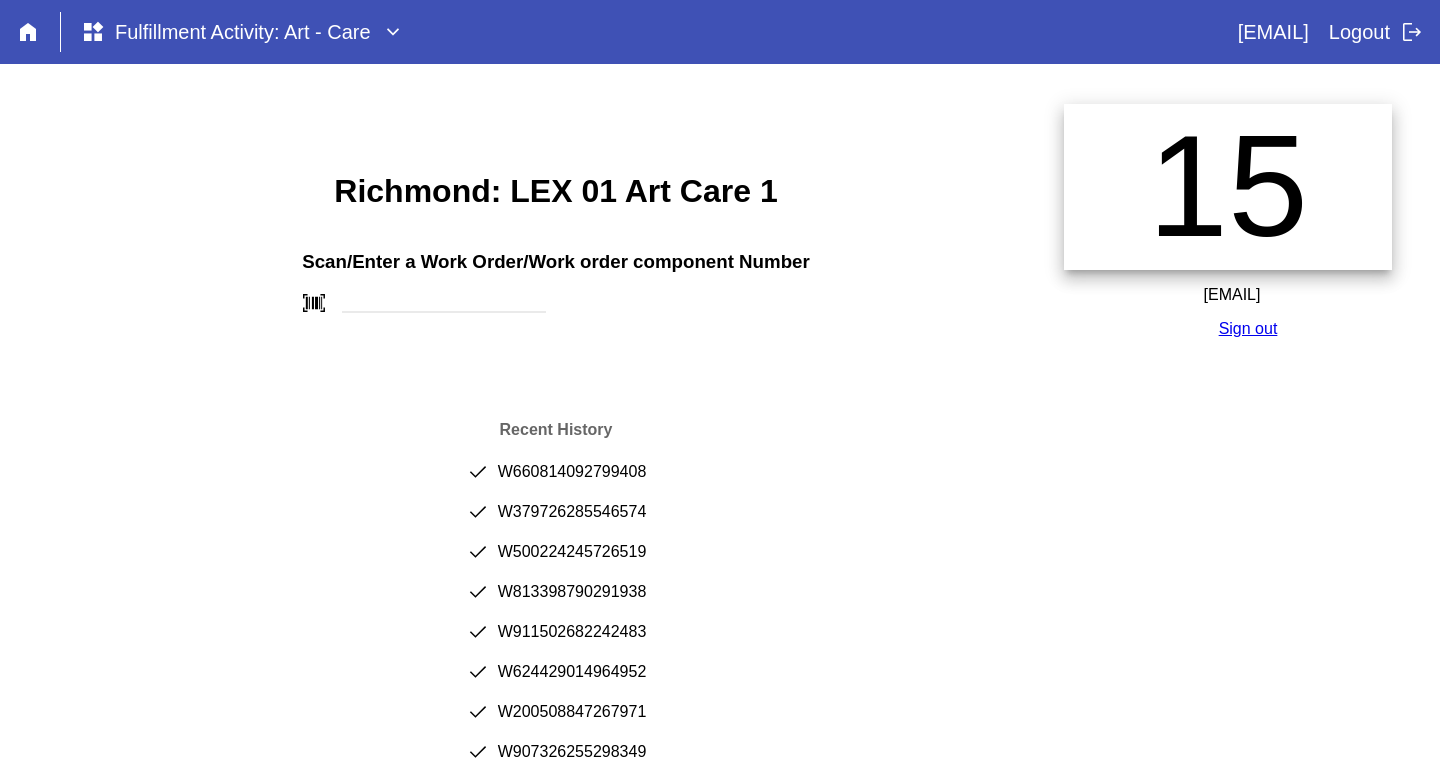 scroll, scrollTop: 0, scrollLeft: 0, axis: both 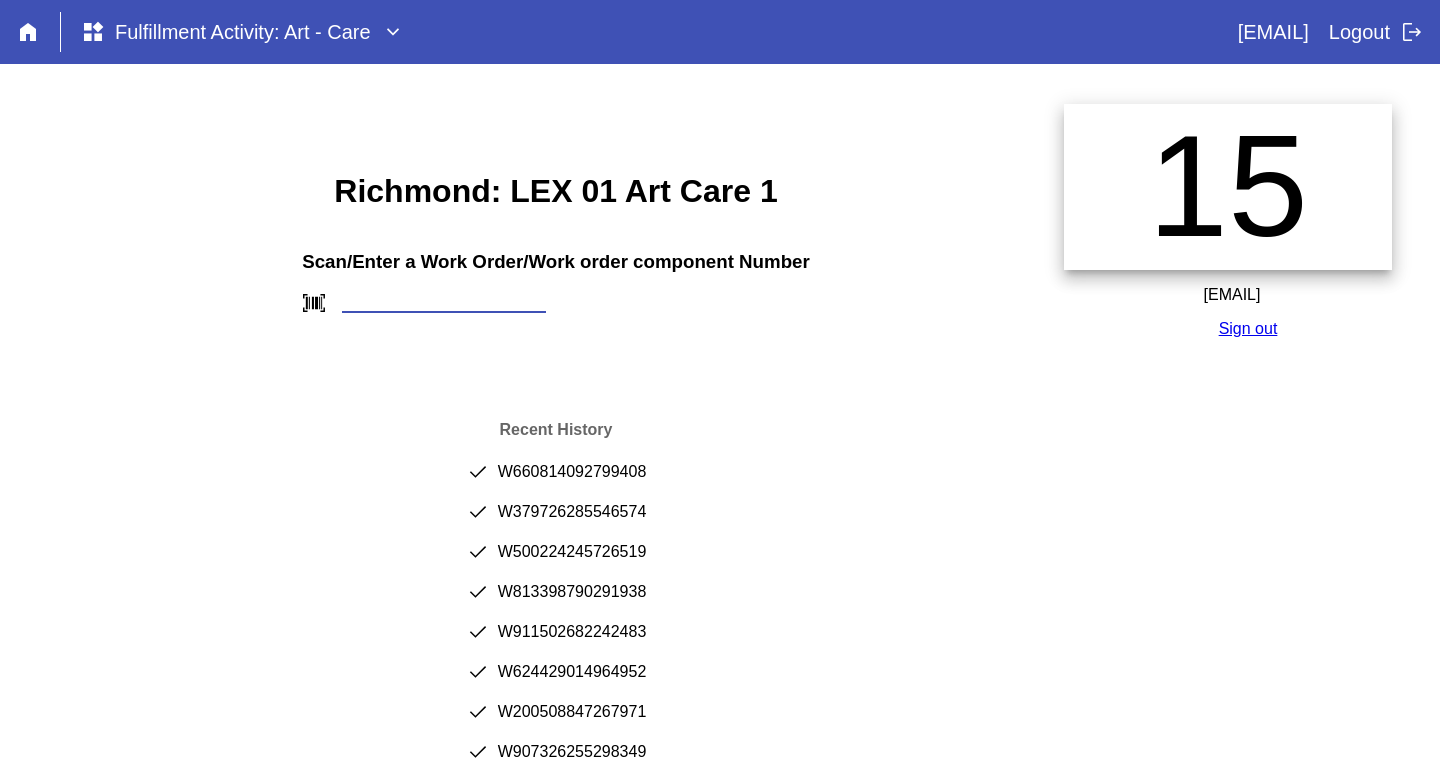 paste on "W223186111187044" 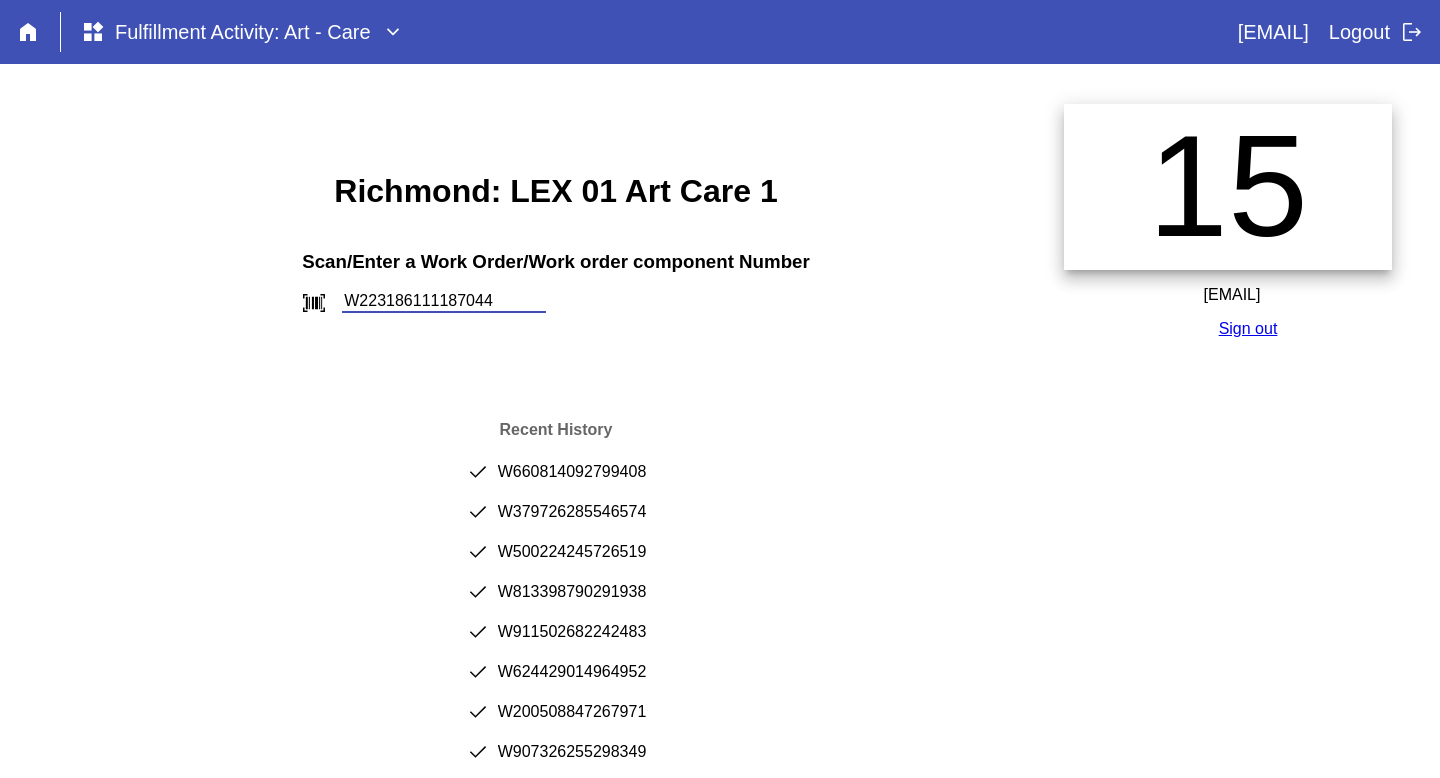 type on "W223186111187044" 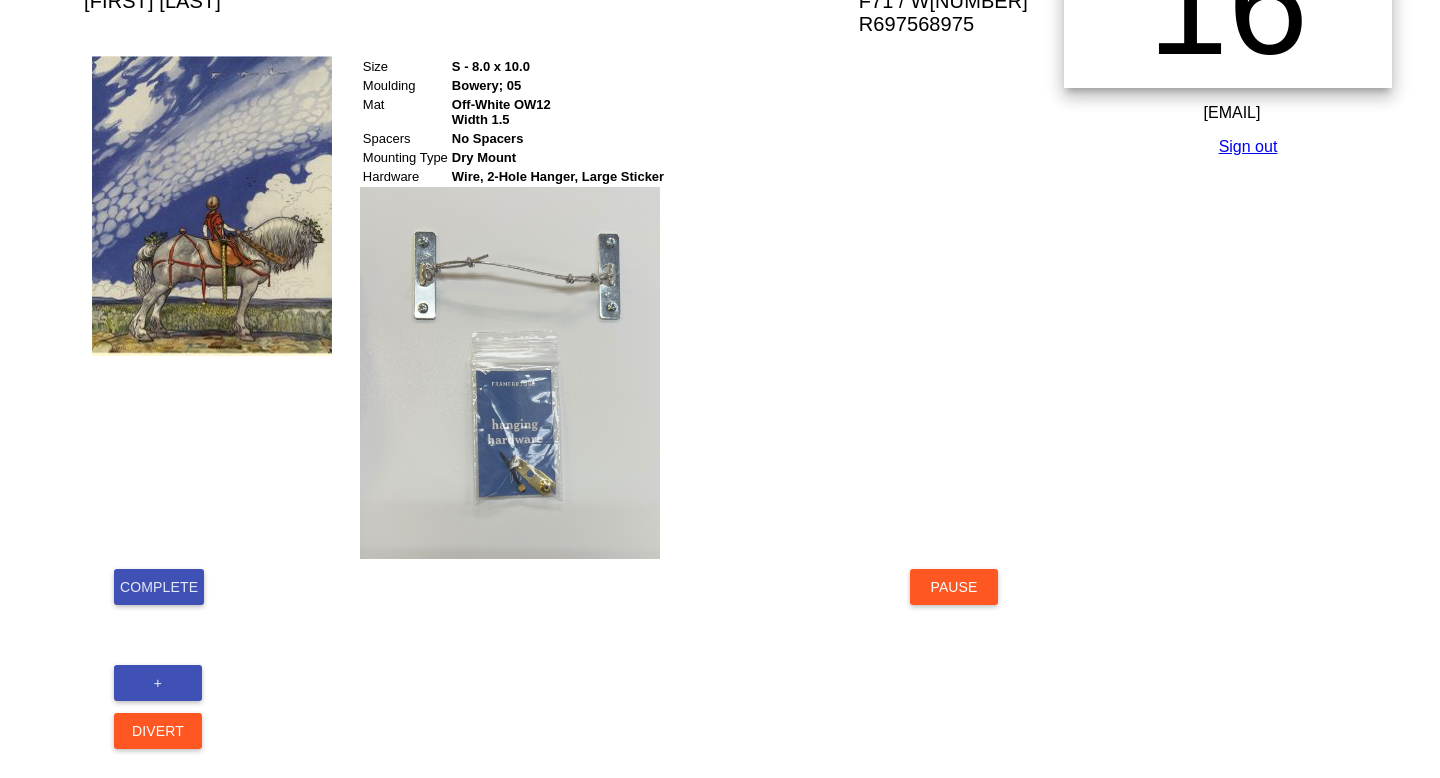 scroll, scrollTop: 186, scrollLeft: 0, axis: vertical 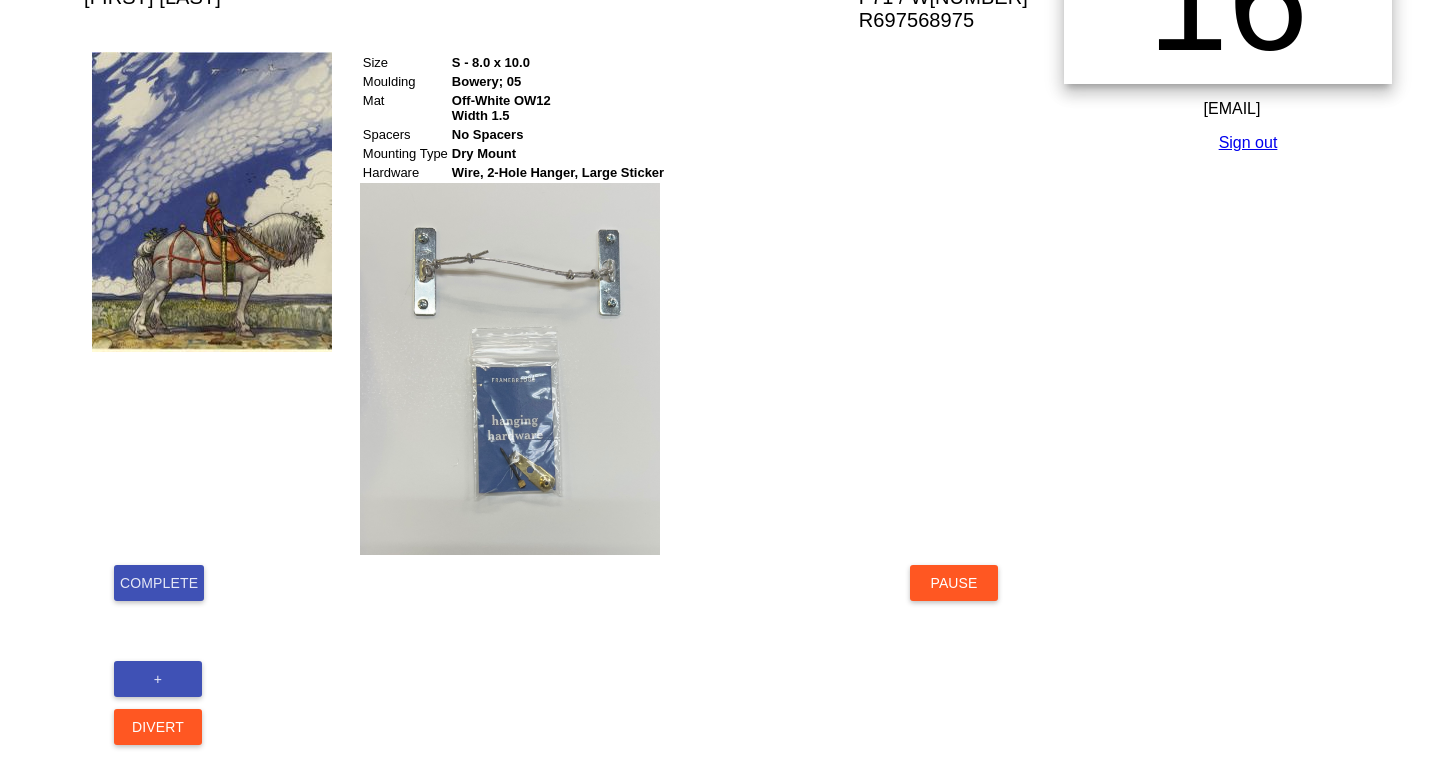 click on "Complete" at bounding box center [159, 583] 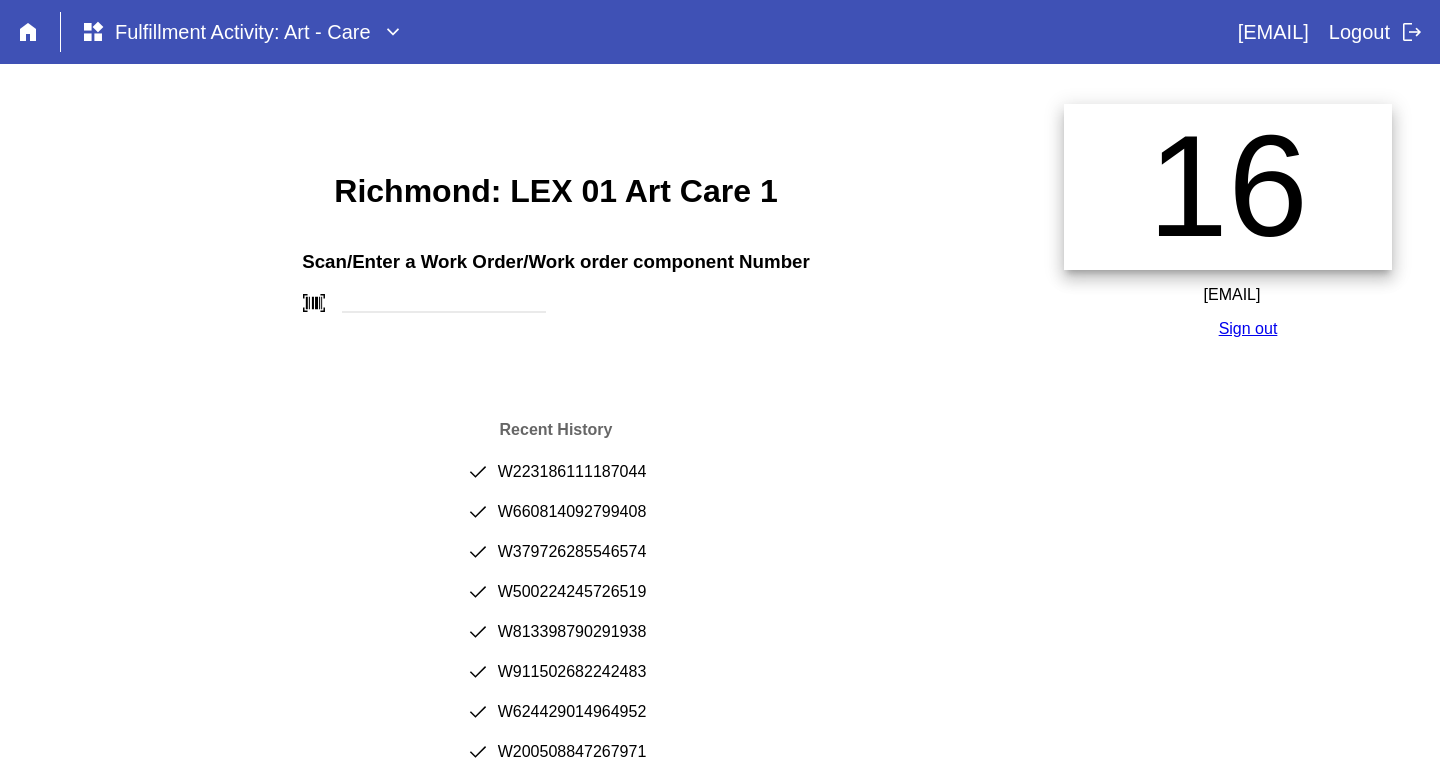 scroll, scrollTop: 0, scrollLeft: 0, axis: both 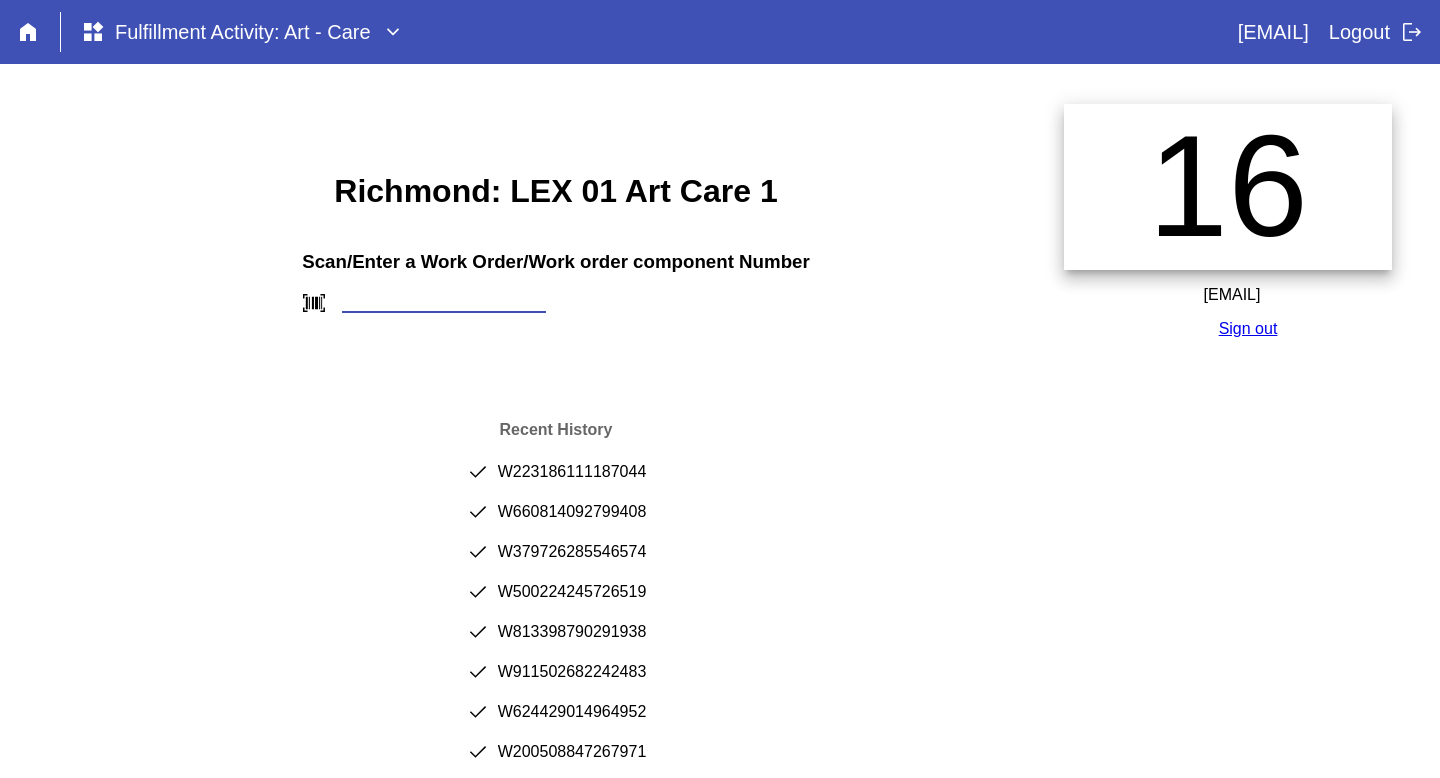 paste on "W297754448879289" 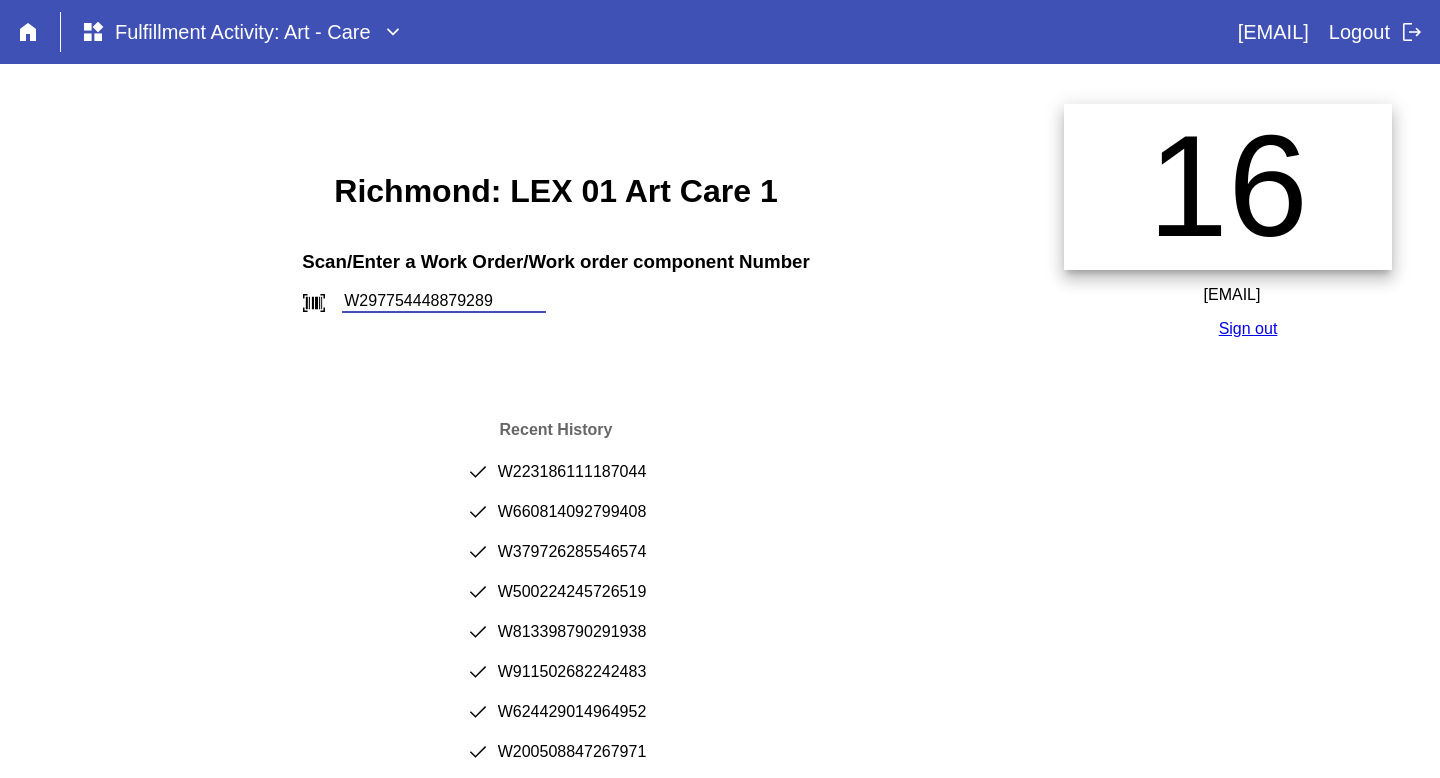 type on "W297754448879289" 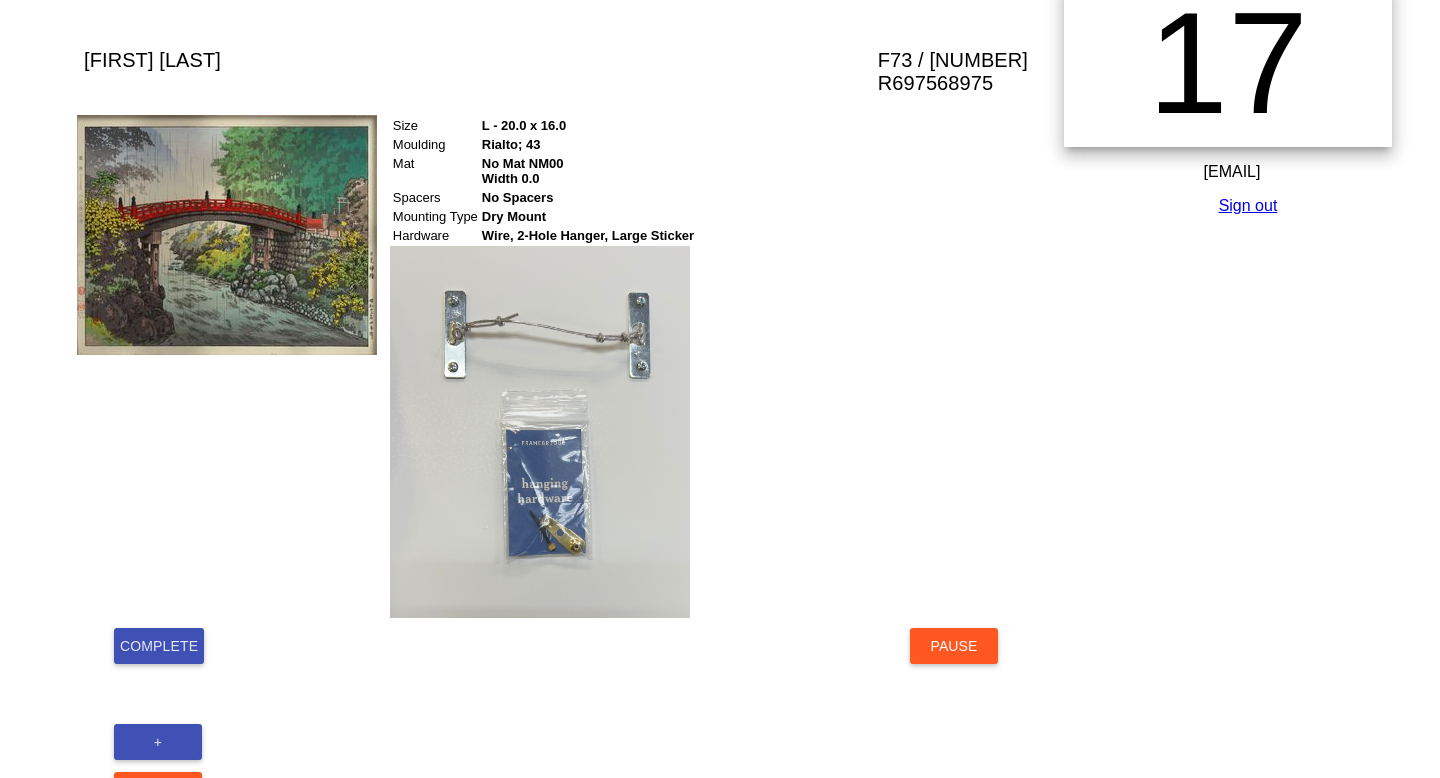 scroll, scrollTop: 152, scrollLeft: 0, axis: vertical 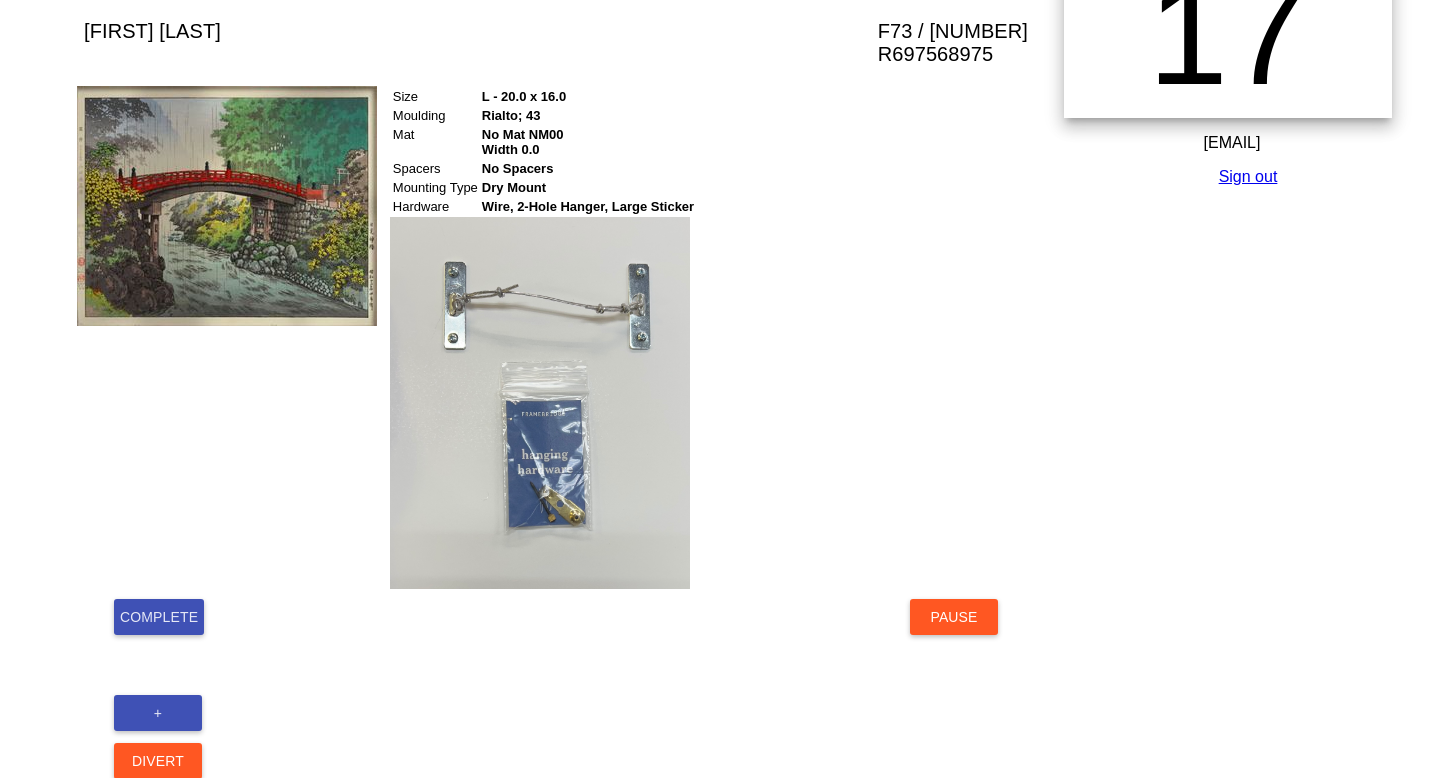 click on "Complete" at bounding box center [159, 617] 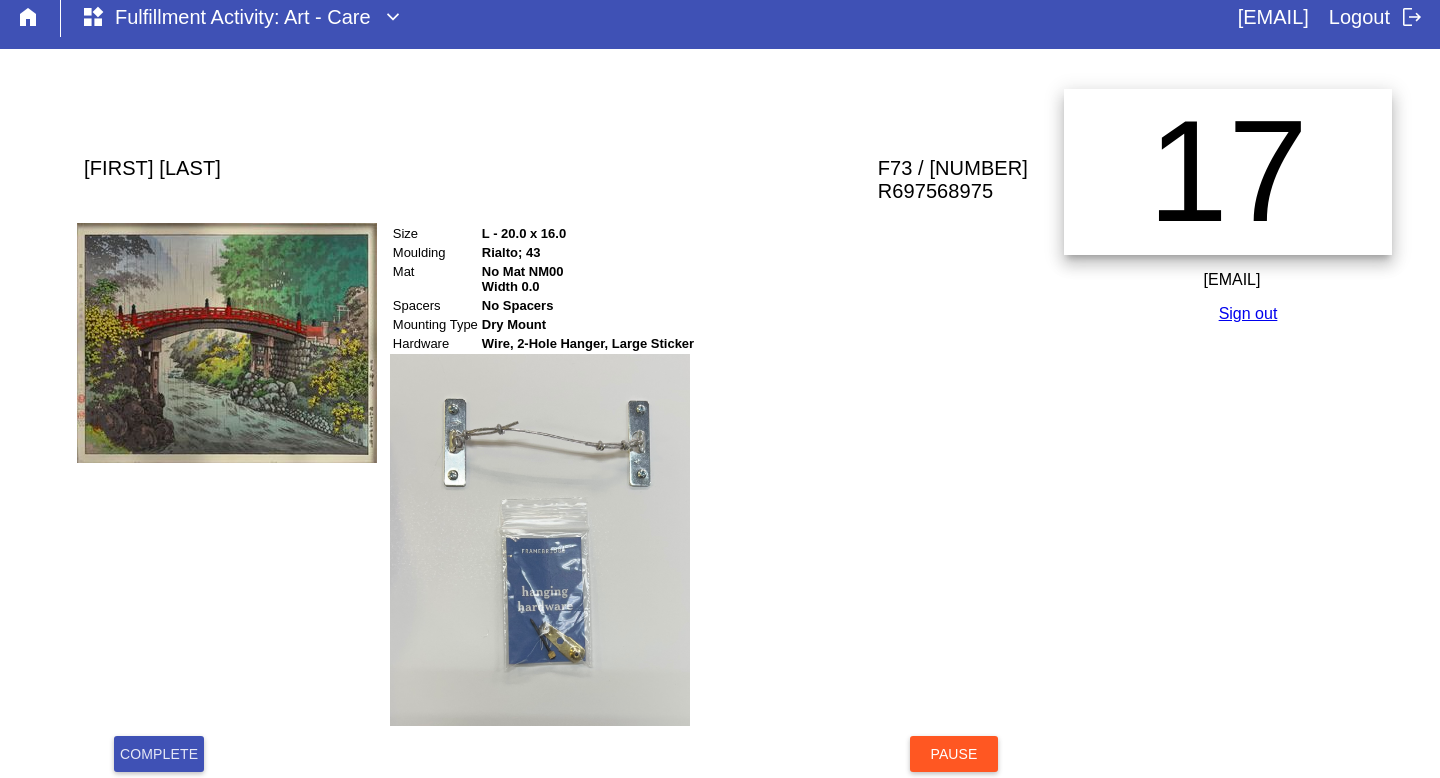 scroll, scrollTop: 0, scrollLeft: 0, axis: both 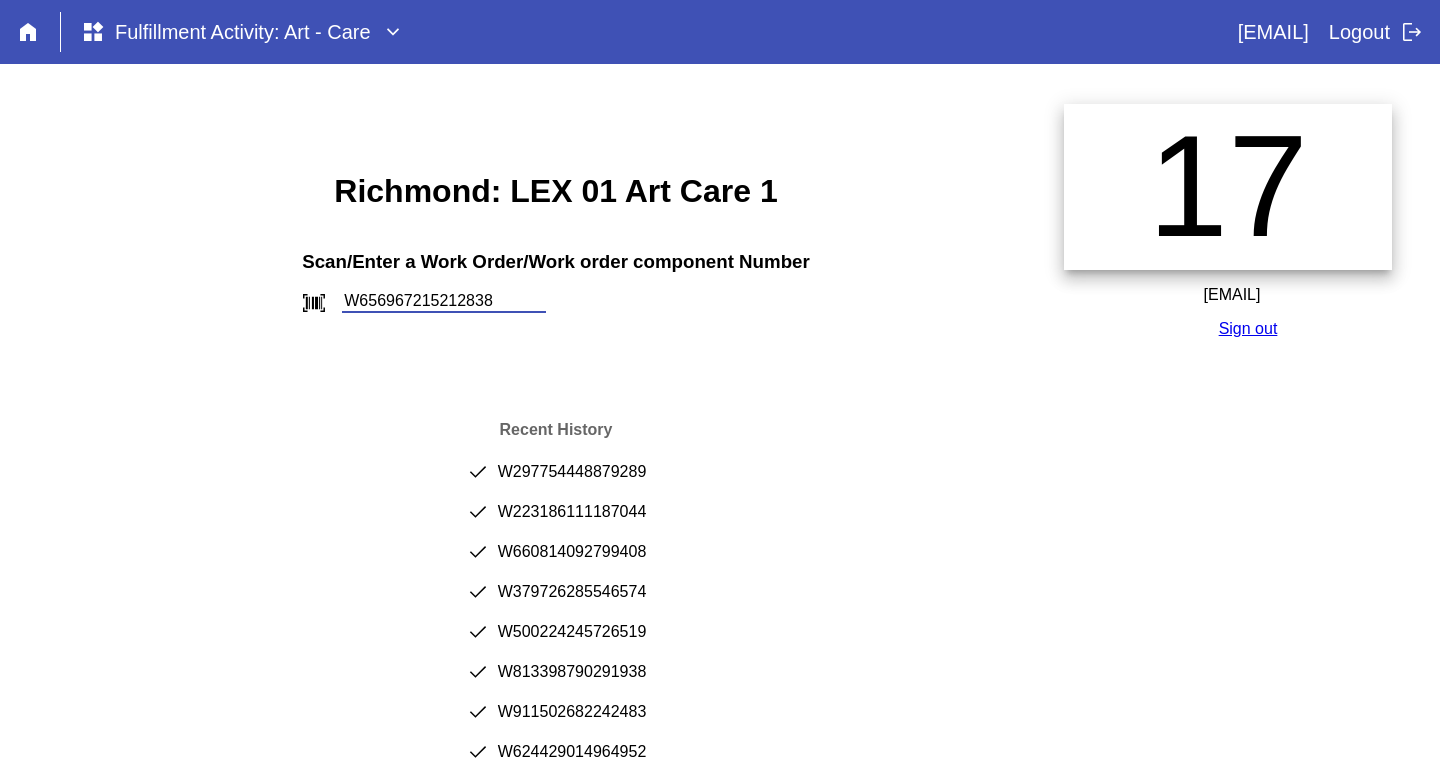 type on "W656967215212838" 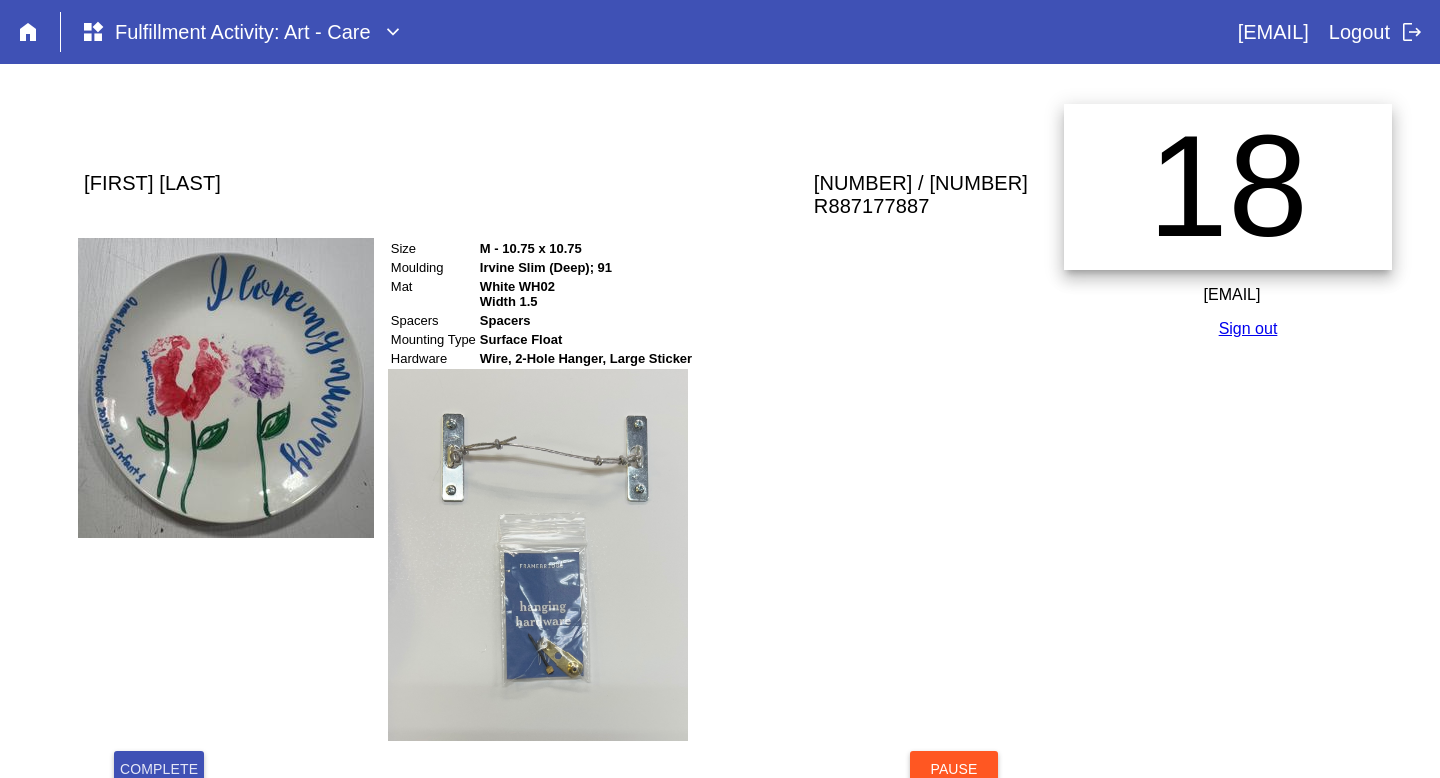 scroll, scrollTop: 0, scrollLeft: 0, axis: both 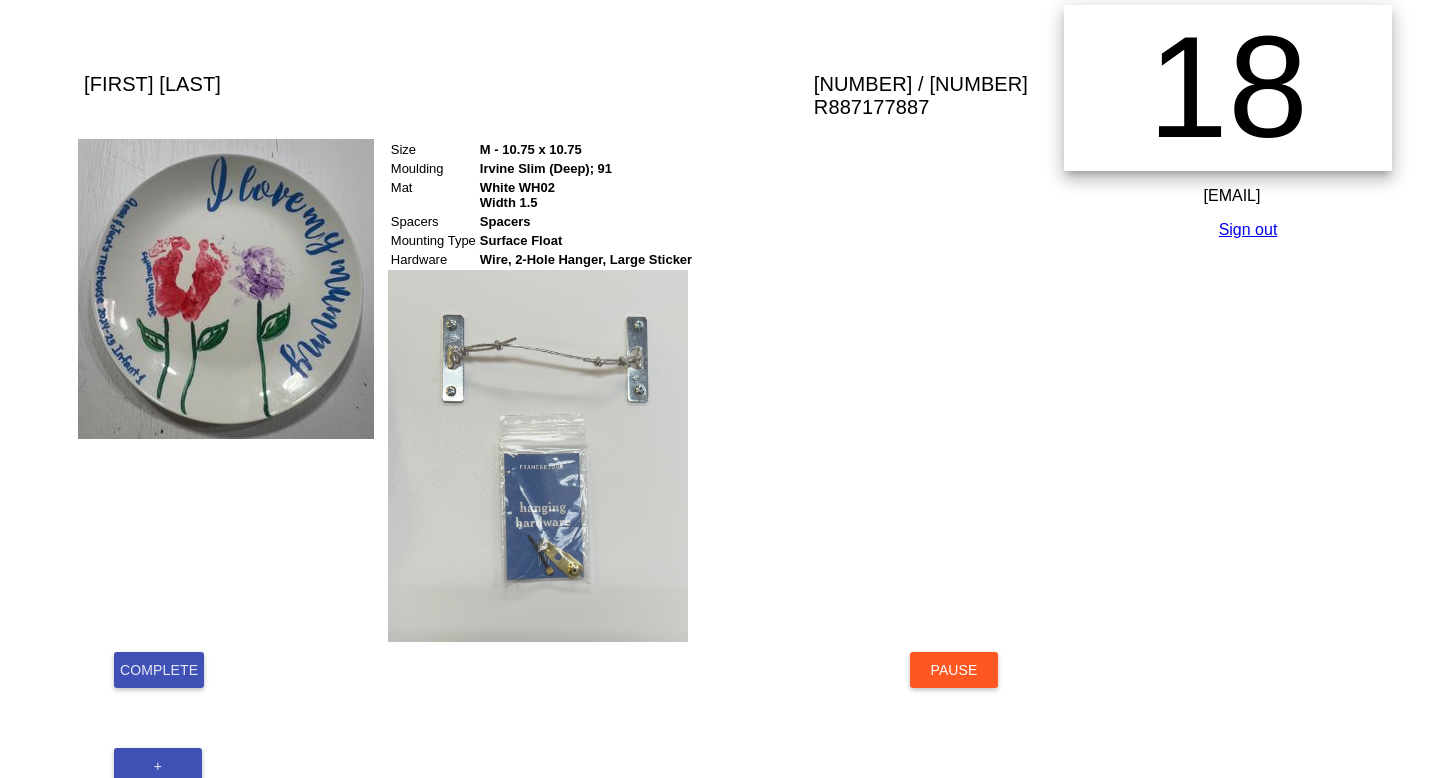 click on "Complete" at bounding box center (159, 670) 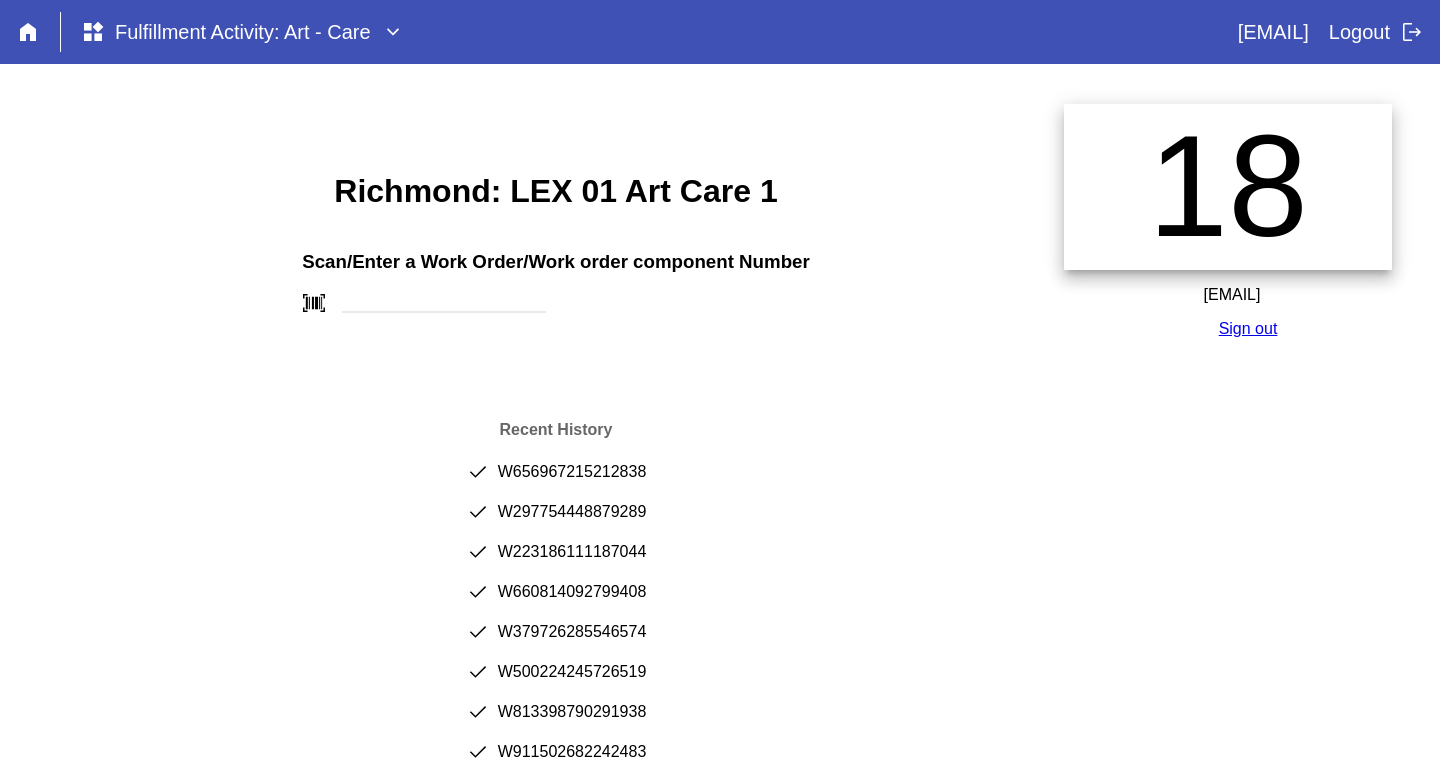 scroll, scrollTop: 0, scrollLeft: 0, axis: both 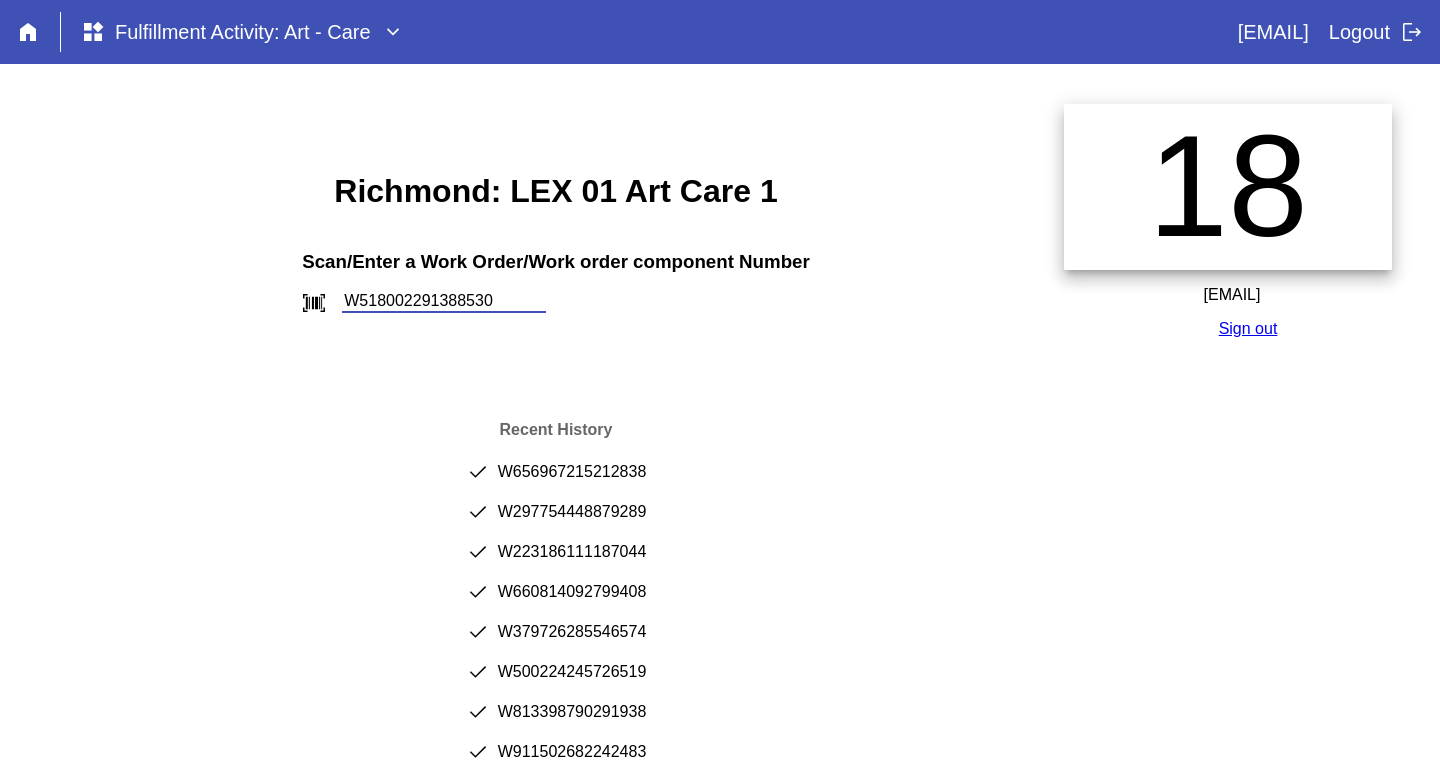 type on "W518002291388530" 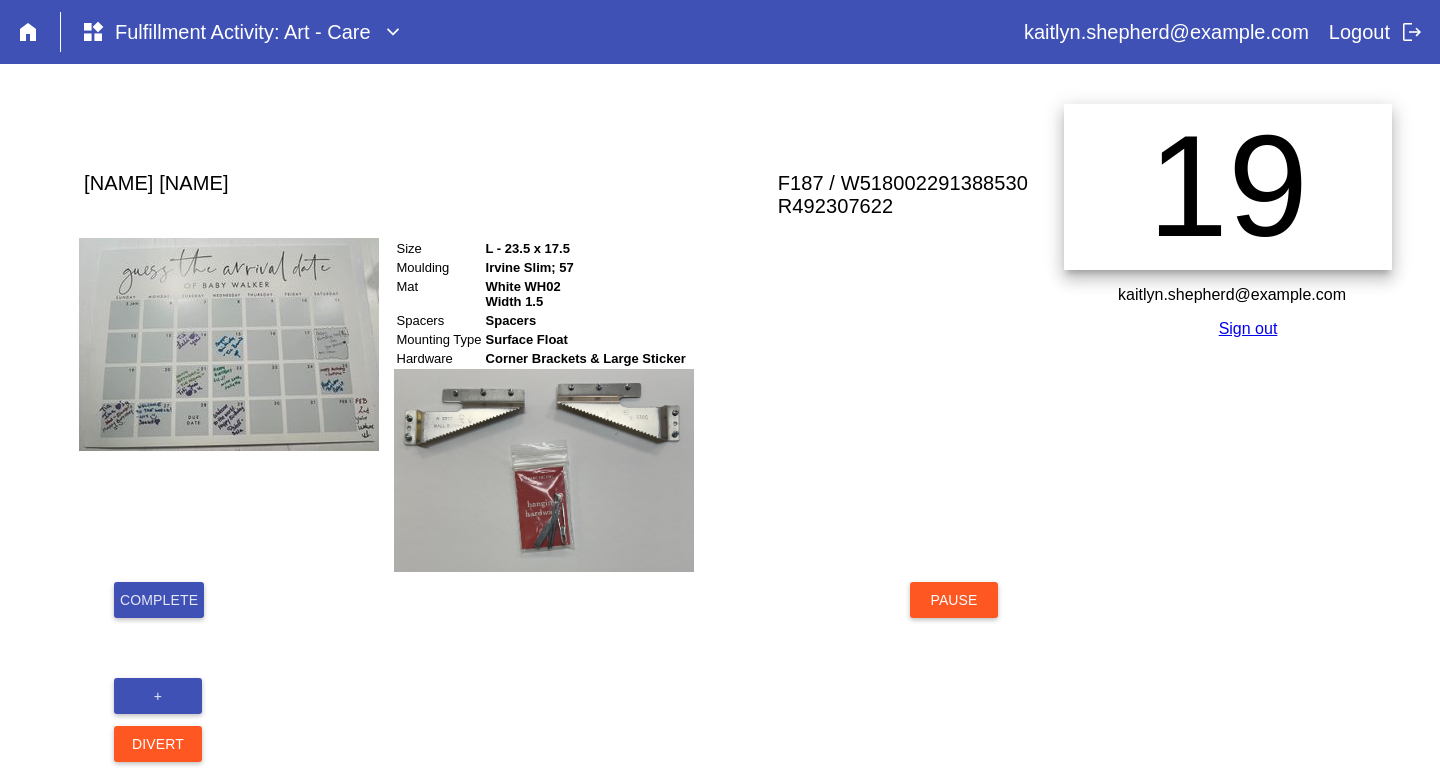 scroll, scrollTop: 0, scrollLeft: 0, axis: both 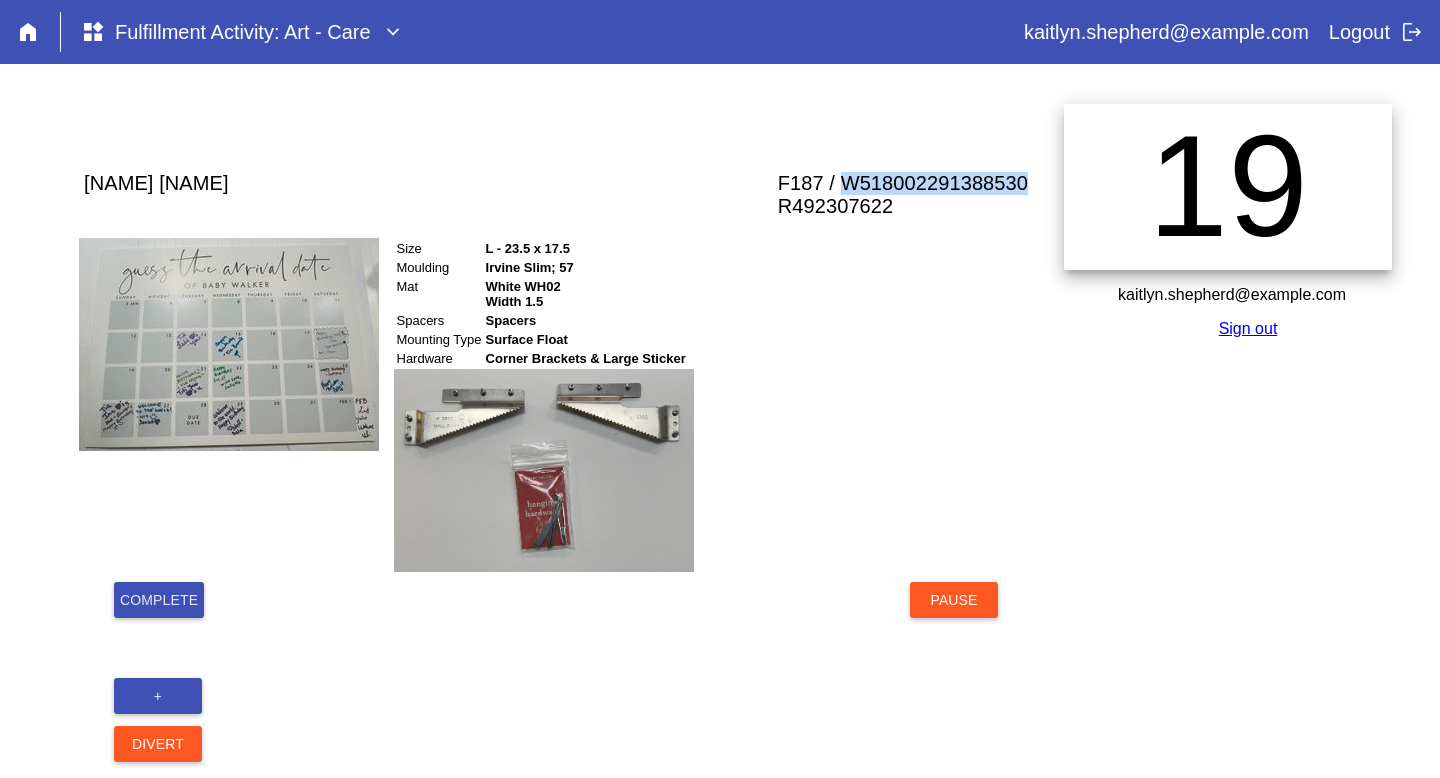click on "F187 / W518002291388530" at bounding box center [903, 183] 